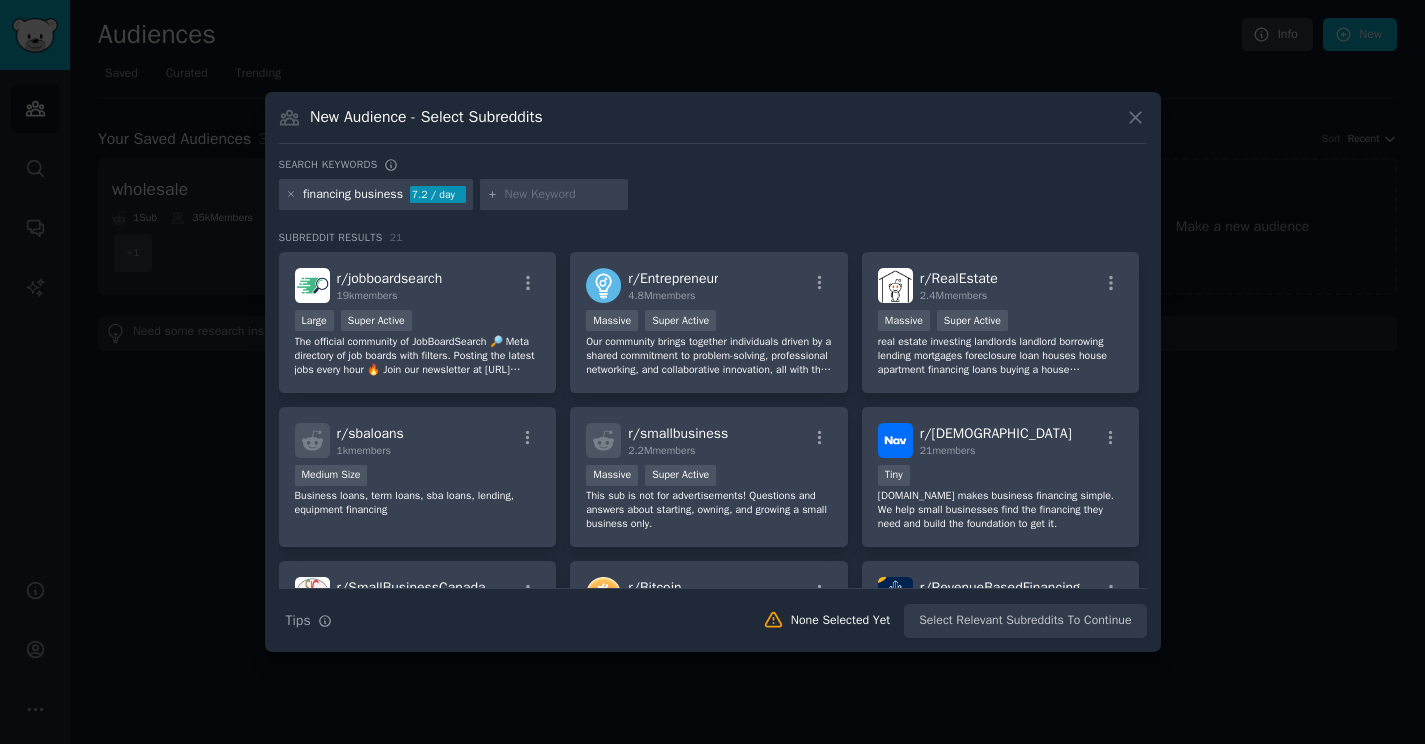 scroll, scrollTop: 0, scrollLeft: 0, axis: both 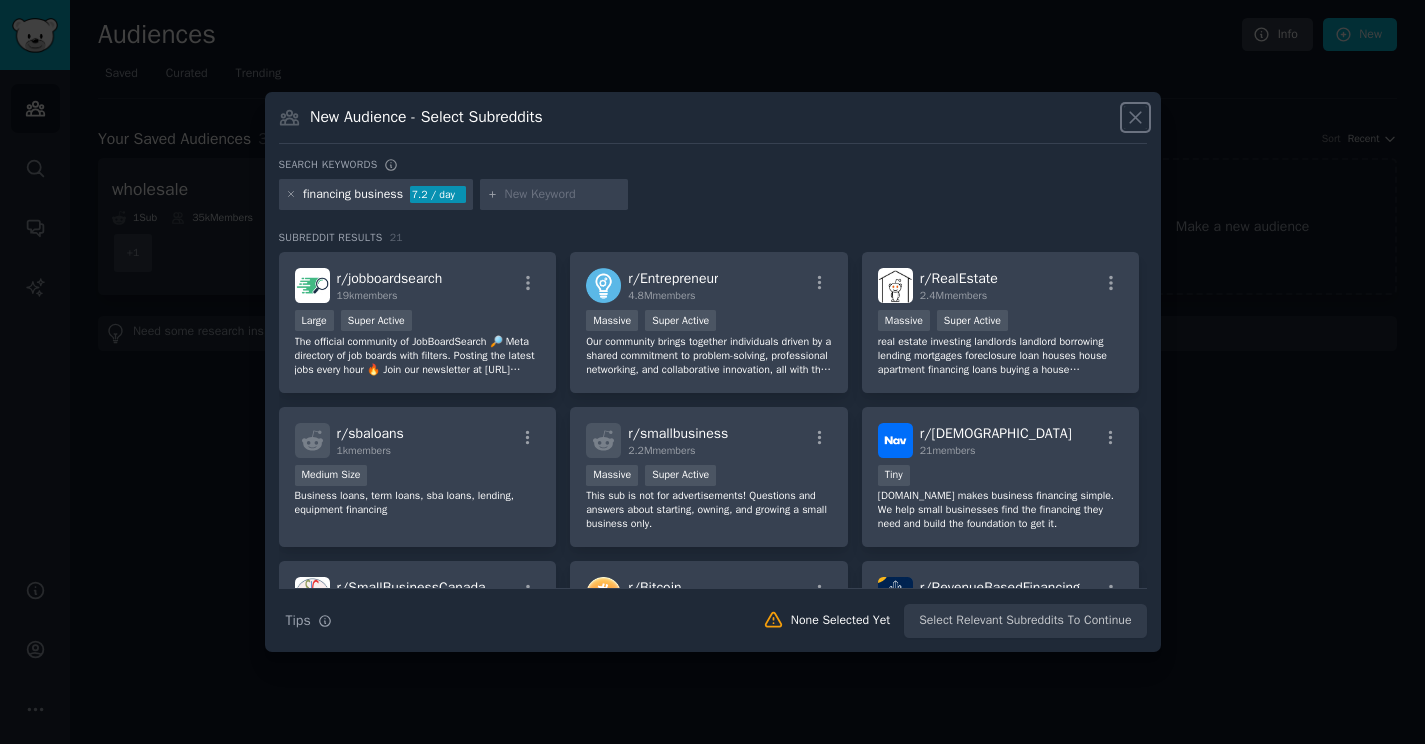 click 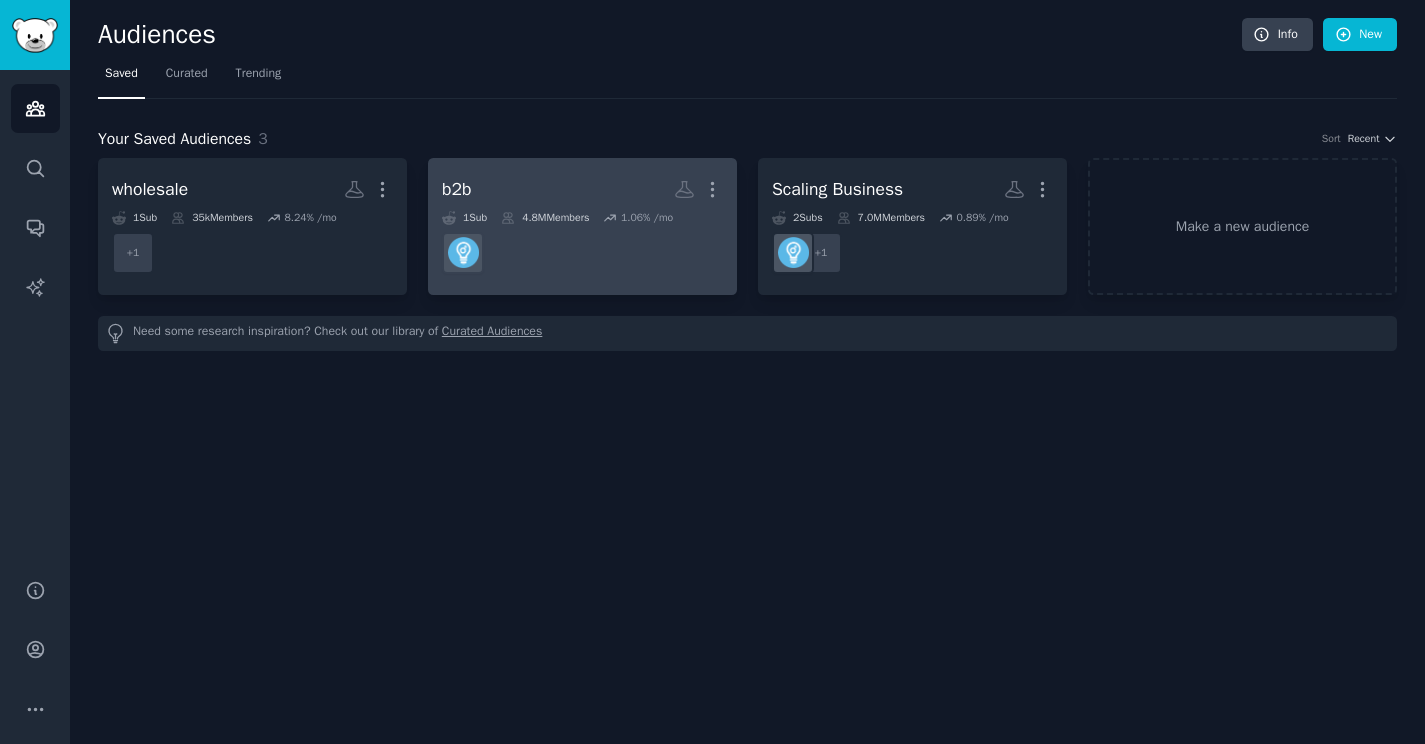 click on "b2b More" at bounding box center [582, 189] 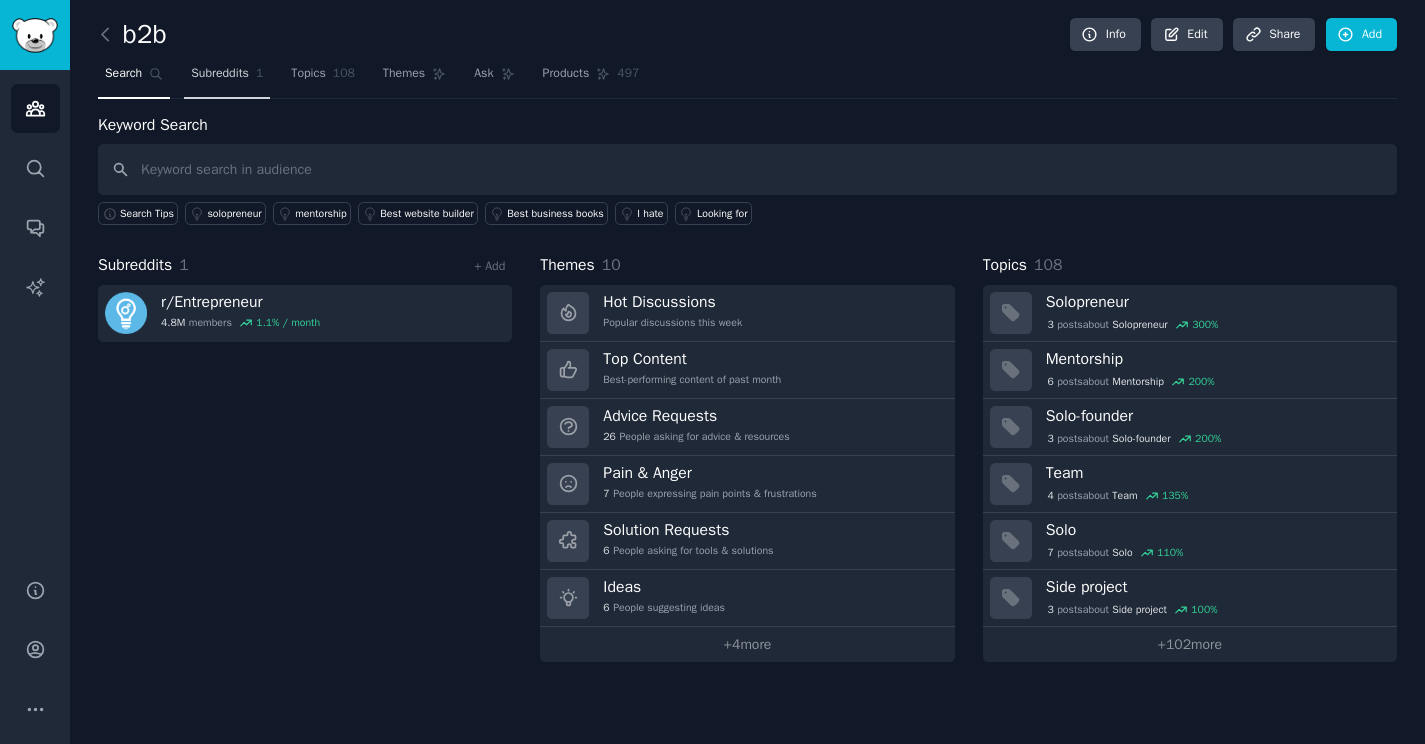 click on "Subreddits" at bounding box center [220, 74] 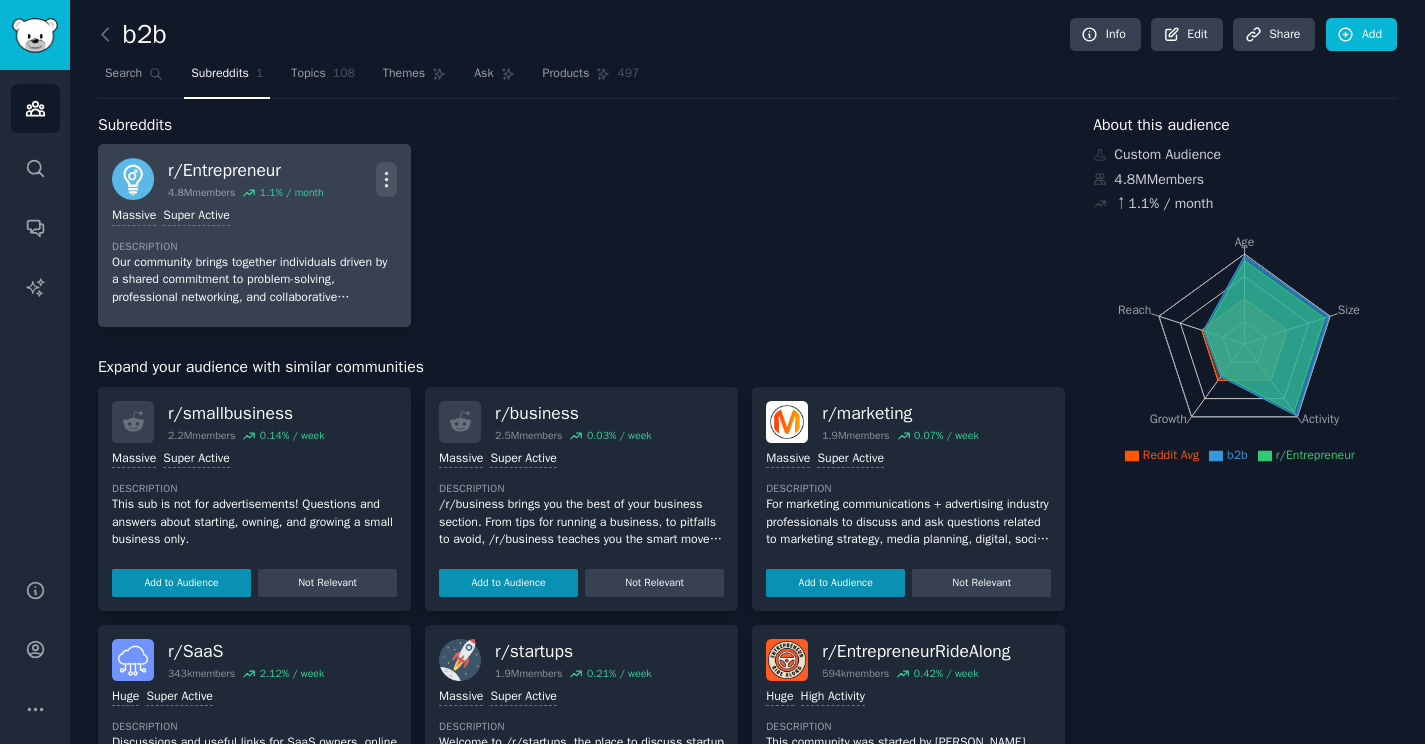 click 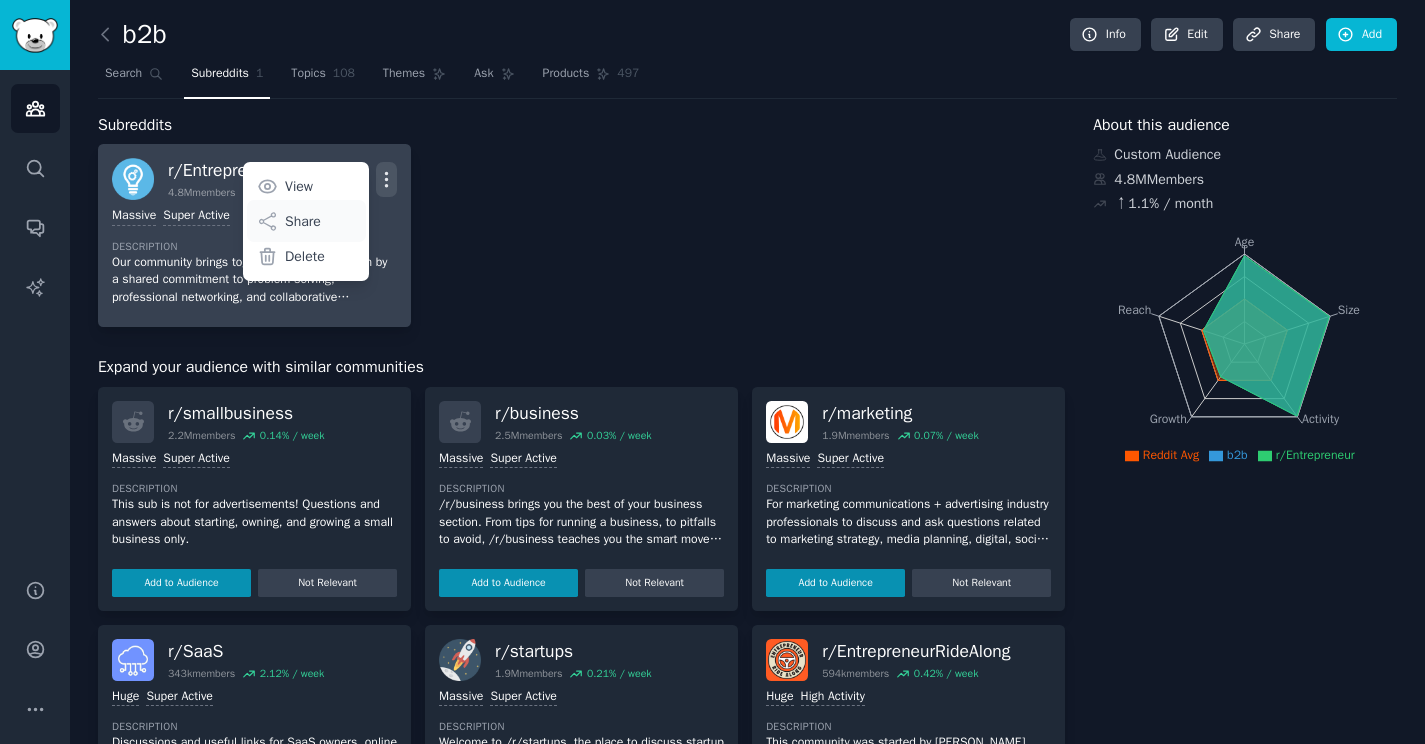 click on "Share" at bounding box center (306, 221) 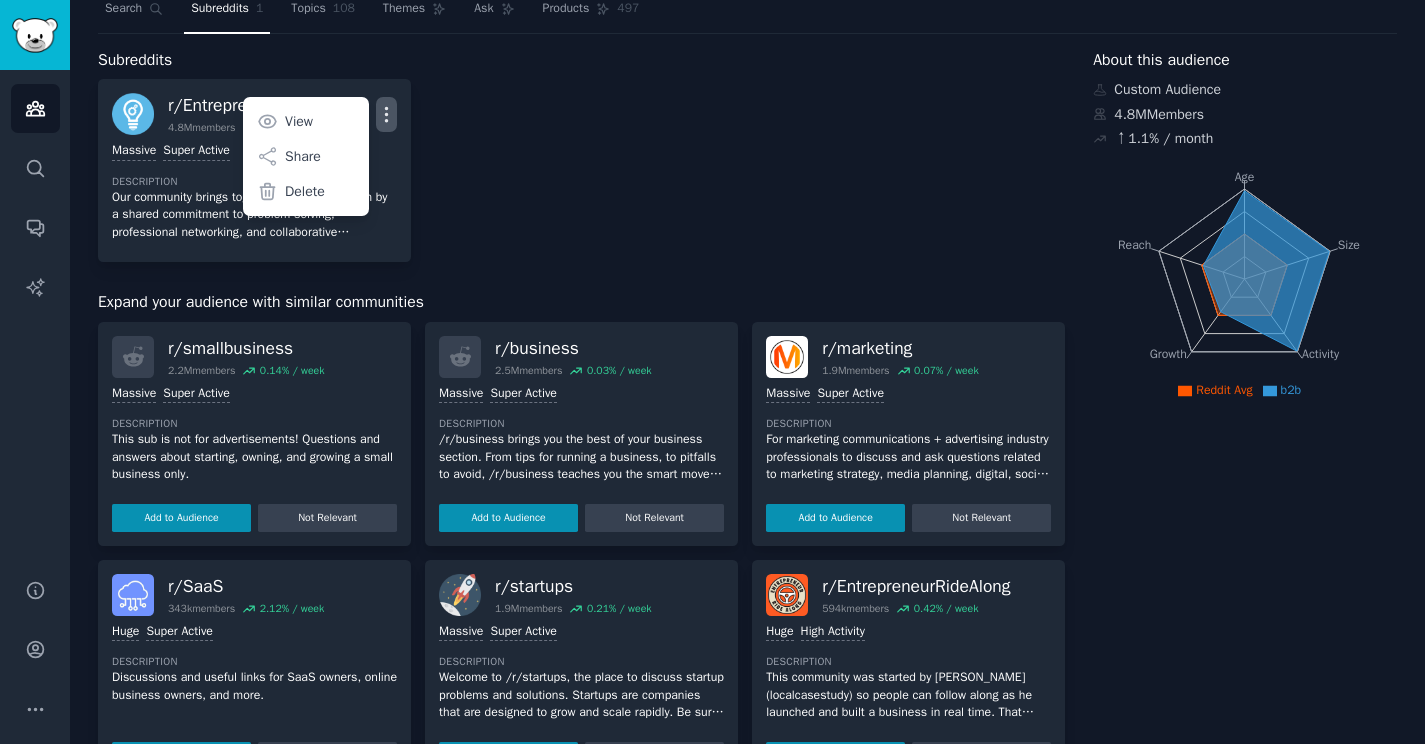 scroll, scrollTop: 0, scrollLeft: 0, axis: both 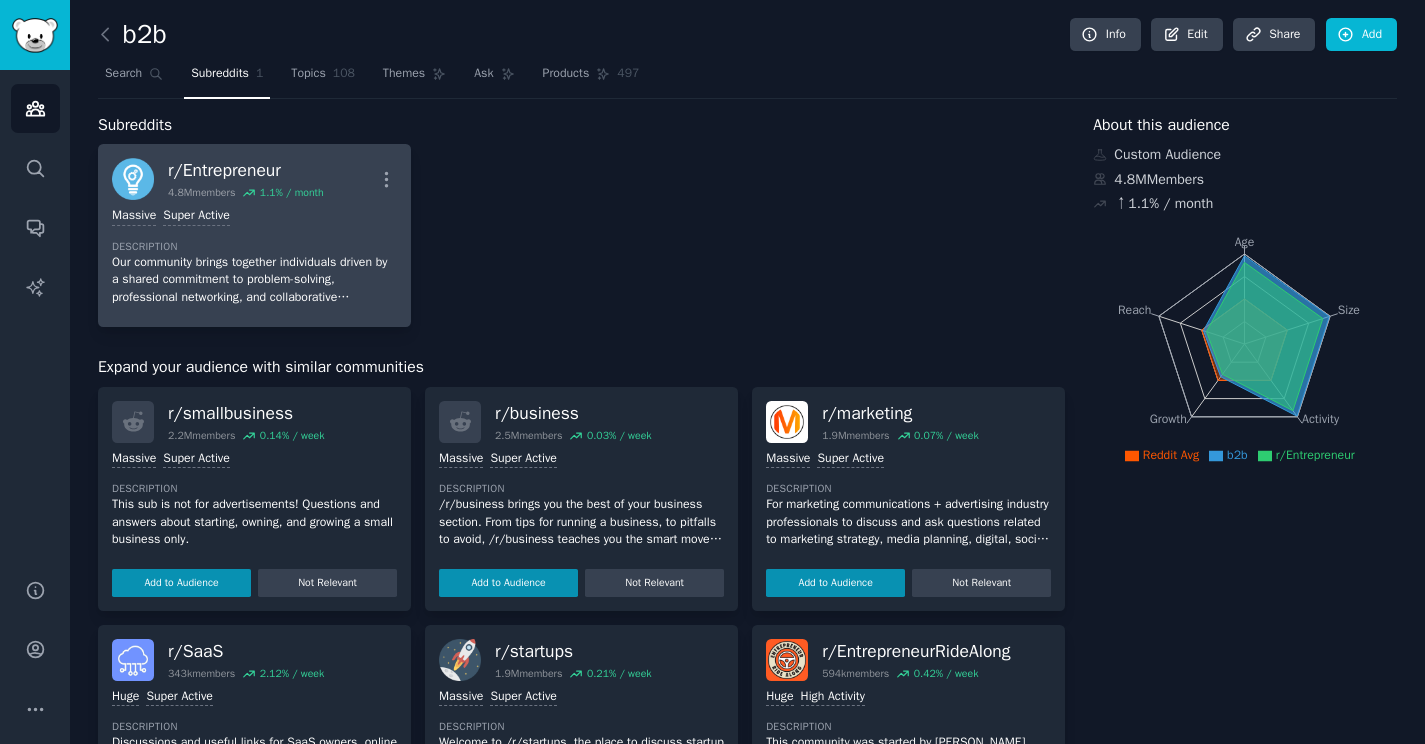 click on "Description" at bounding box center (254, 247) 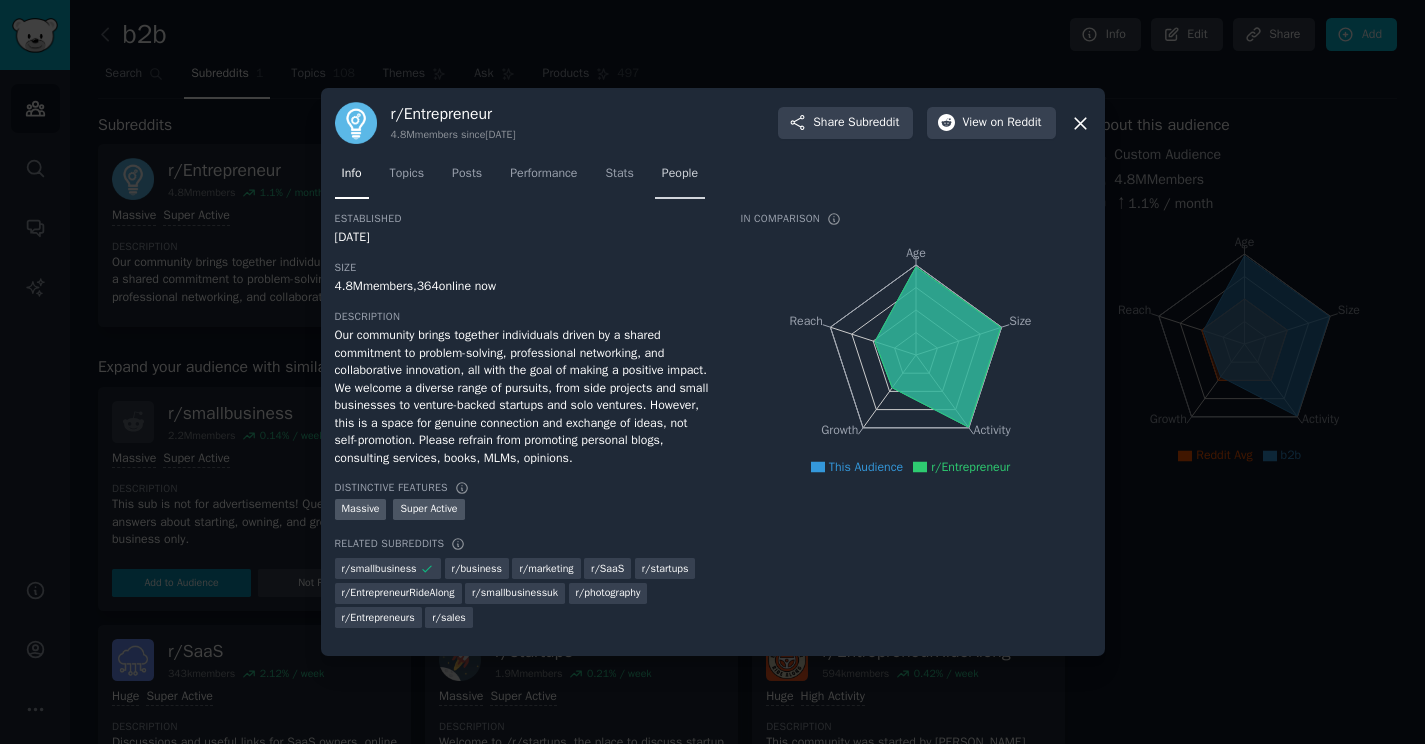 click on "People" at bounding box center (680, 178) 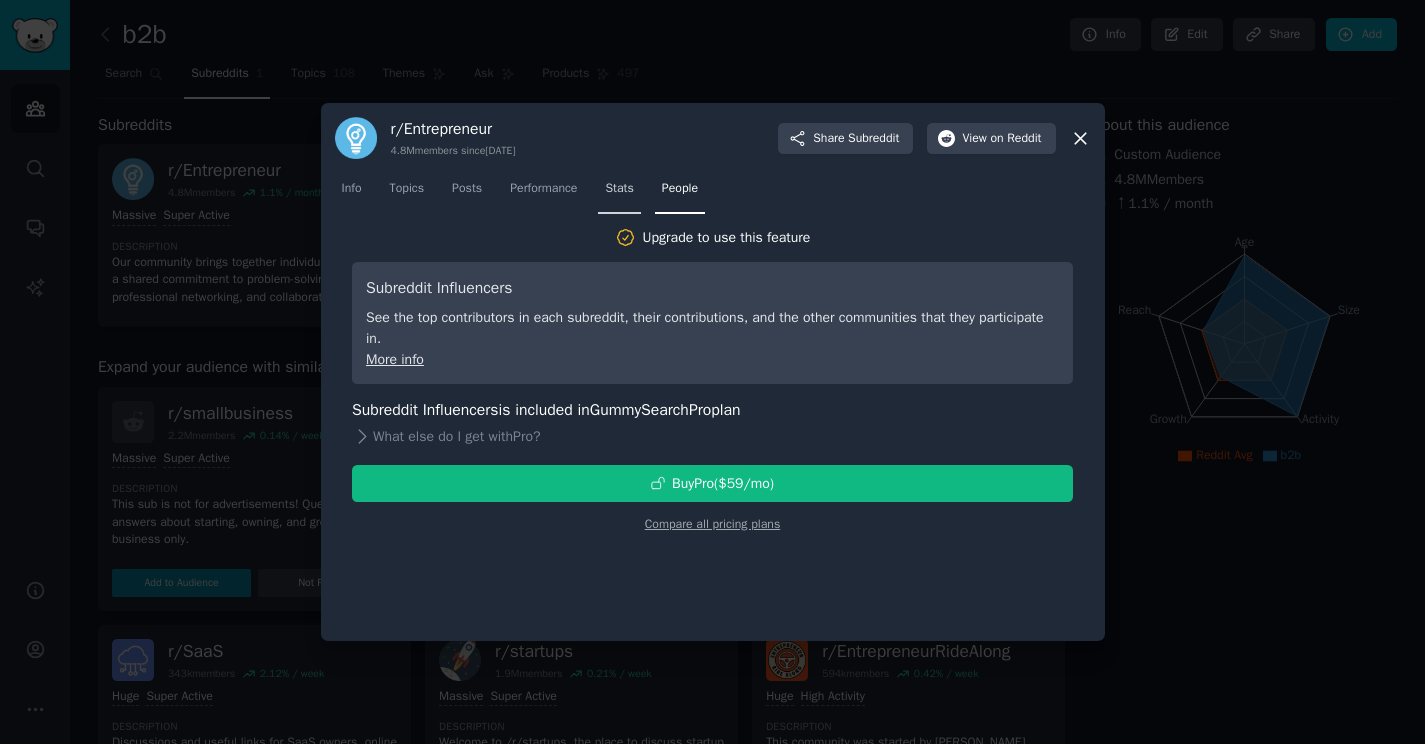click on "Stats" at bounding box center (619, 193) 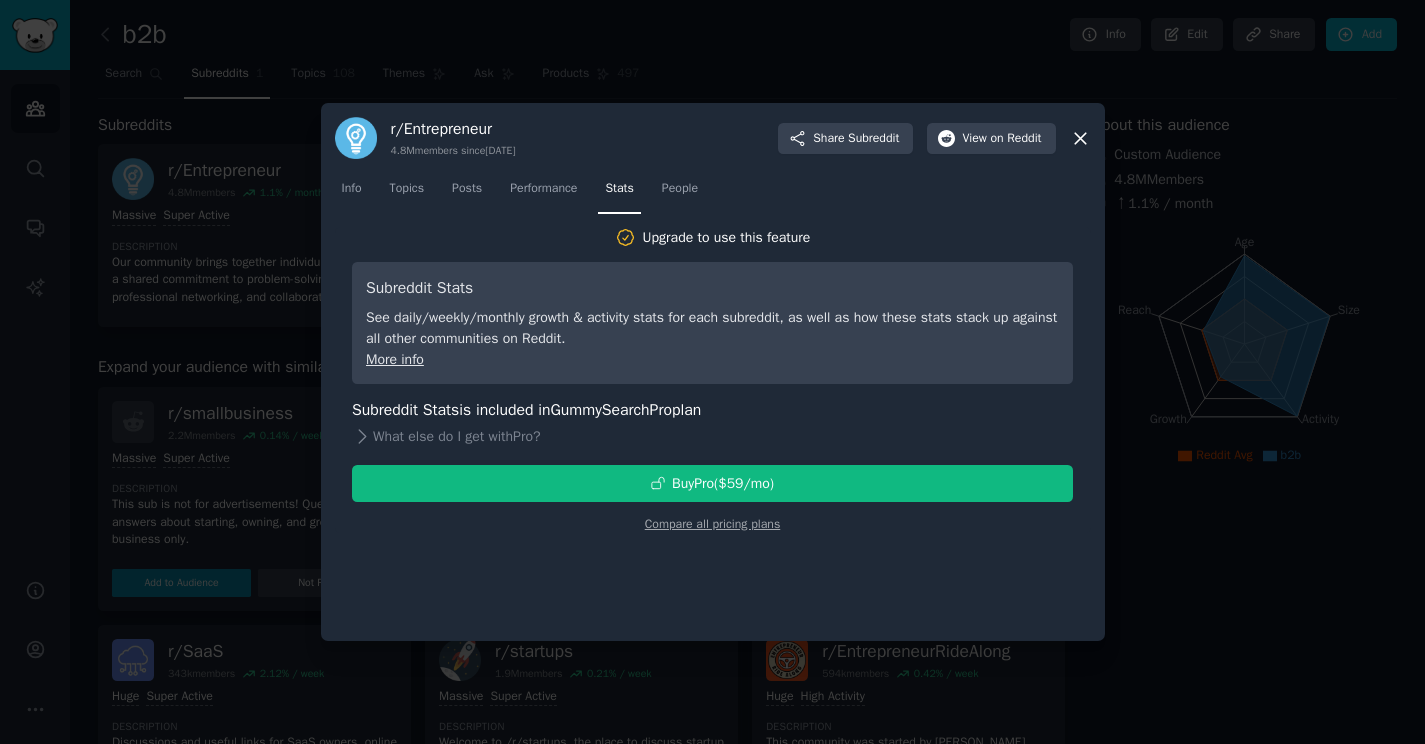click on "Info Topics Posts Performance Stats People" at bounding box center [713, 193] 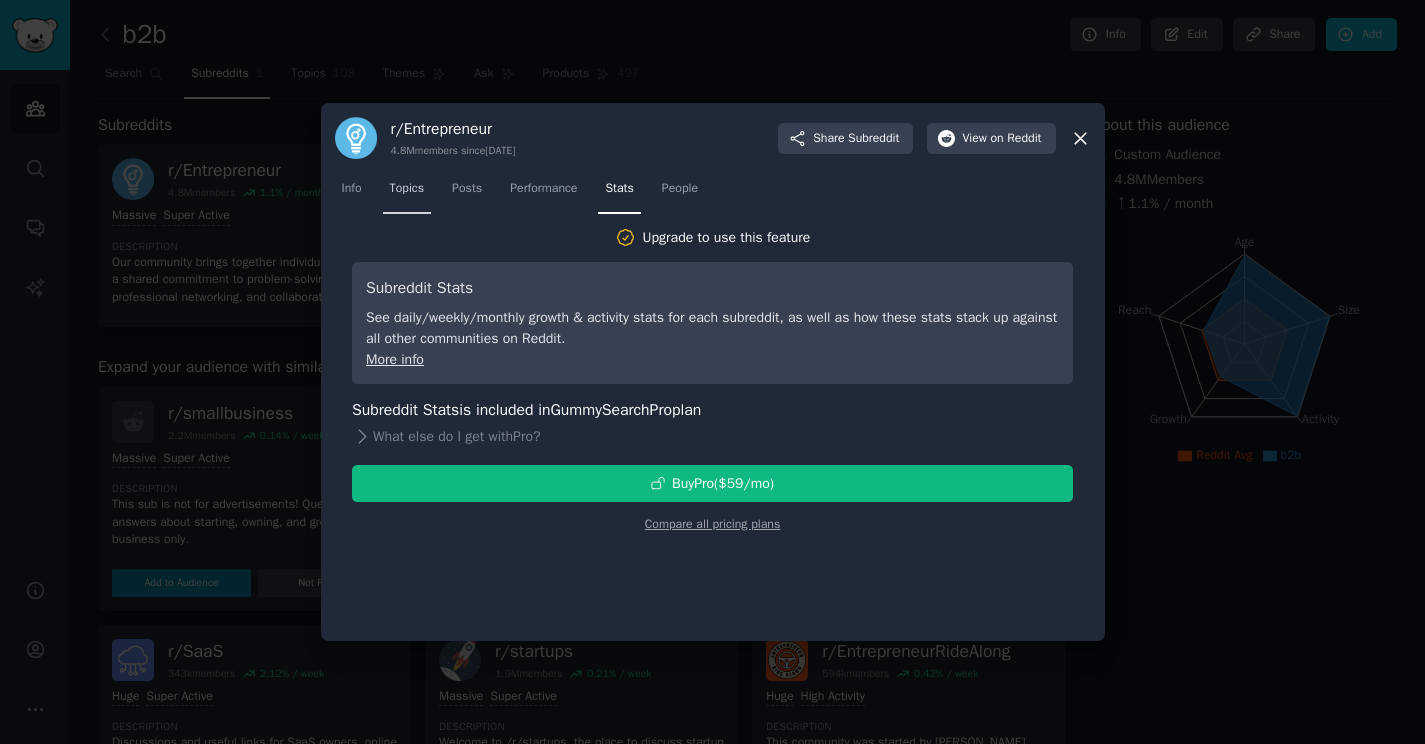 click on "Topics" at bounding box center [407, 193] 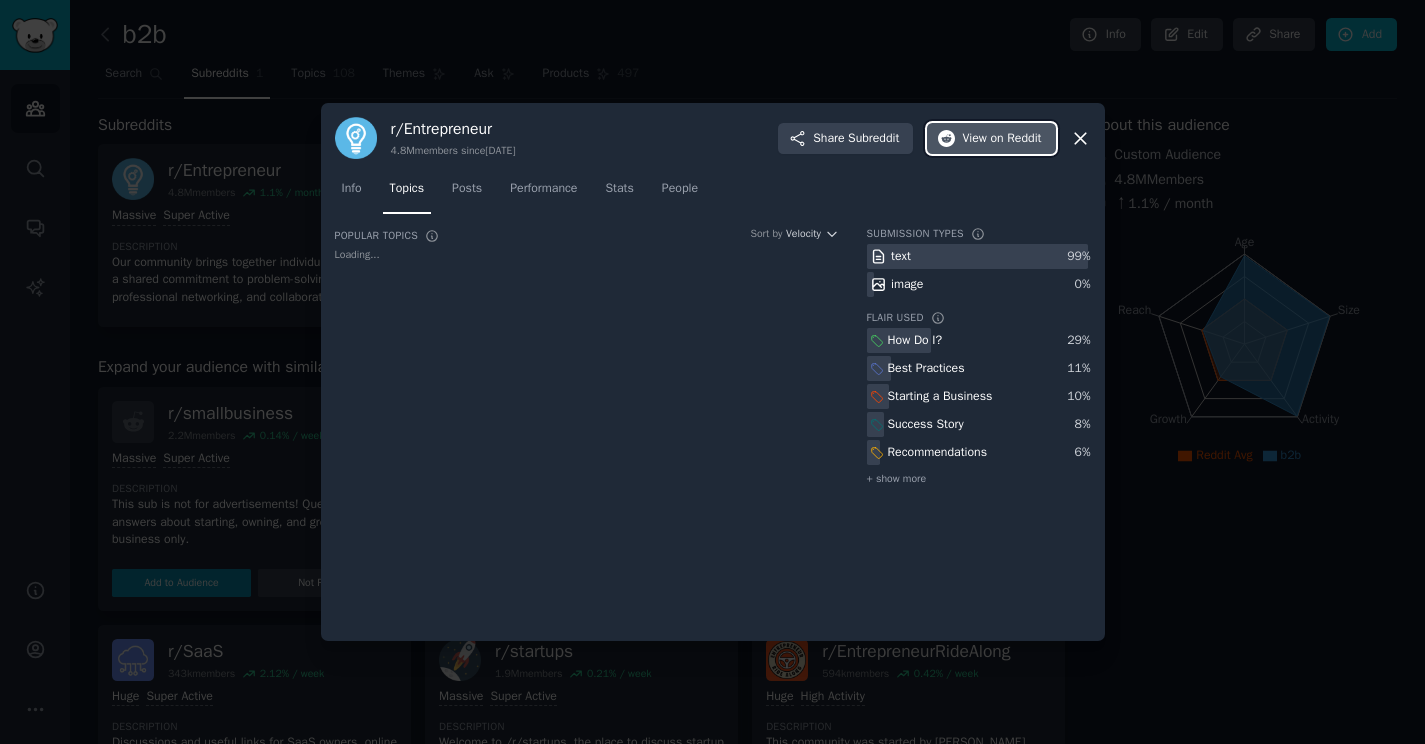 click on "r/ Entrepreneur 4.8M  members since  [DATE] Share  Subreddit View  on Reddit Info Topics Posts Performance Stats People Popular Topics Sort by Velocity Loading... Submission Types text 99 % image 0 % Flair Used How Do I? 29 % Best Practices 11 % Starting a Business 10 % Success Story 8 % Recommendations 6 % + show more" at bounding box center [713, 372] 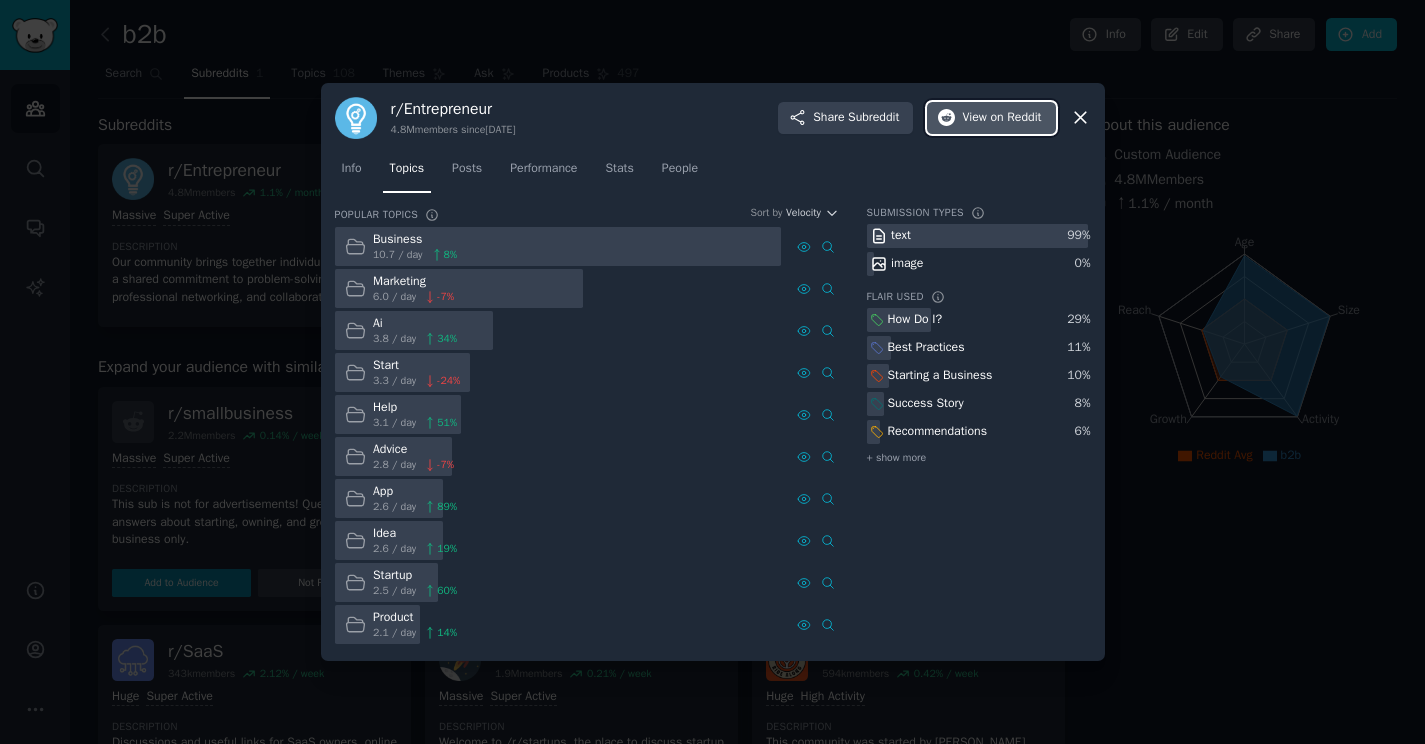 click on "View  on Reddit" at bounding box center (991, 118) 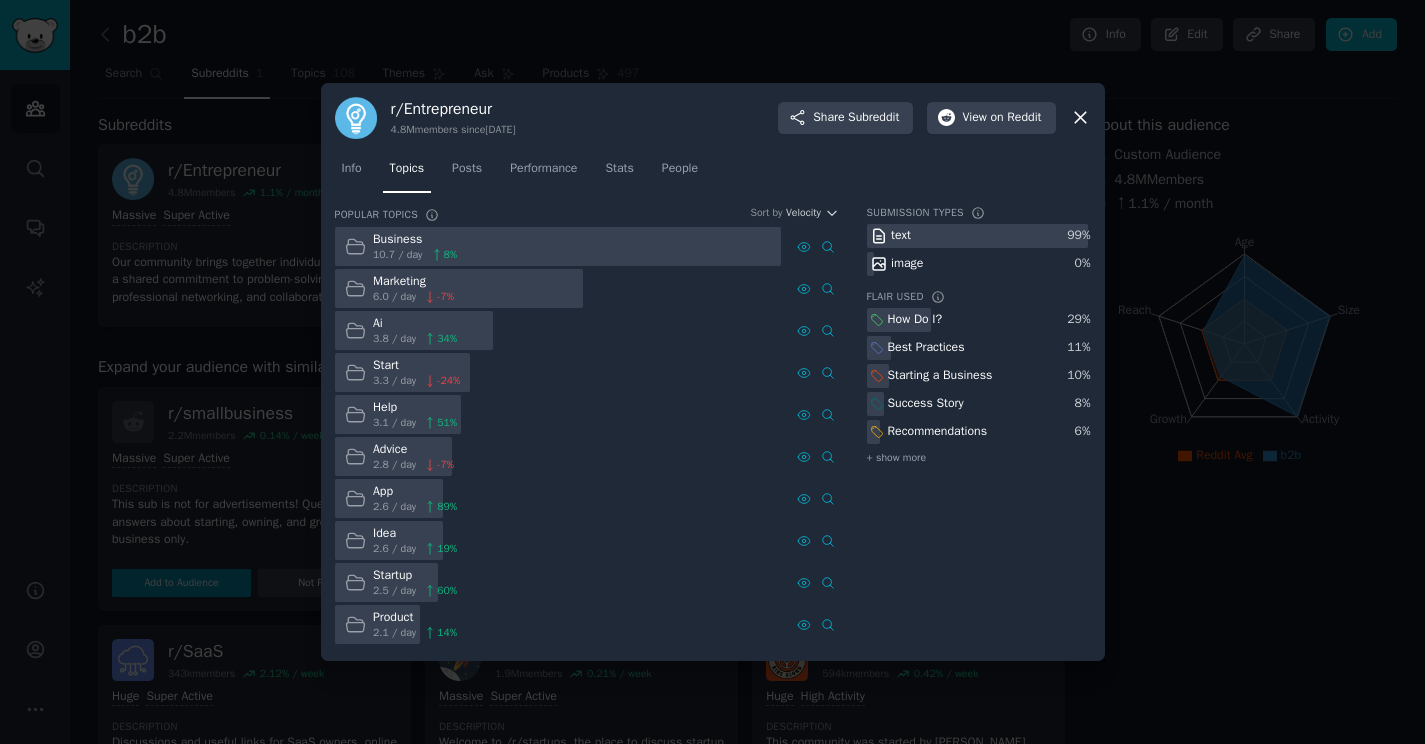 click at bounding box center (712, 372) 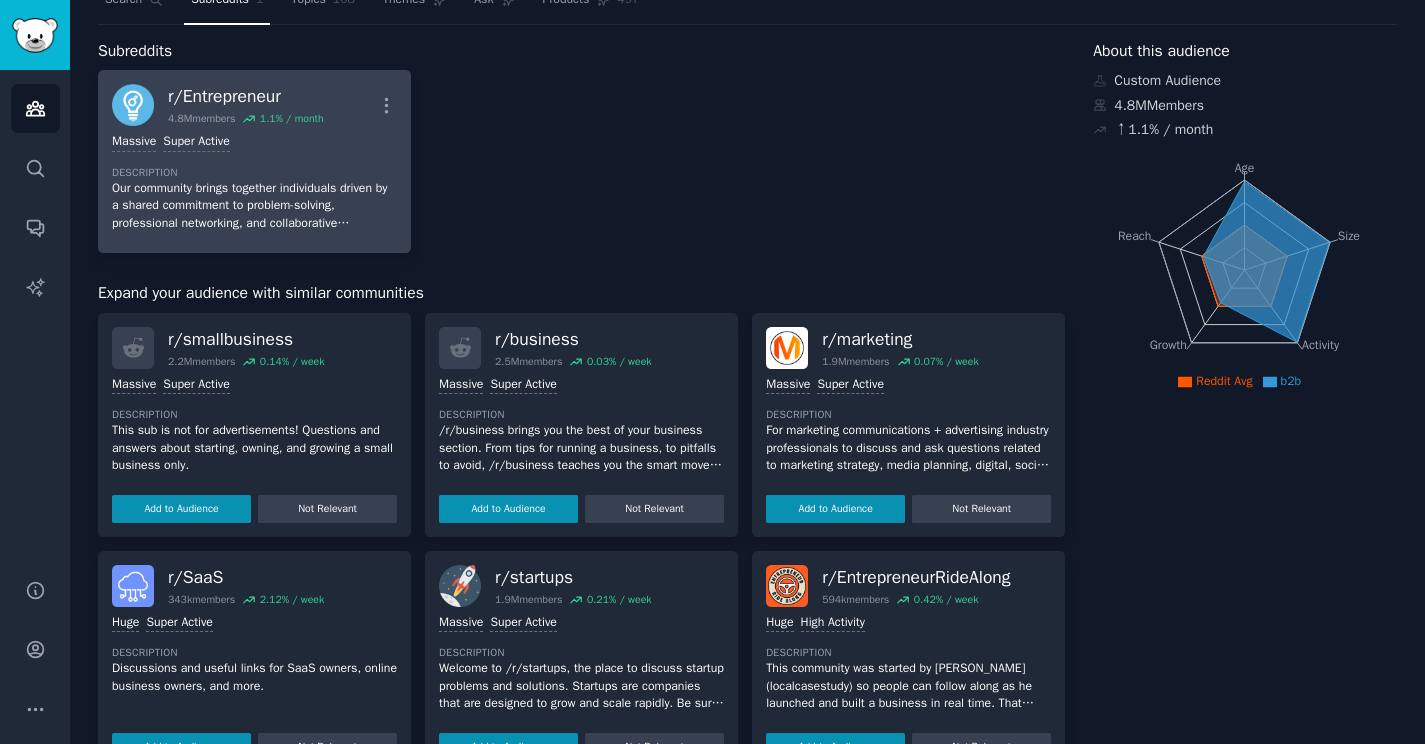 scroll, scrollTop: 87, scrollLeft: 0, axis: vertical 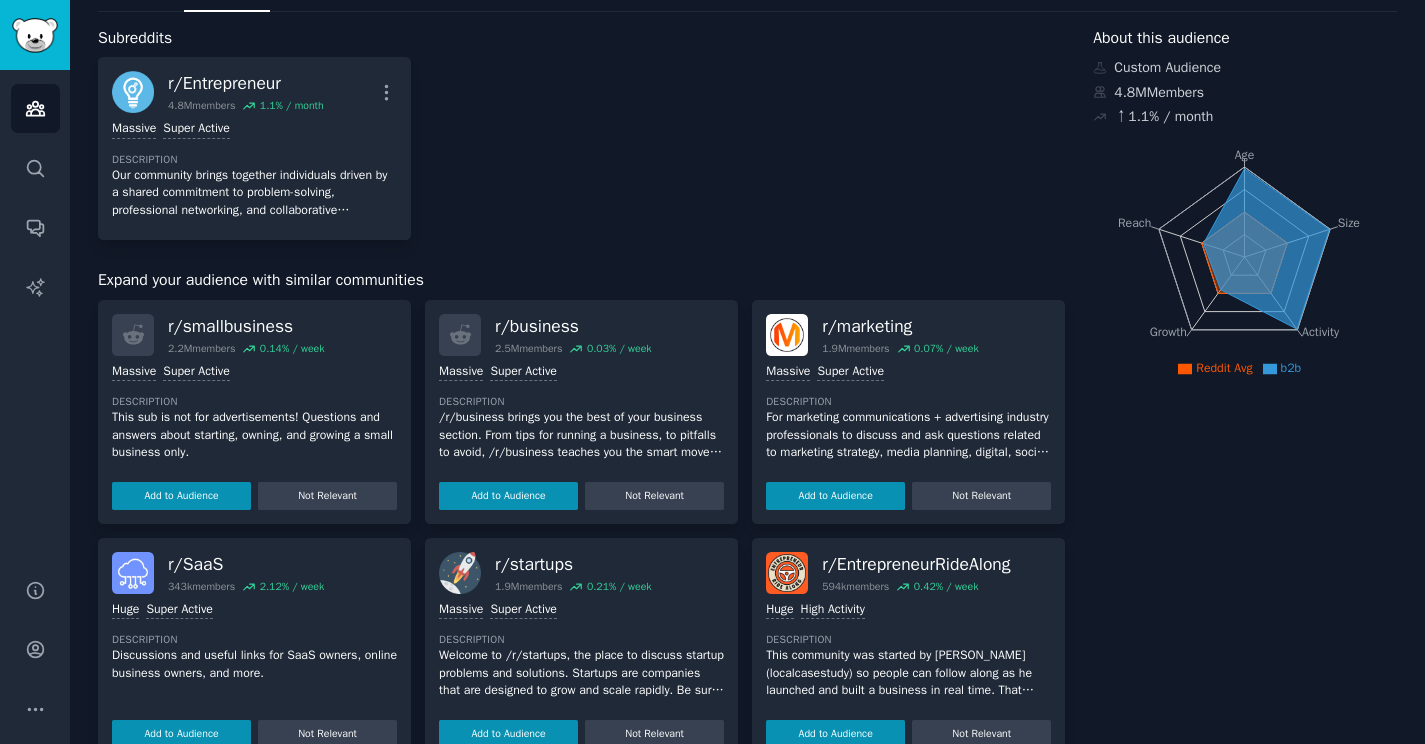 click on "Description" at bounding box center (254, 402) 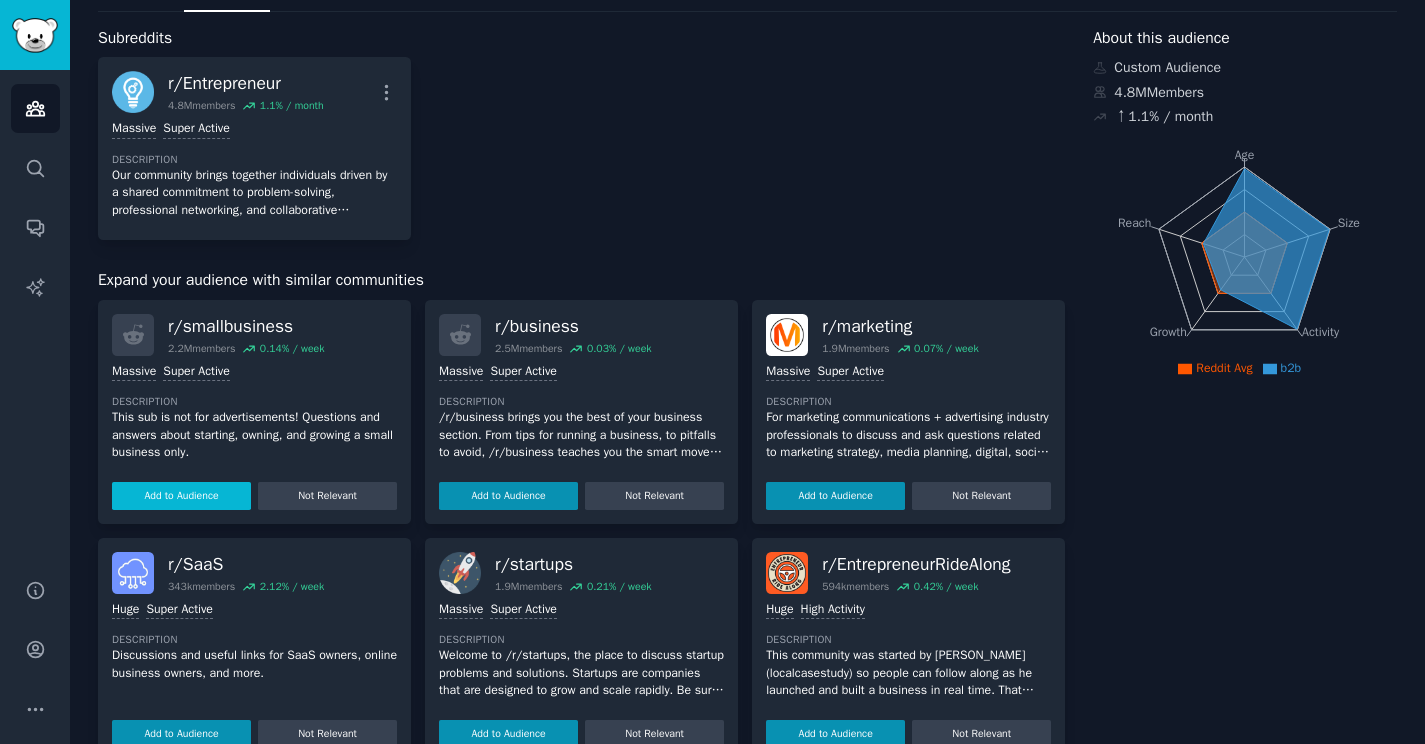 click on "Add to Audience" at bounding box center (181, 496) 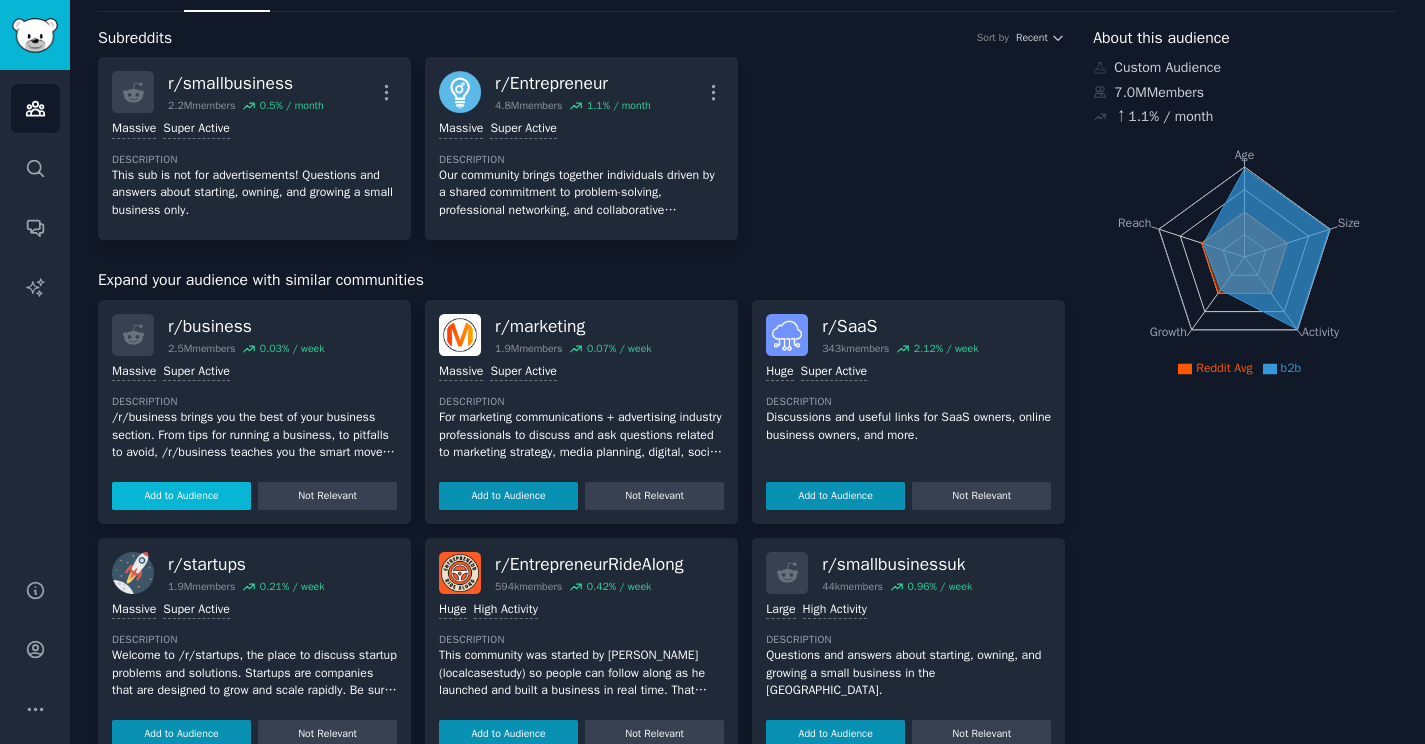 click on "Add to Audience" at bounding box center [181, 496] 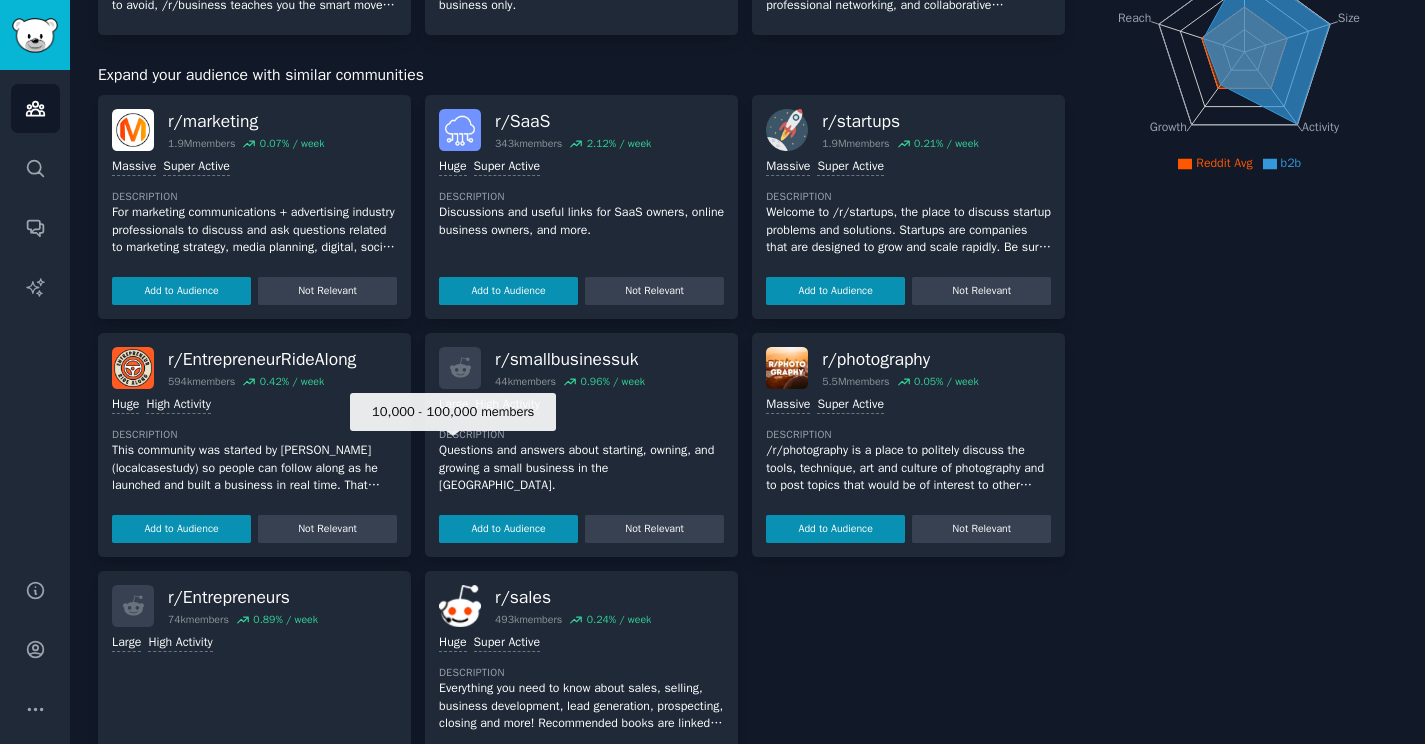 scroll, scrollTop: 301, scrollLeft: 0, axis: vertical 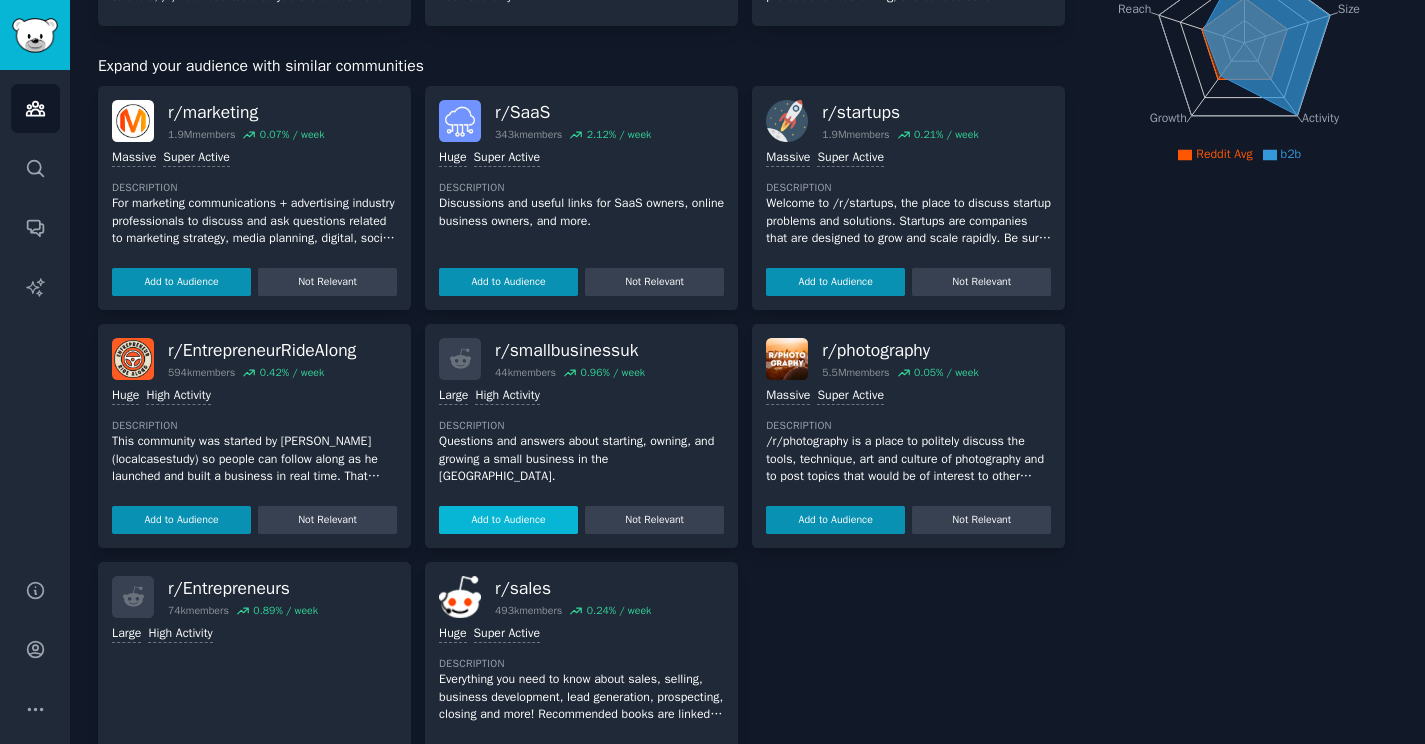 click on "Add to Audience" at bounding box center (508, 520) 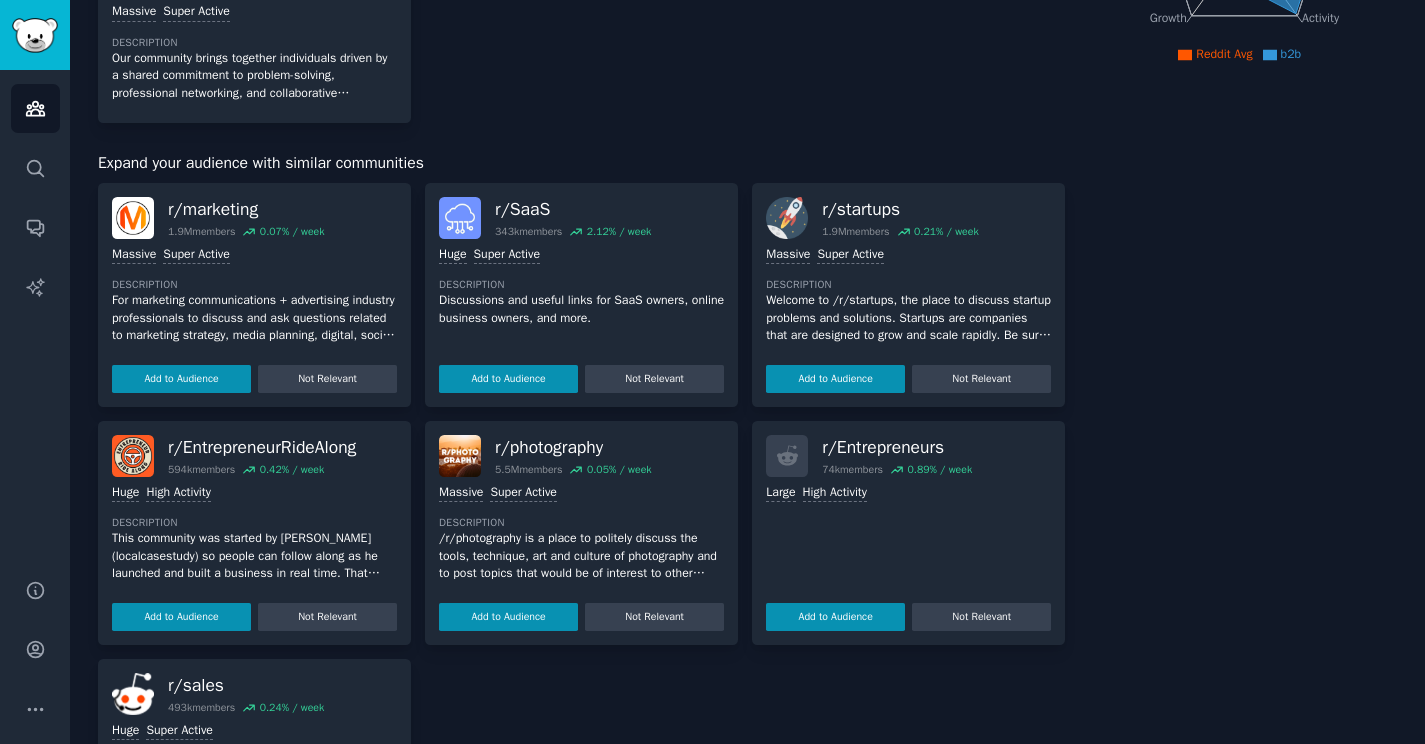 scroll, scrollTop: 405, scrollLeft: 0, axis: vertical 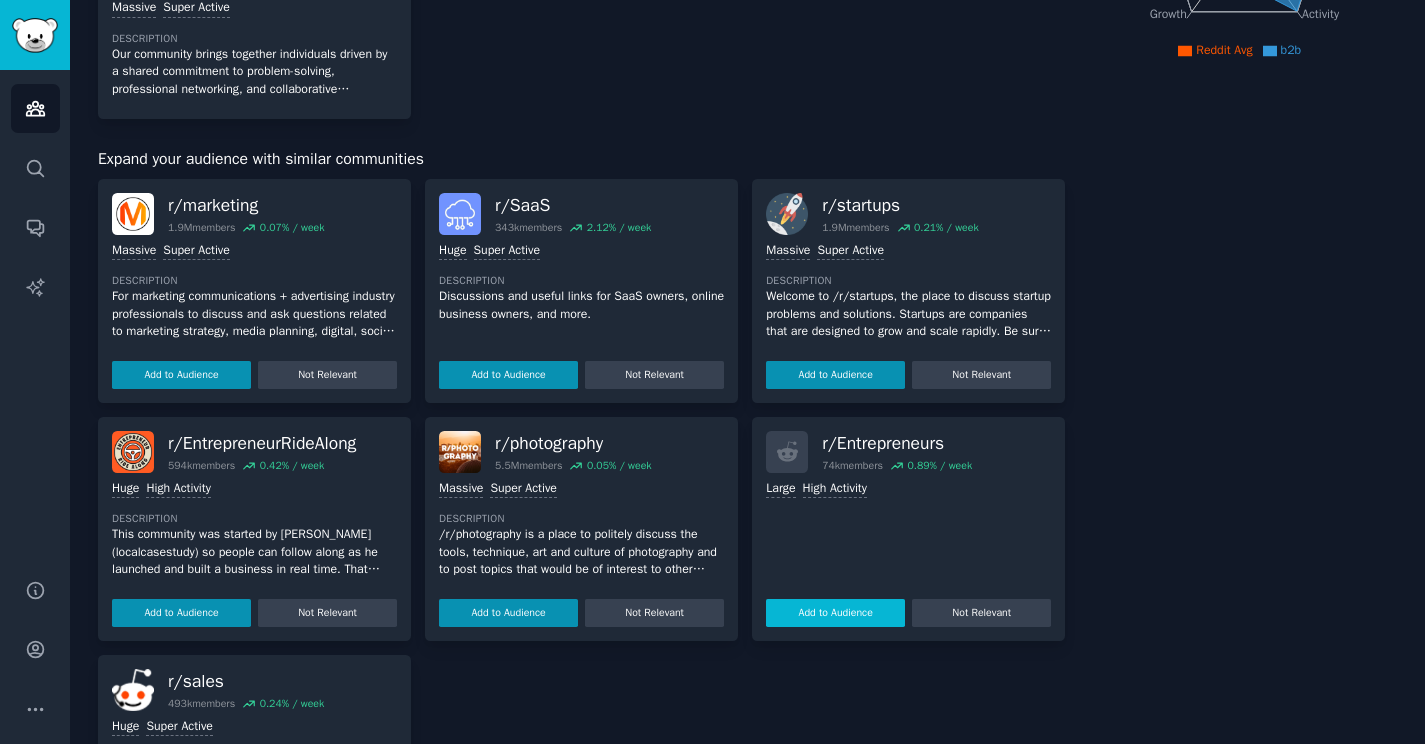 click on "Add to Audience" at bounding box center [835, 613] 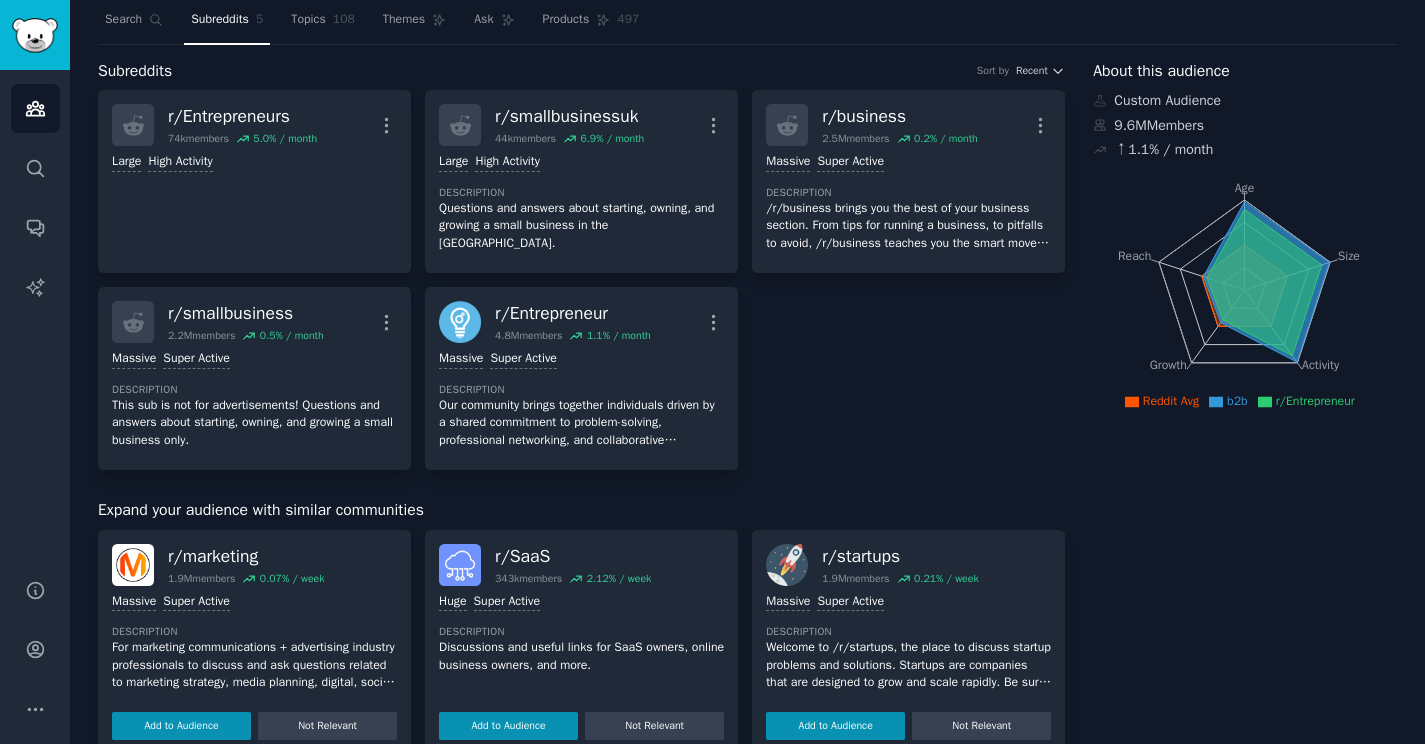 scroll, scrollTop: 79, scrollLeft: 0, axis: vertical 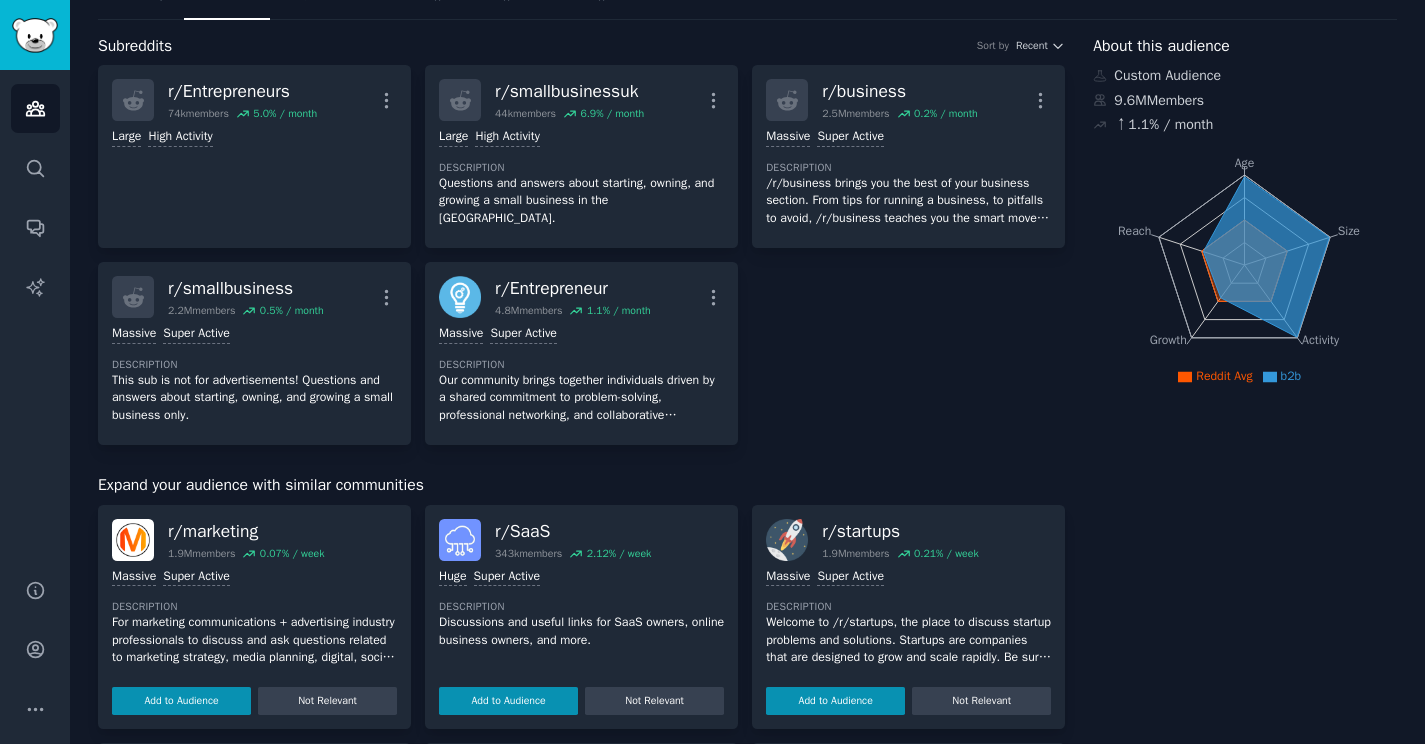 click on "Welcome to /r/startups, the place to discuss startup problems and solutions. Startups are companies that are designed to grow and scale rapidly.  Be sure to read and follow all of our rules--we have specific places for common content and requests." at bounding box center [908, 640] 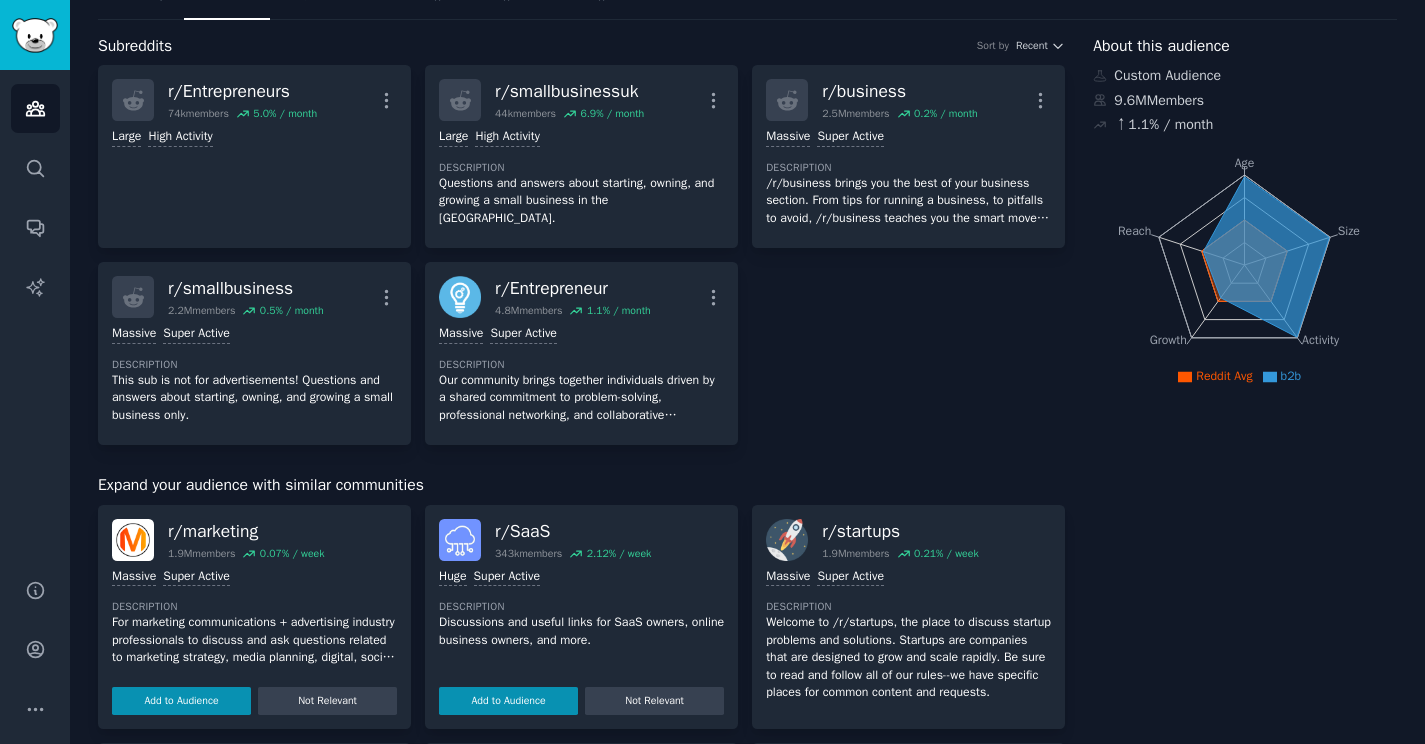 scroll, scrollTop: 46, scrollLeft: 0, axis: vertical 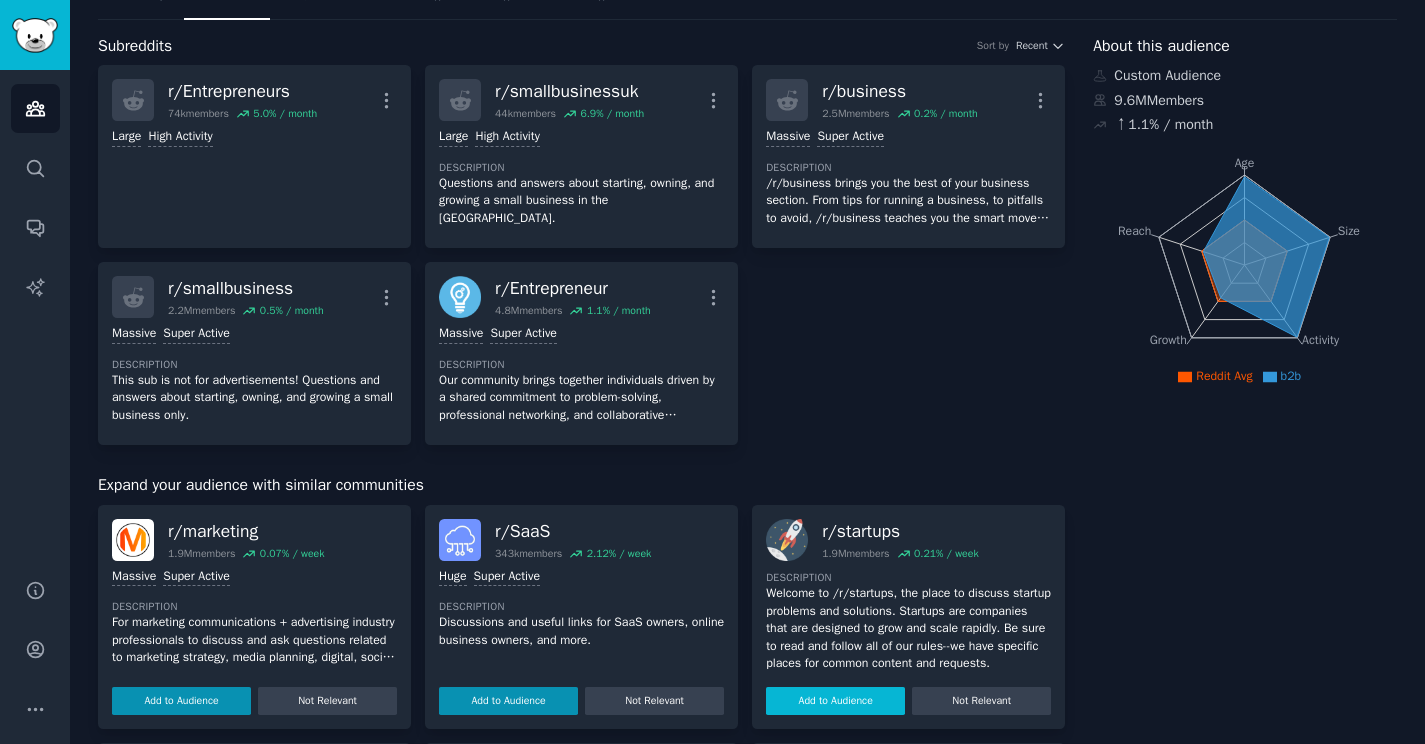 click on "Add to Audience" at bounding box center [835, 701] 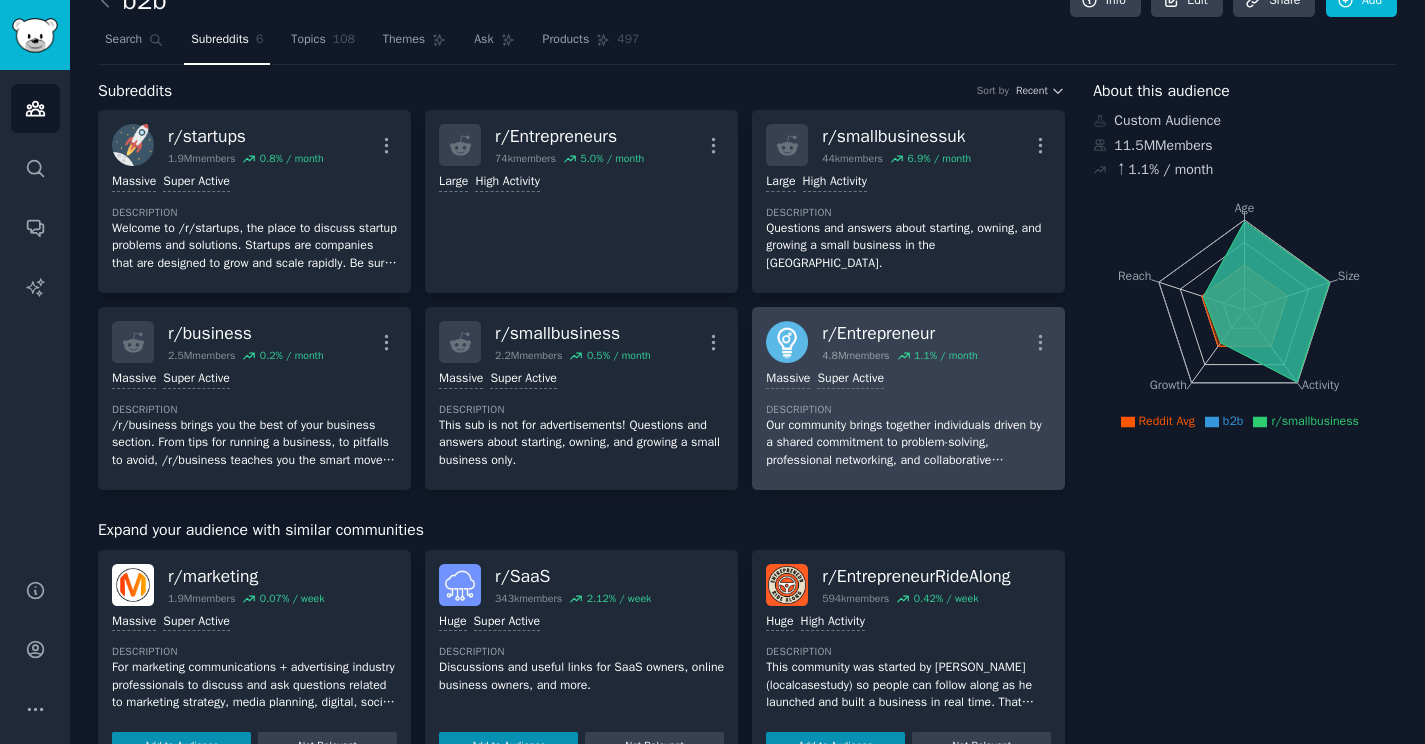 scroll, scrollTop: 0, scrollLeft: 0, axis: both 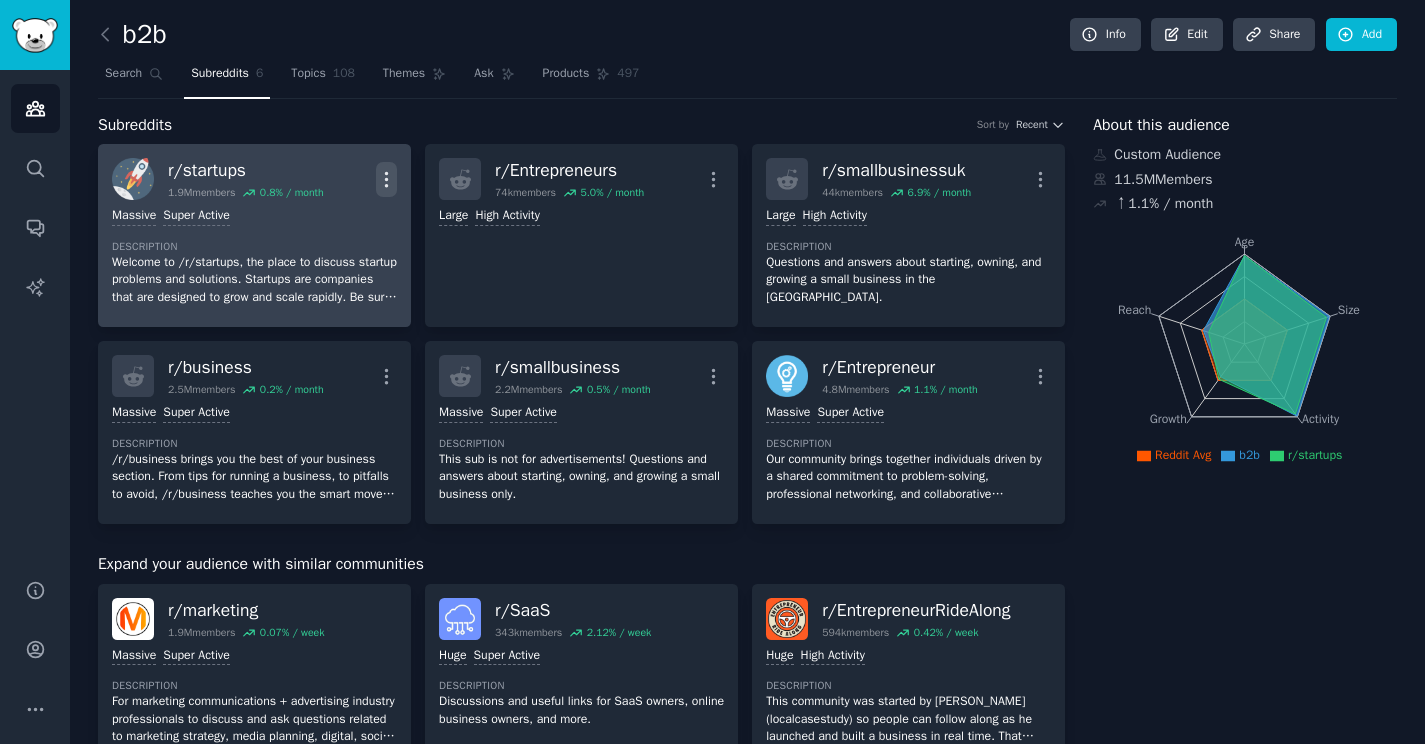 click 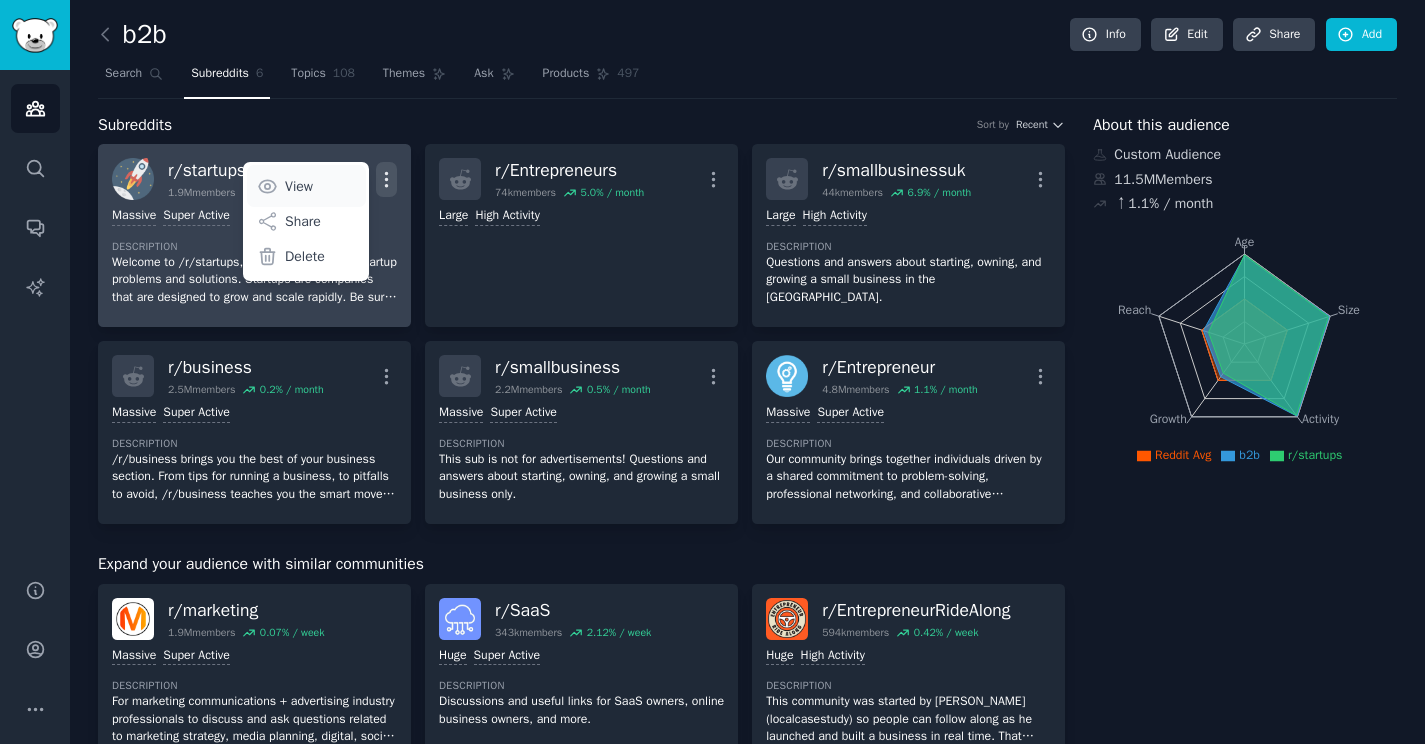 click on "View" at bounding box center (306, 186) 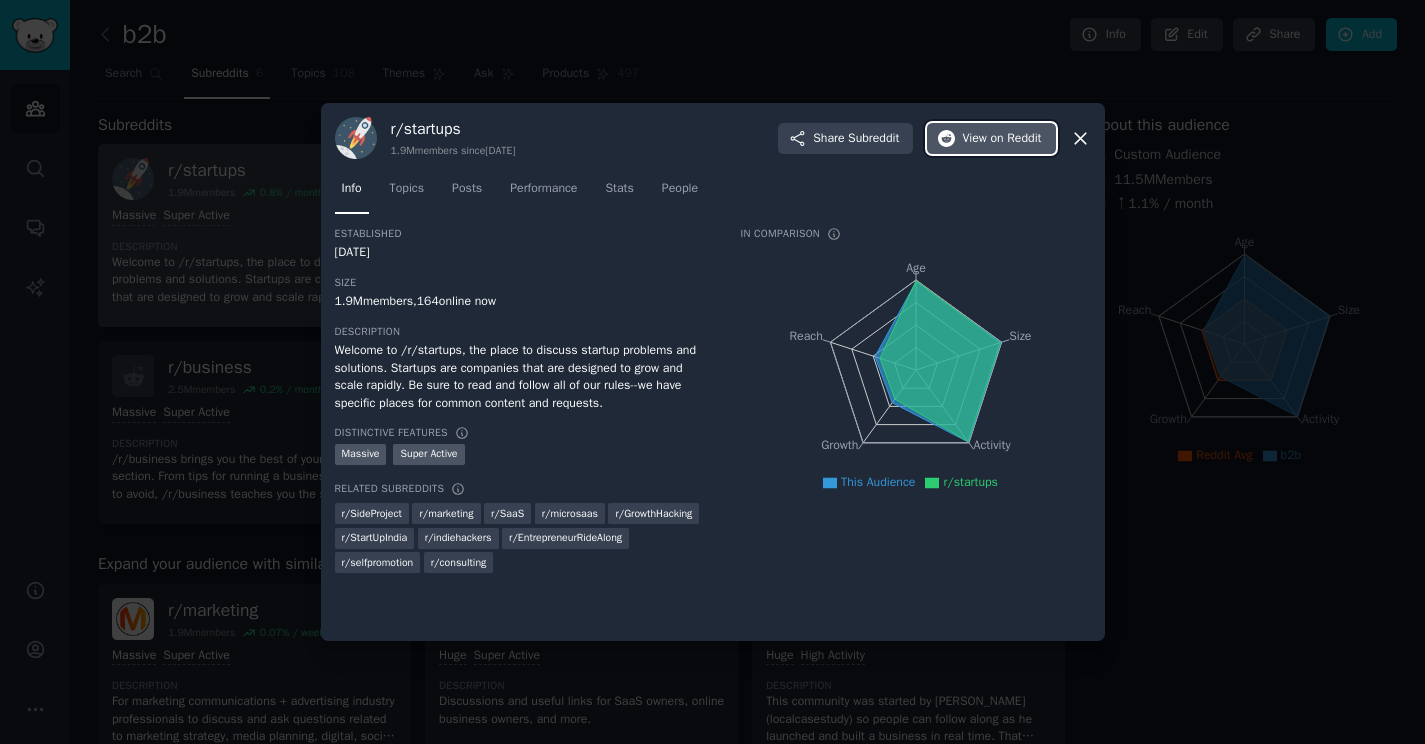 click on "on Reddit" at bounding box center (1015, 139) 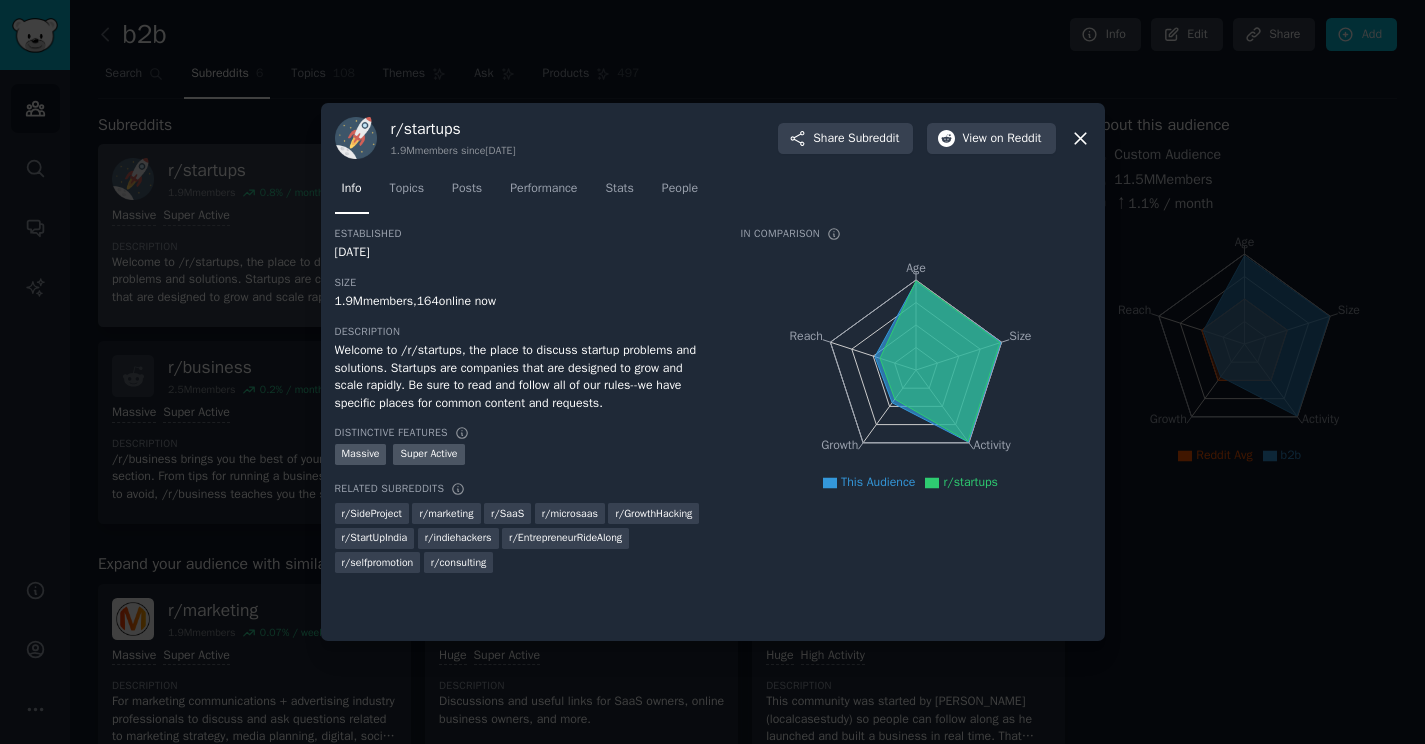 click 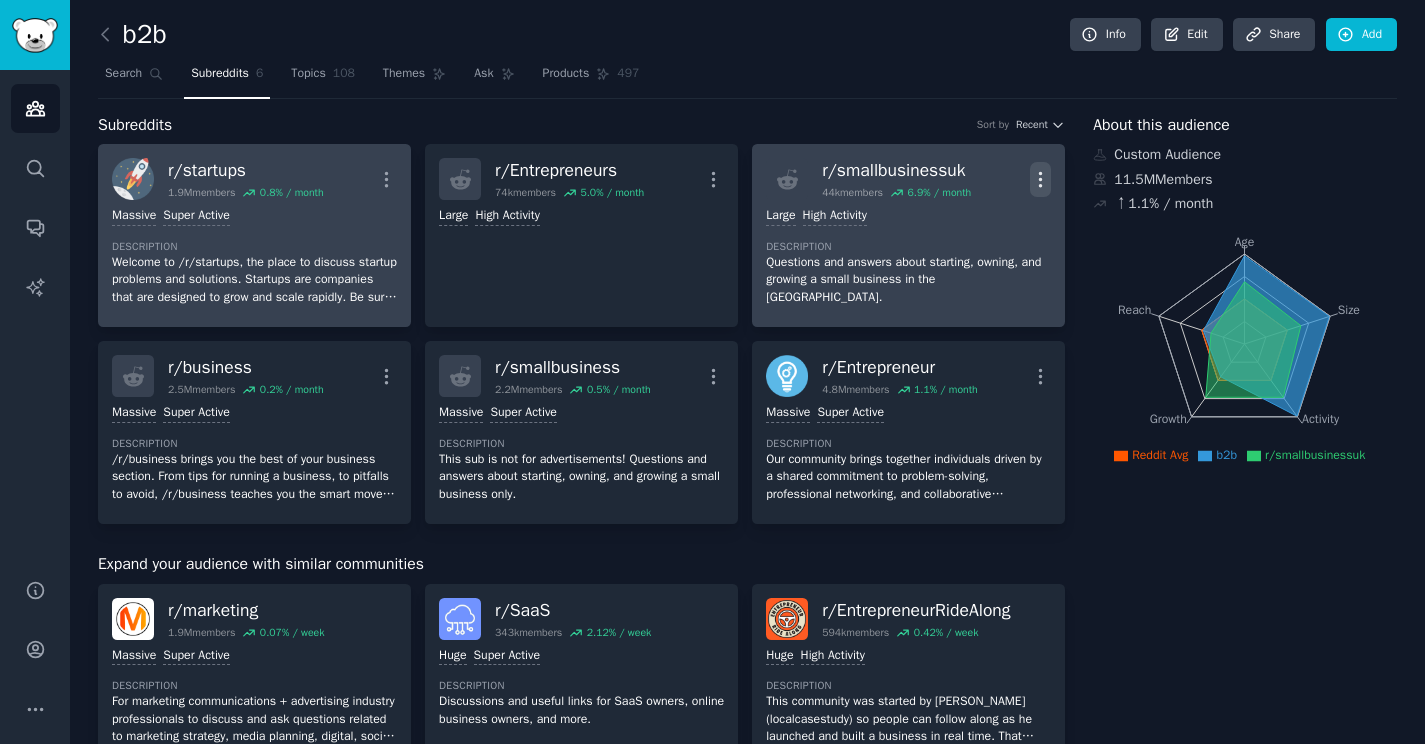 click 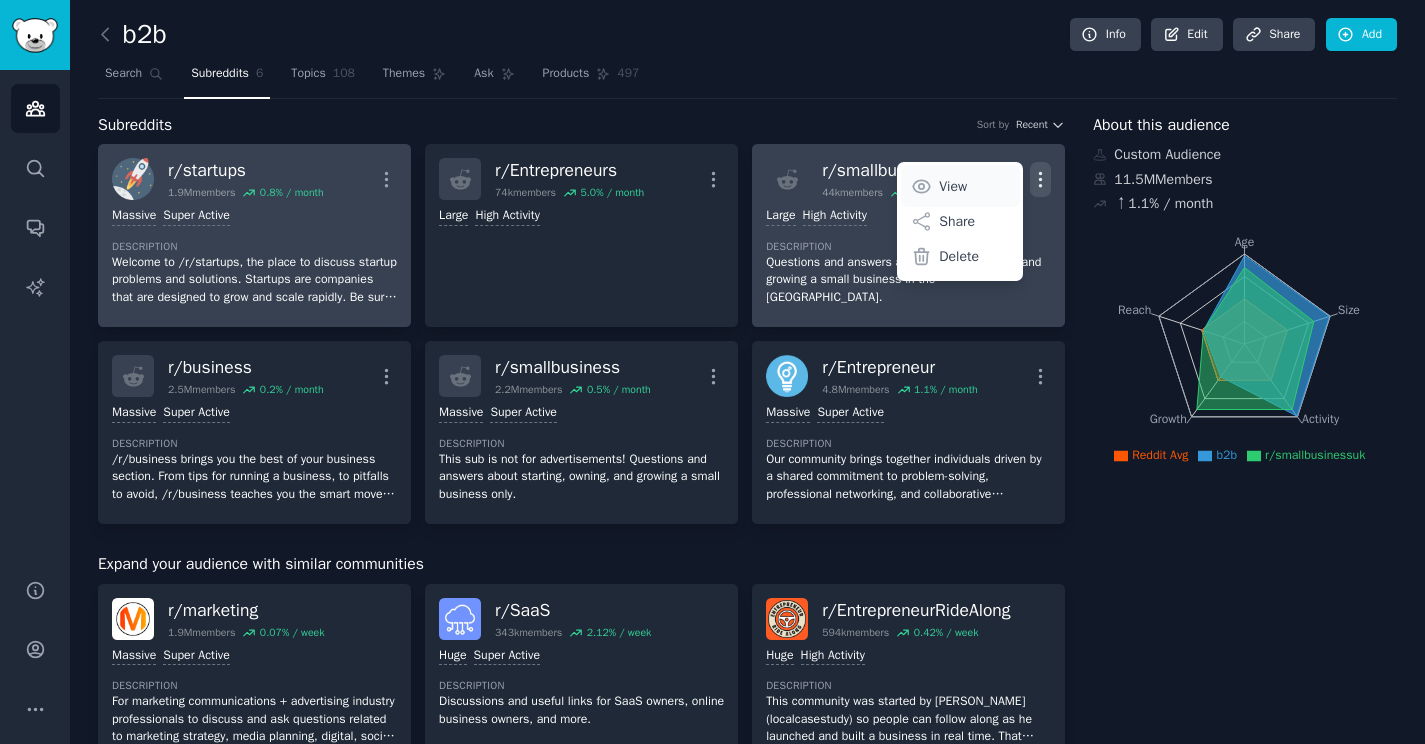 click on "View" at bounding box center [953, 186] 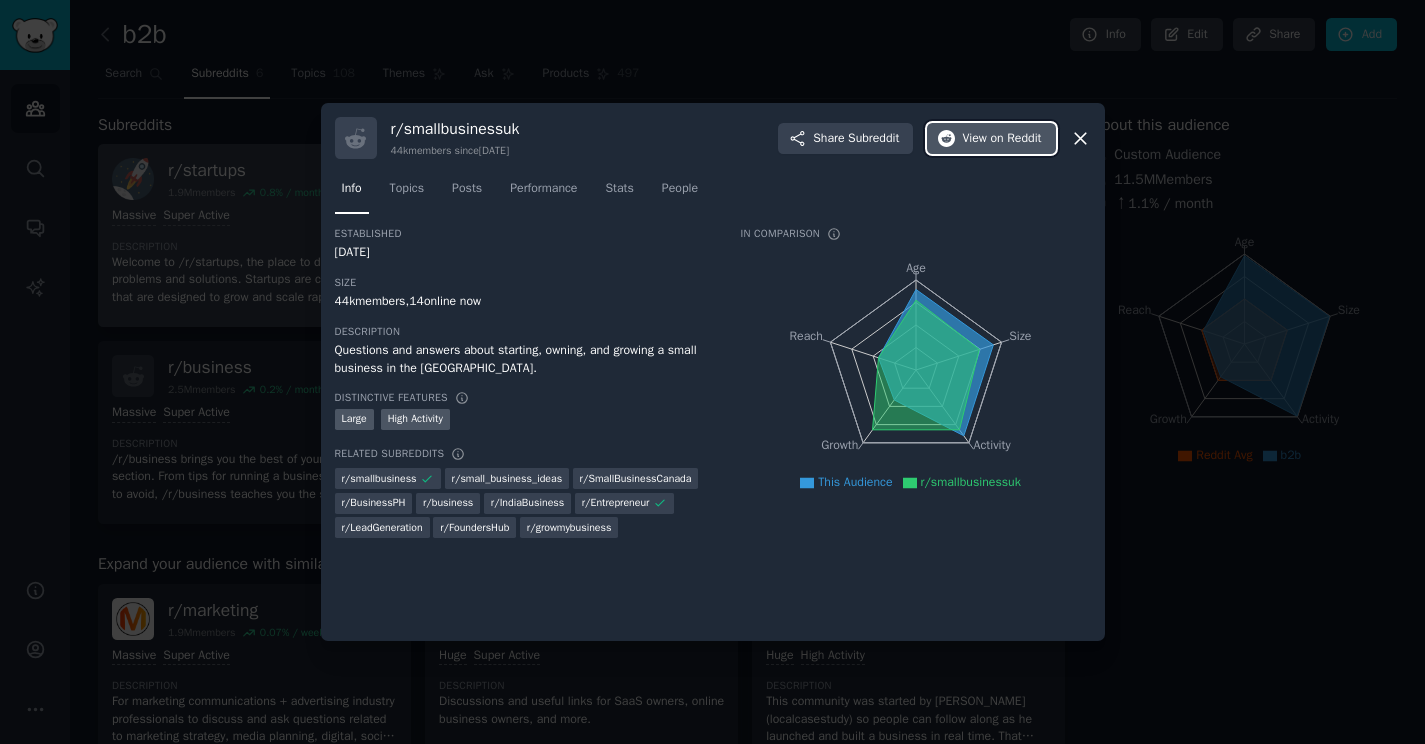 click on "View  on Reddit" at bounding box center (991, 139) 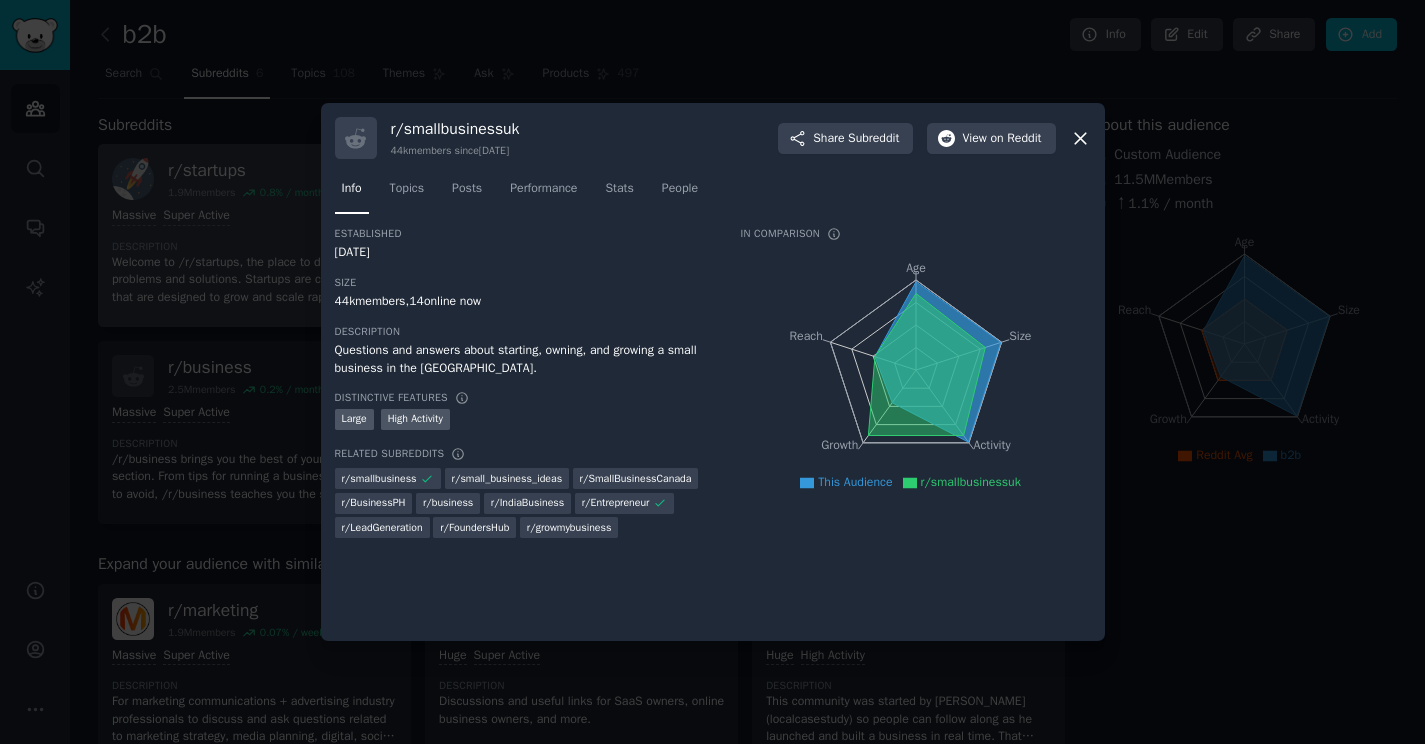 click at bounding box center [712, 372] 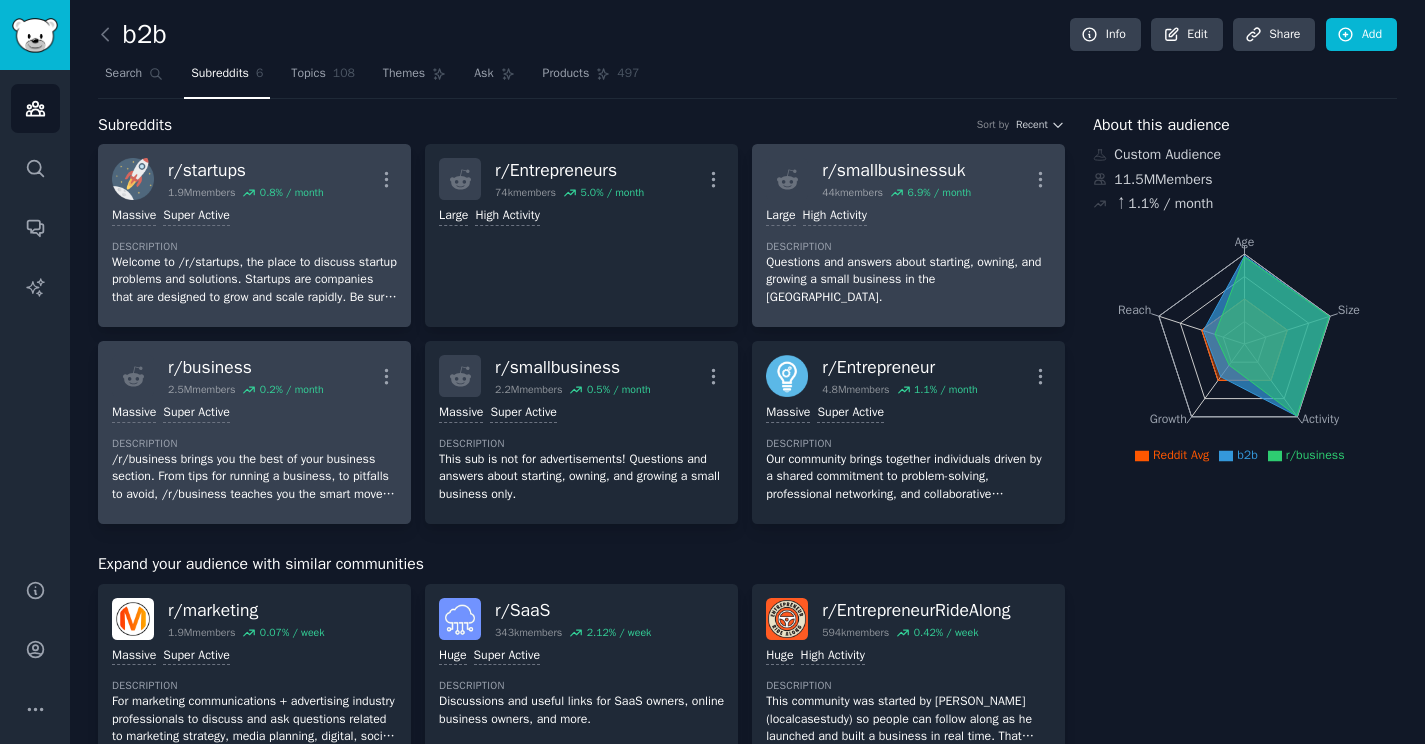 click on "Massive Super Active Description /r/business brings you the best of your business section. From tips for running a business, to pitfalls to avoid, /r/business teaches you the smart moves and helps you dodge the foolish." at bounding box center (254, 453) 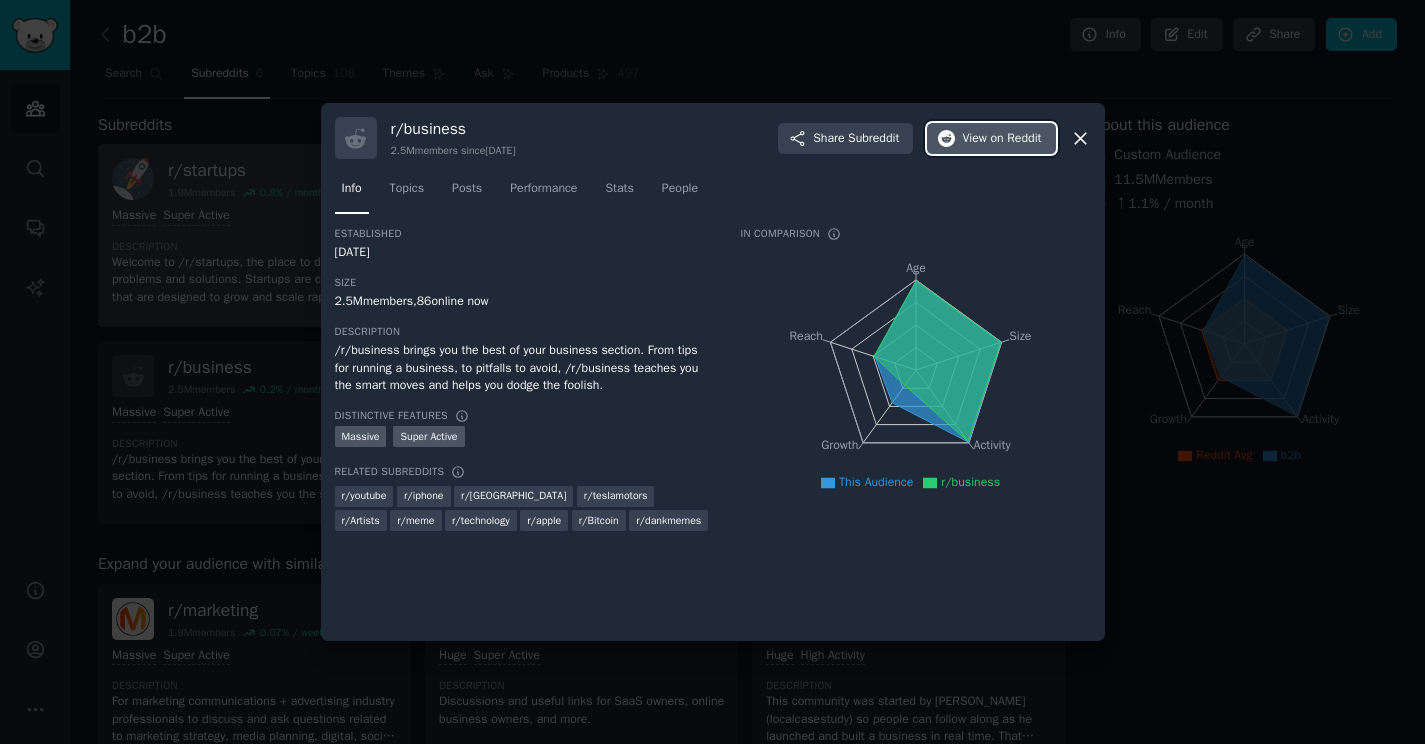 click on "View  on Reddit" at bounding box center [991, 139] 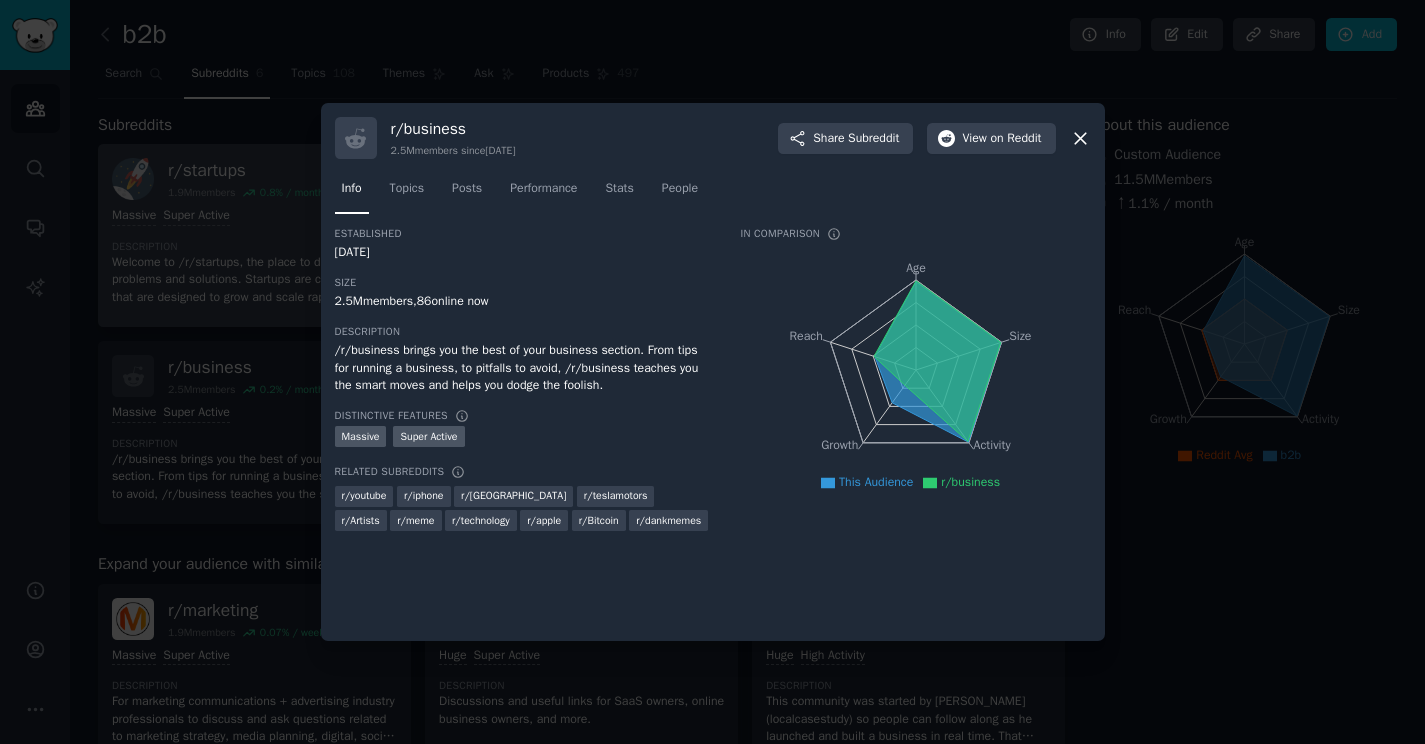 click 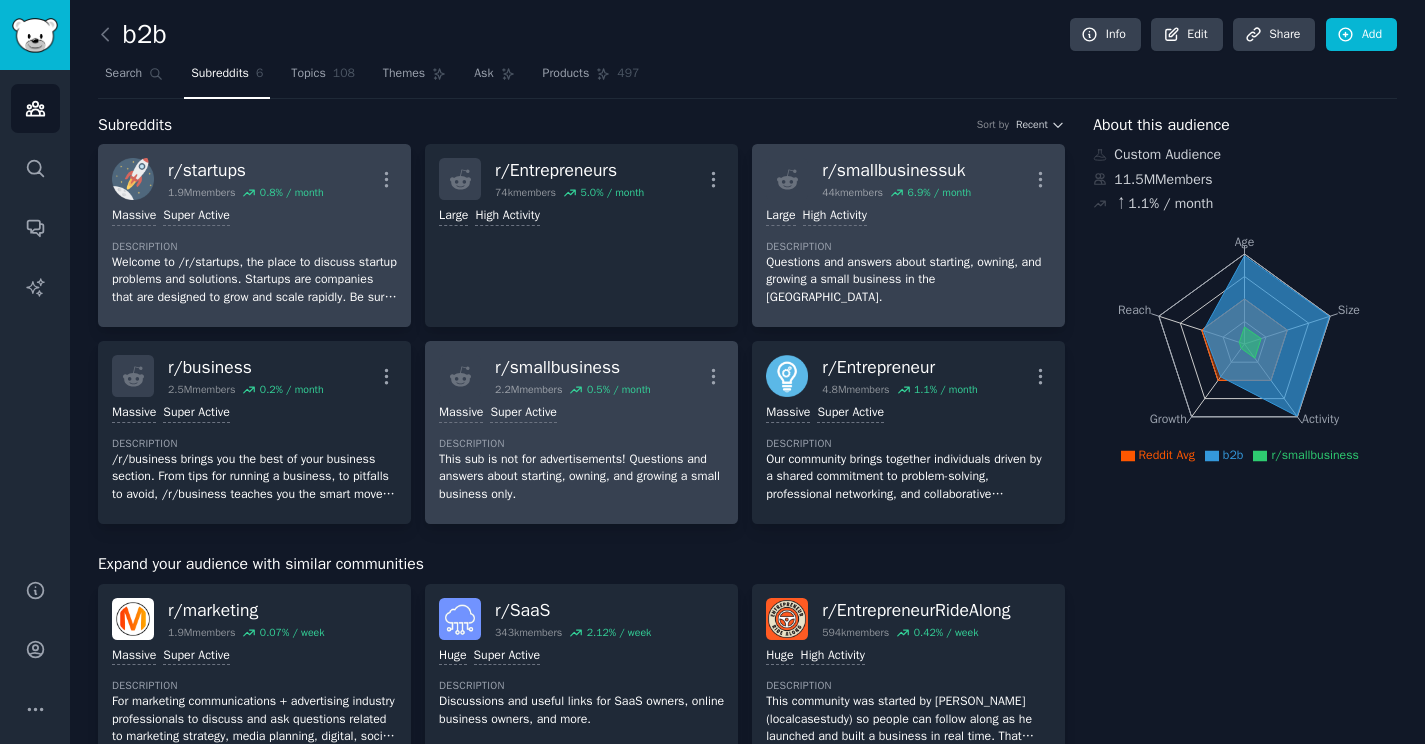 click on "Massive Super Active" at bounding box center (581, 413) 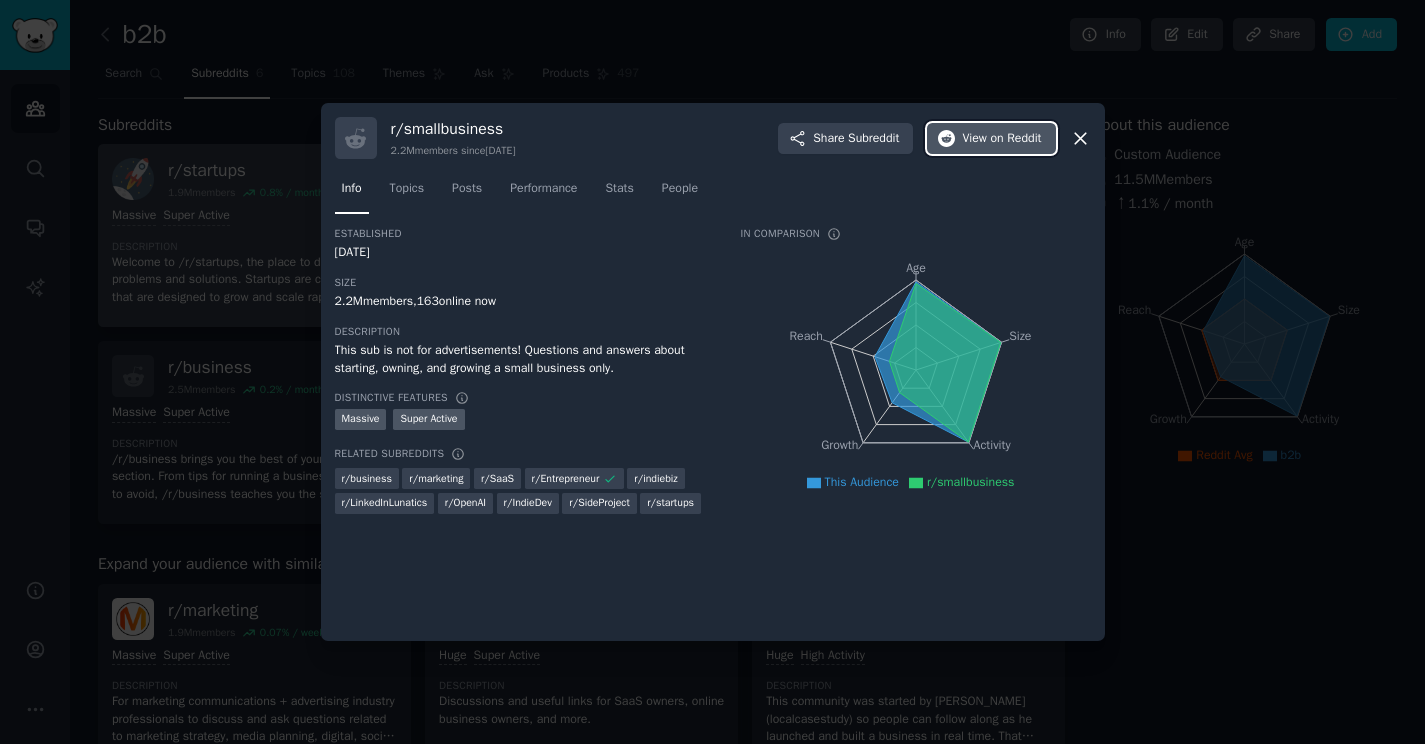 click on "on Reddit" at bounding box center (1015, 139) 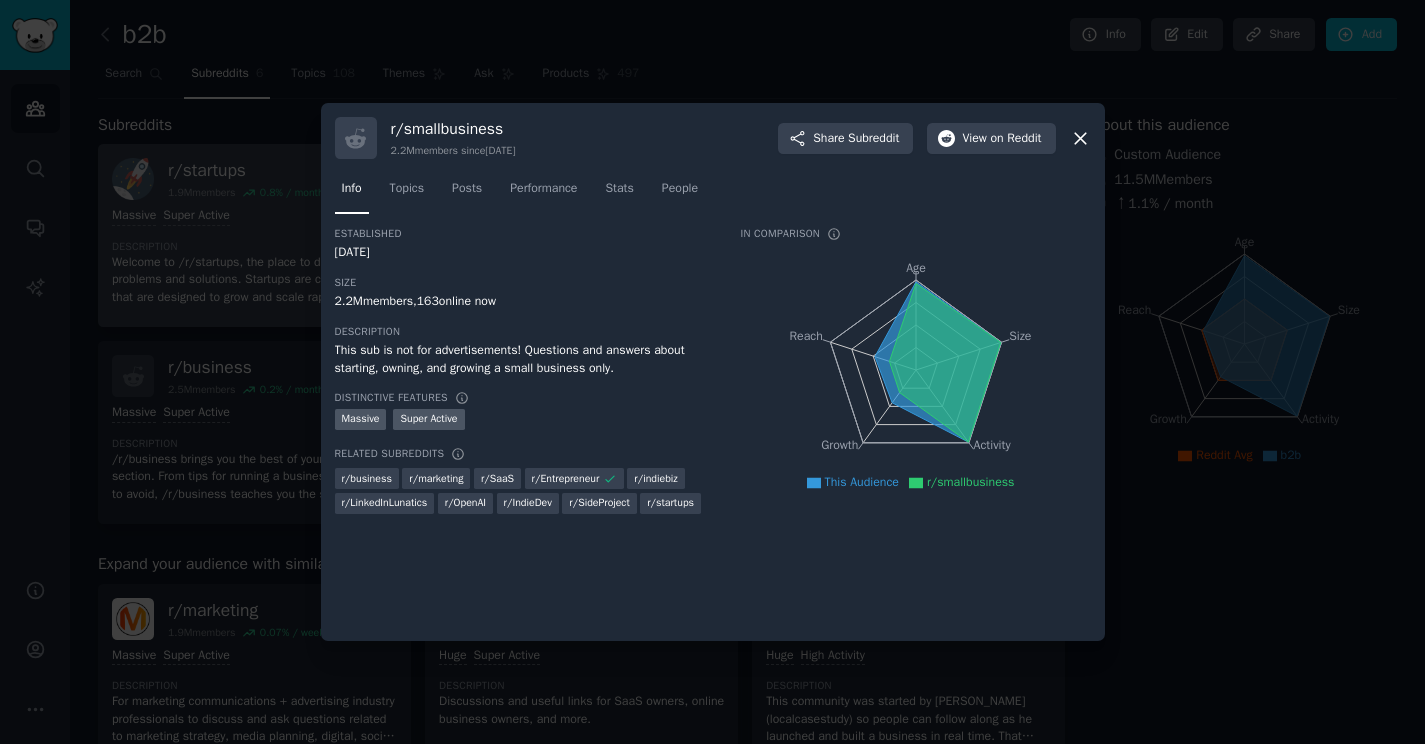 click 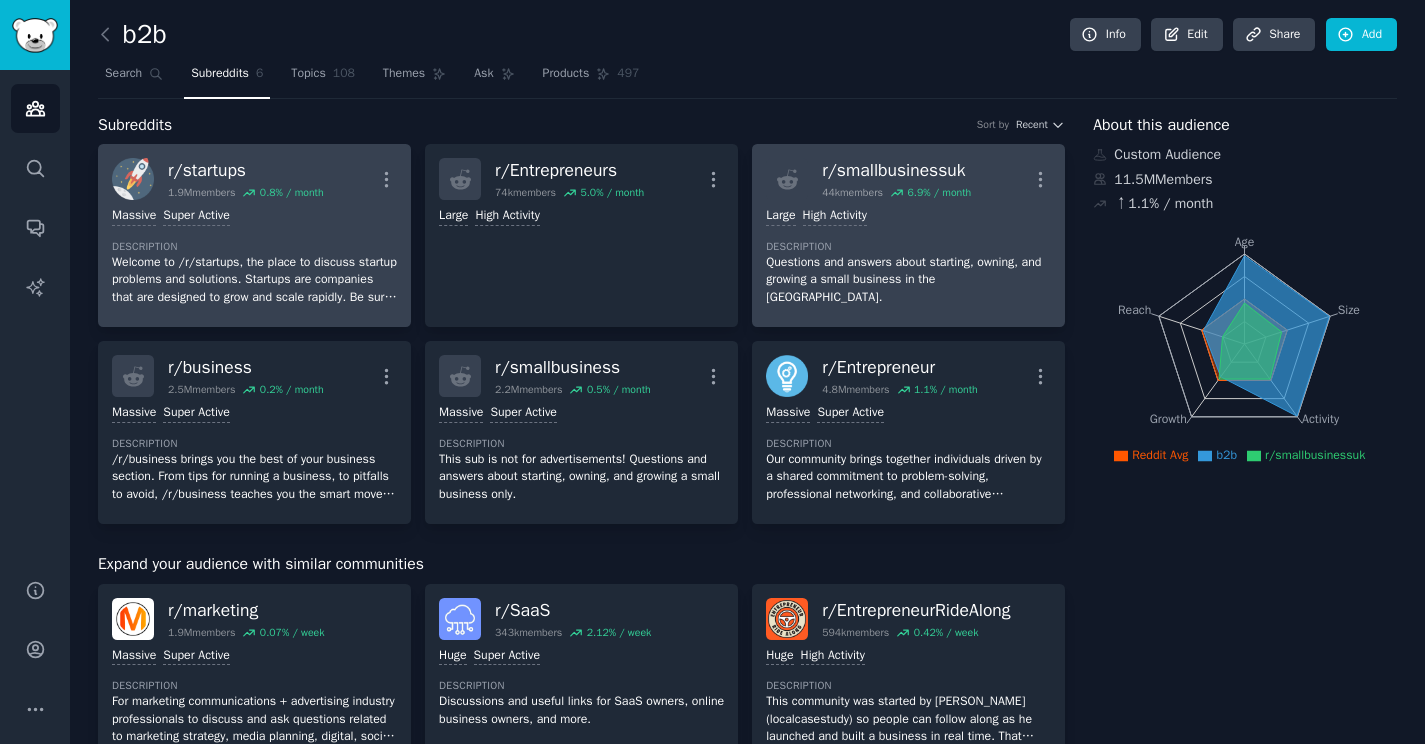 click on "6.9 % / month" at bounding box center (940, 193) 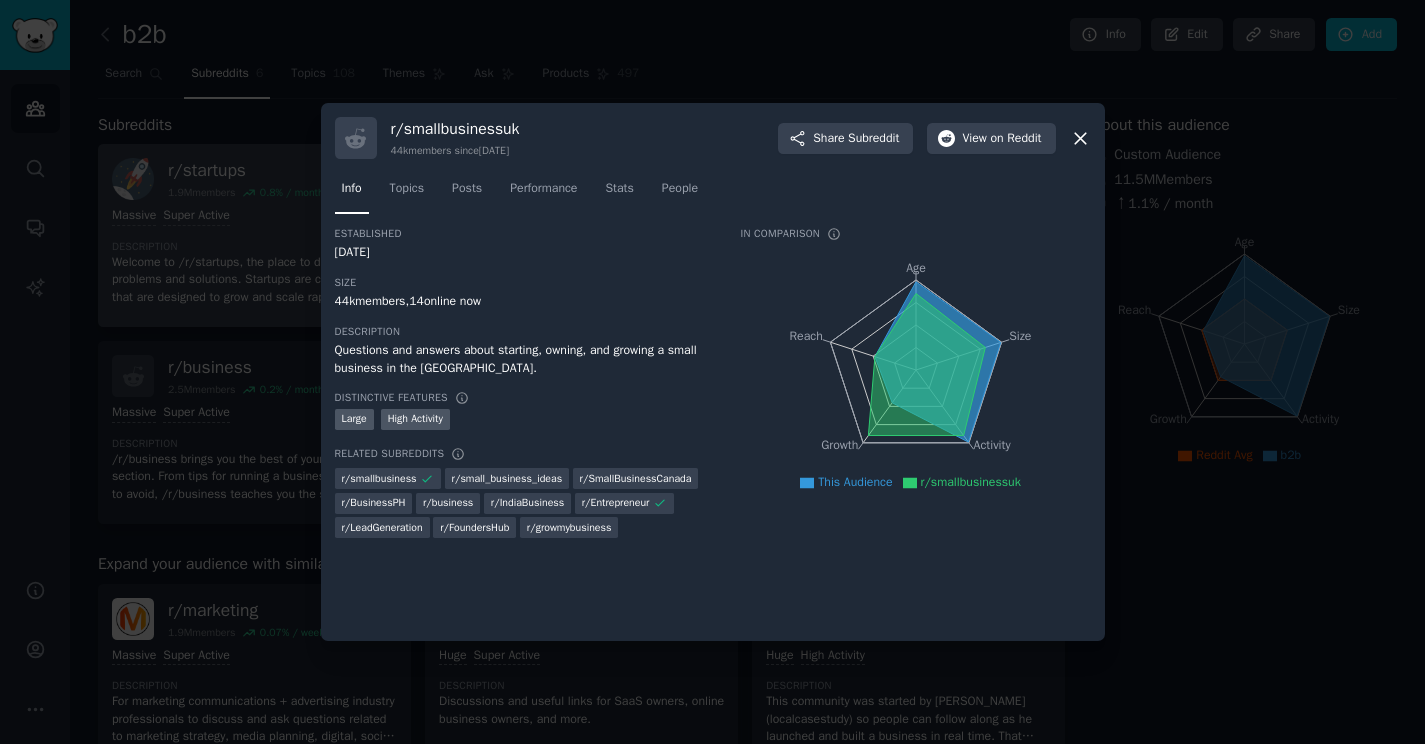 click at bounding box center [712, 372] 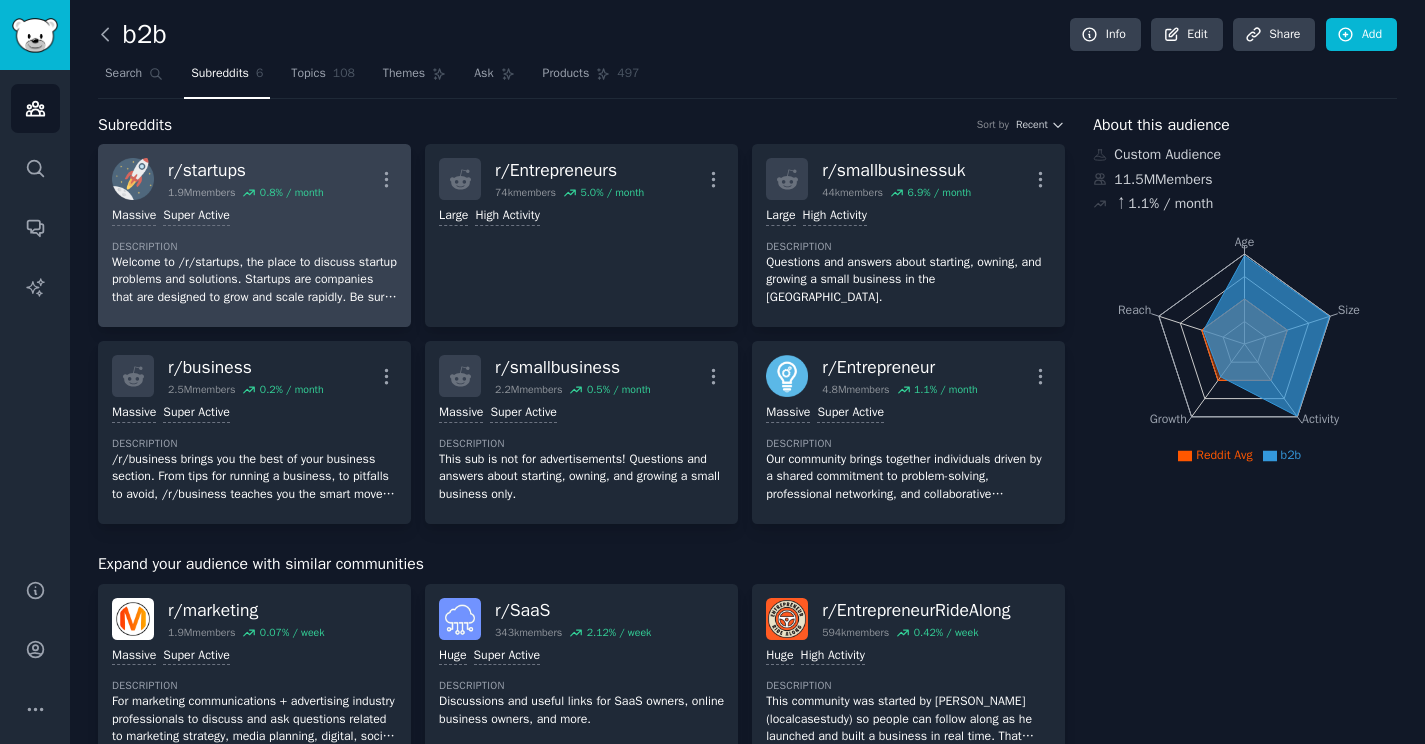 click 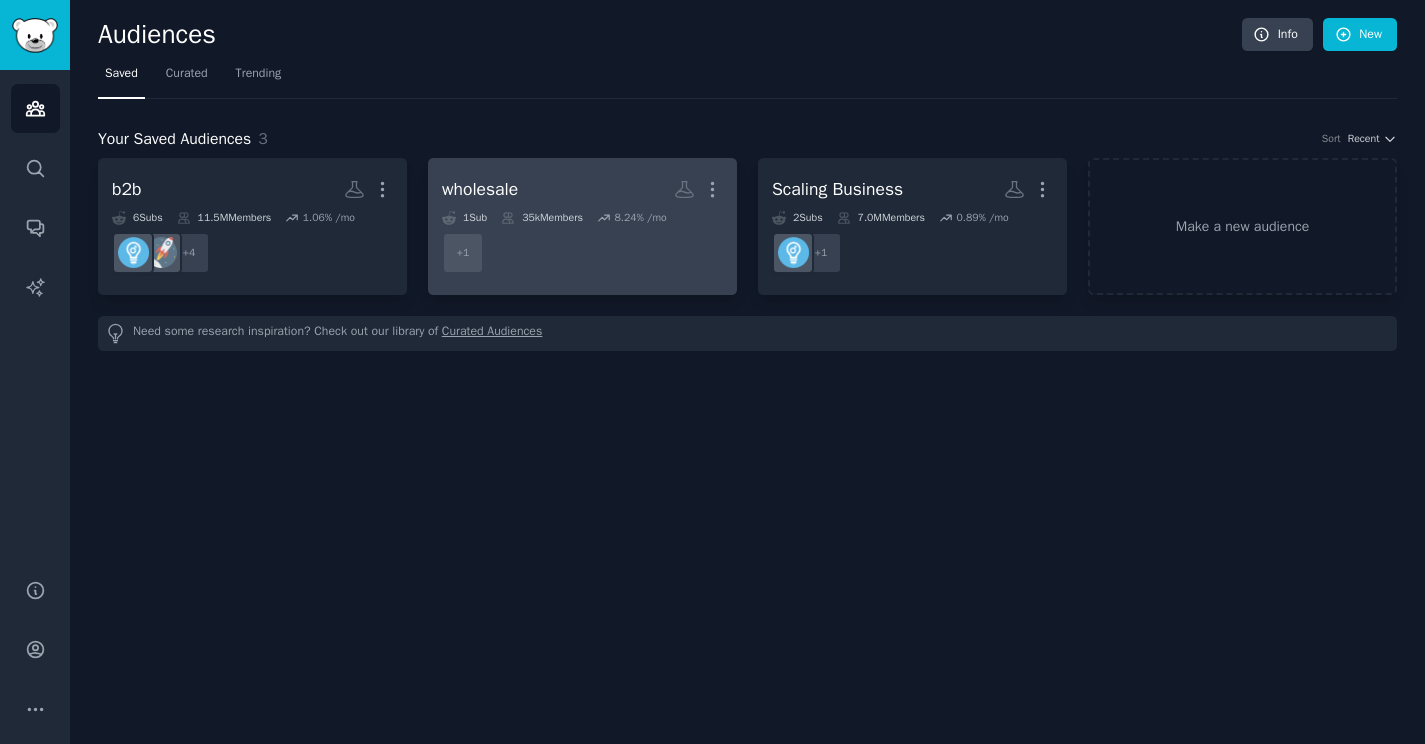 click on "wholesale More" at bounding box center [582, 189] 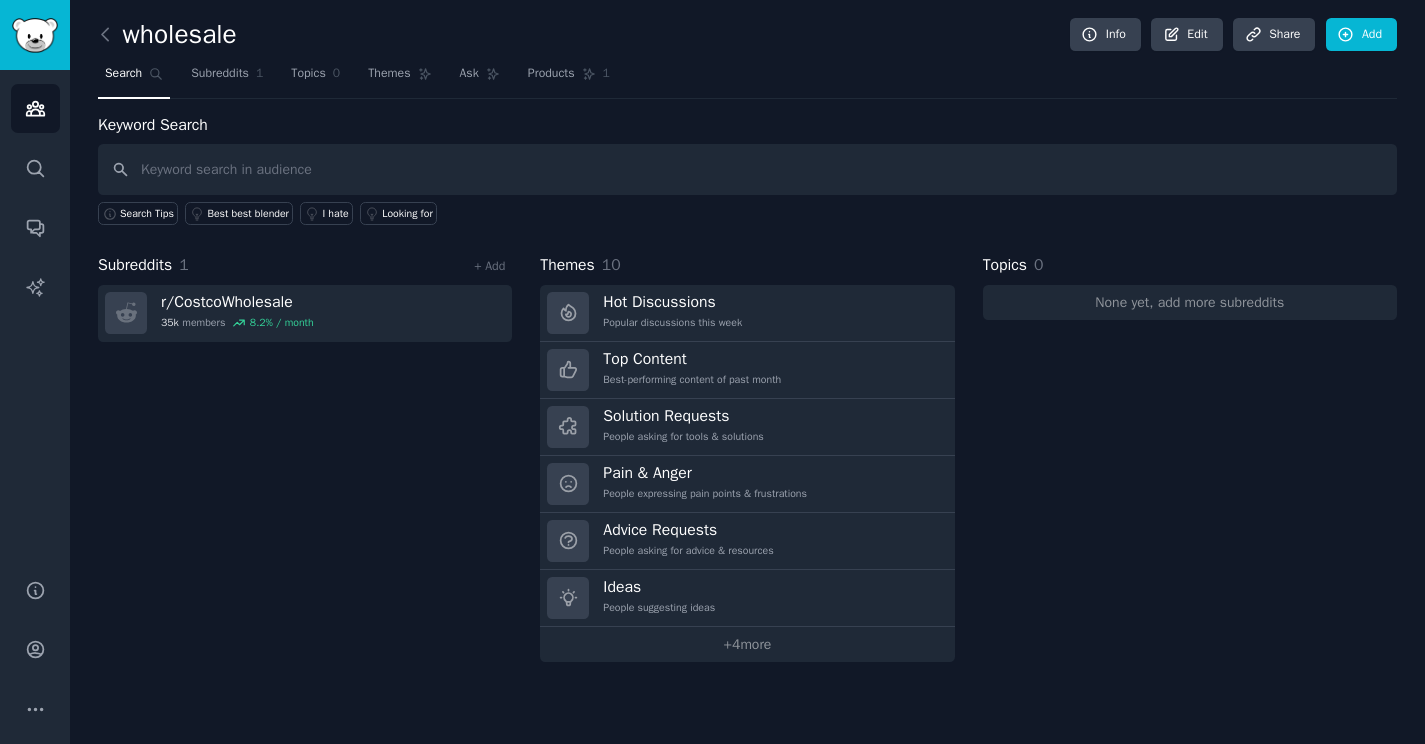 click at bounding box center [747, 169] 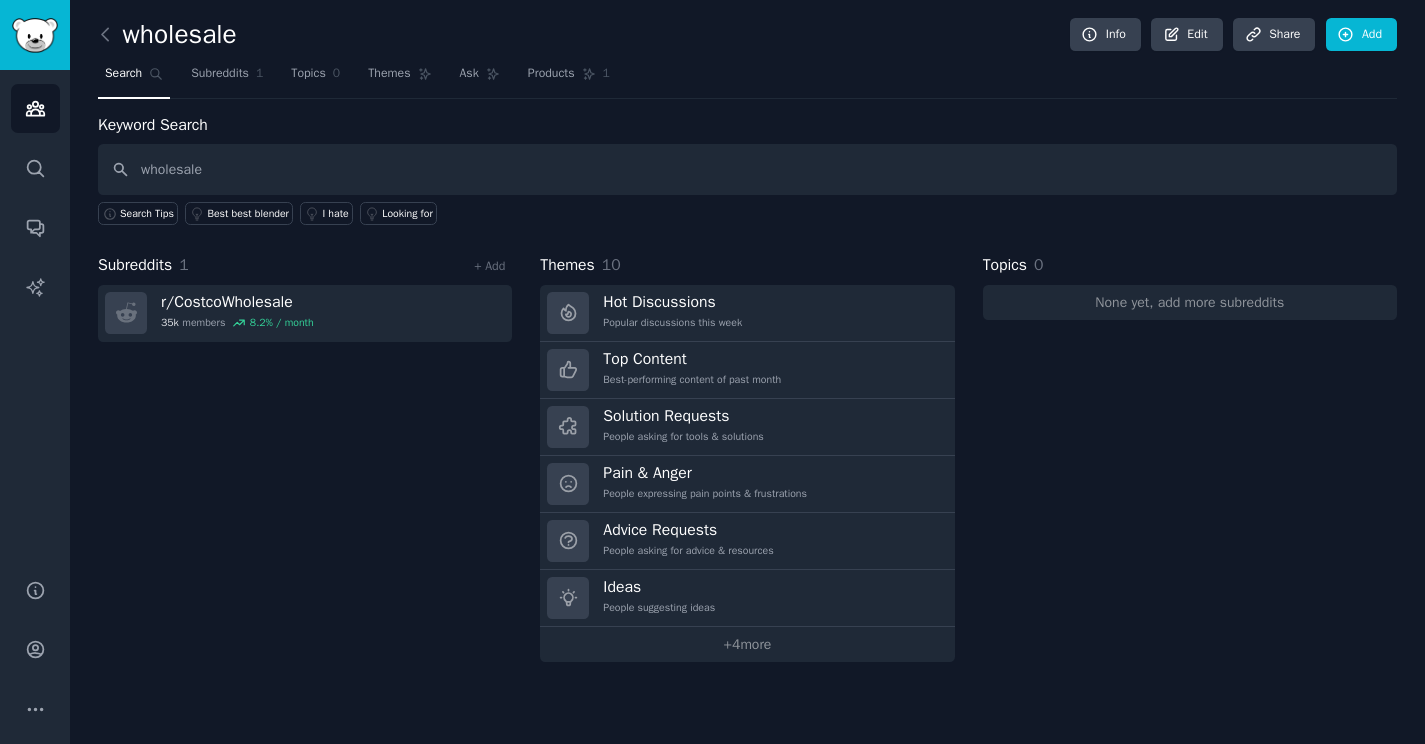 type on "wholesale" 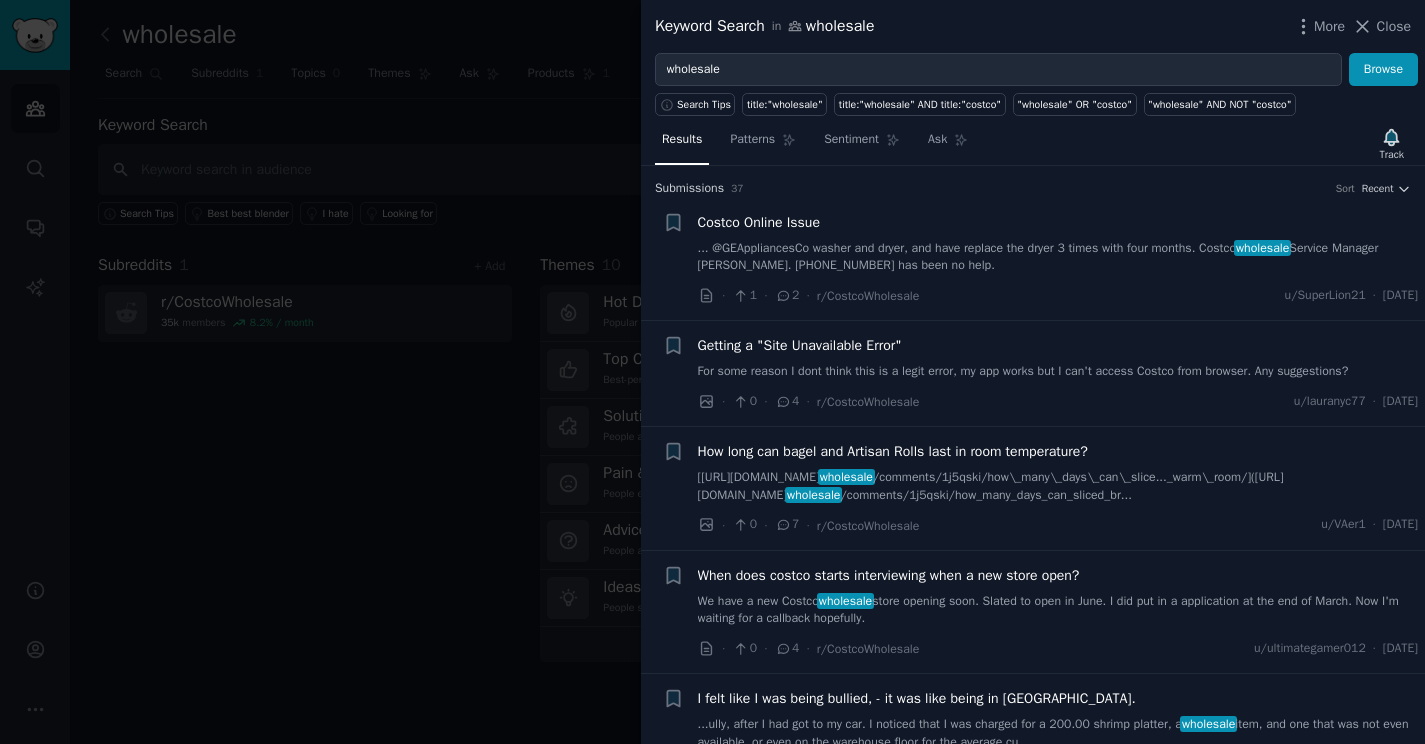 click at bounding box center (712, 372) 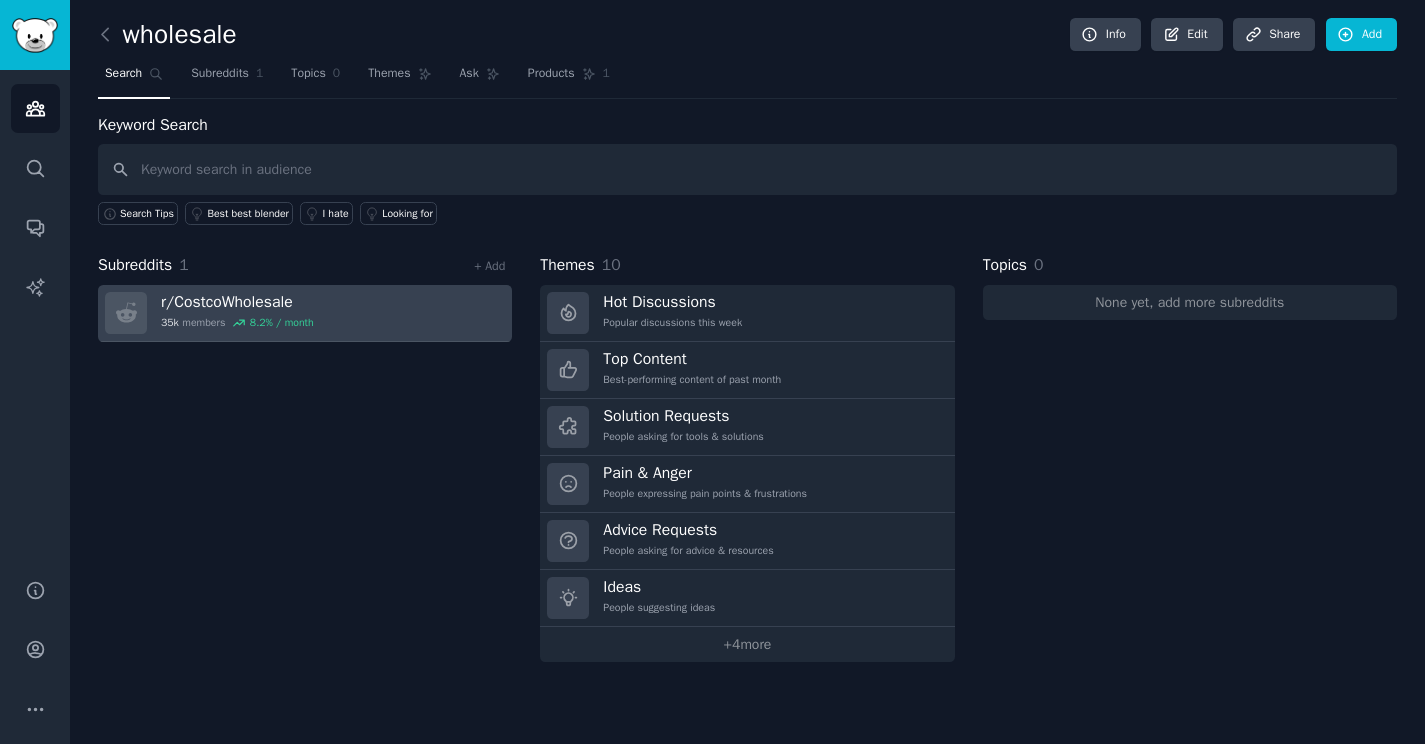 click on "r/ CostcoWholesale 35k  members 8.2 % / month" at bounding box center [305, 313] 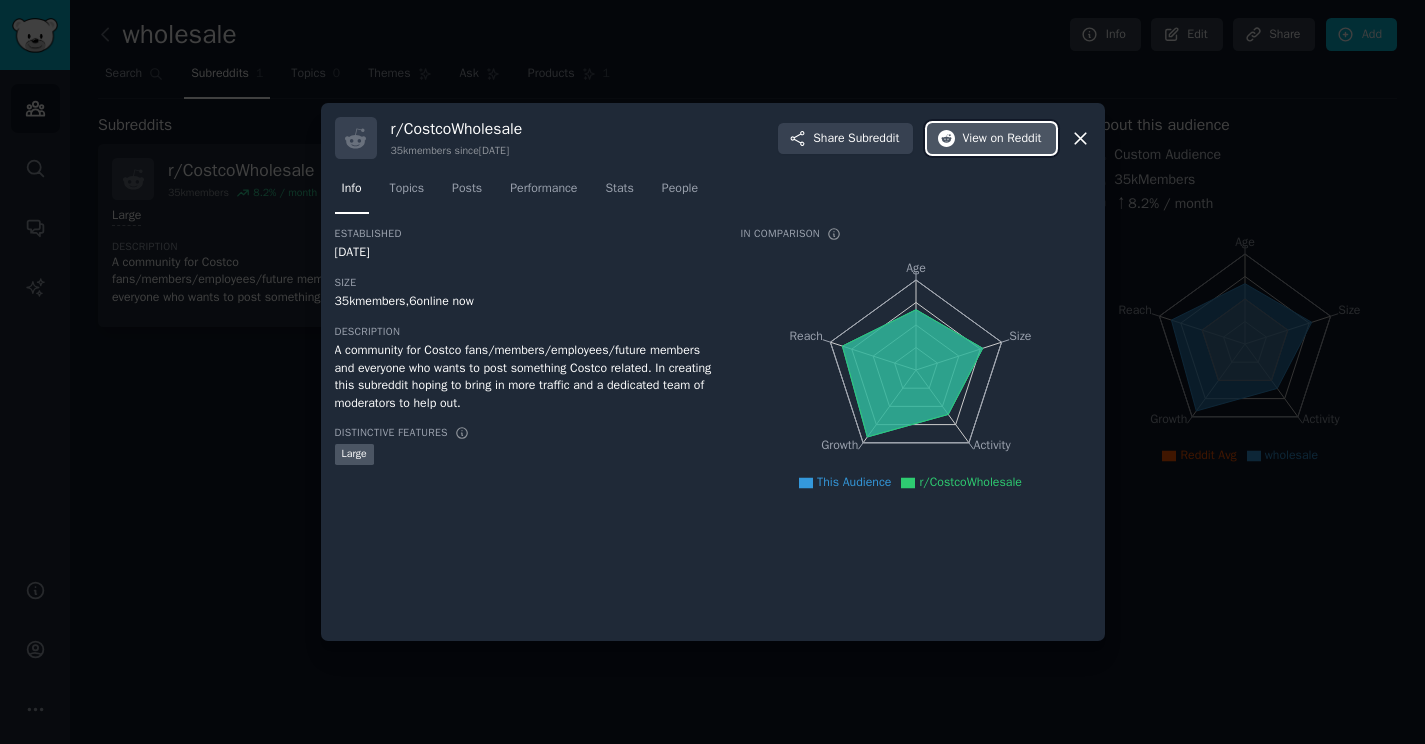 click on "View  on Reddit" at bounding box center [991, 139] 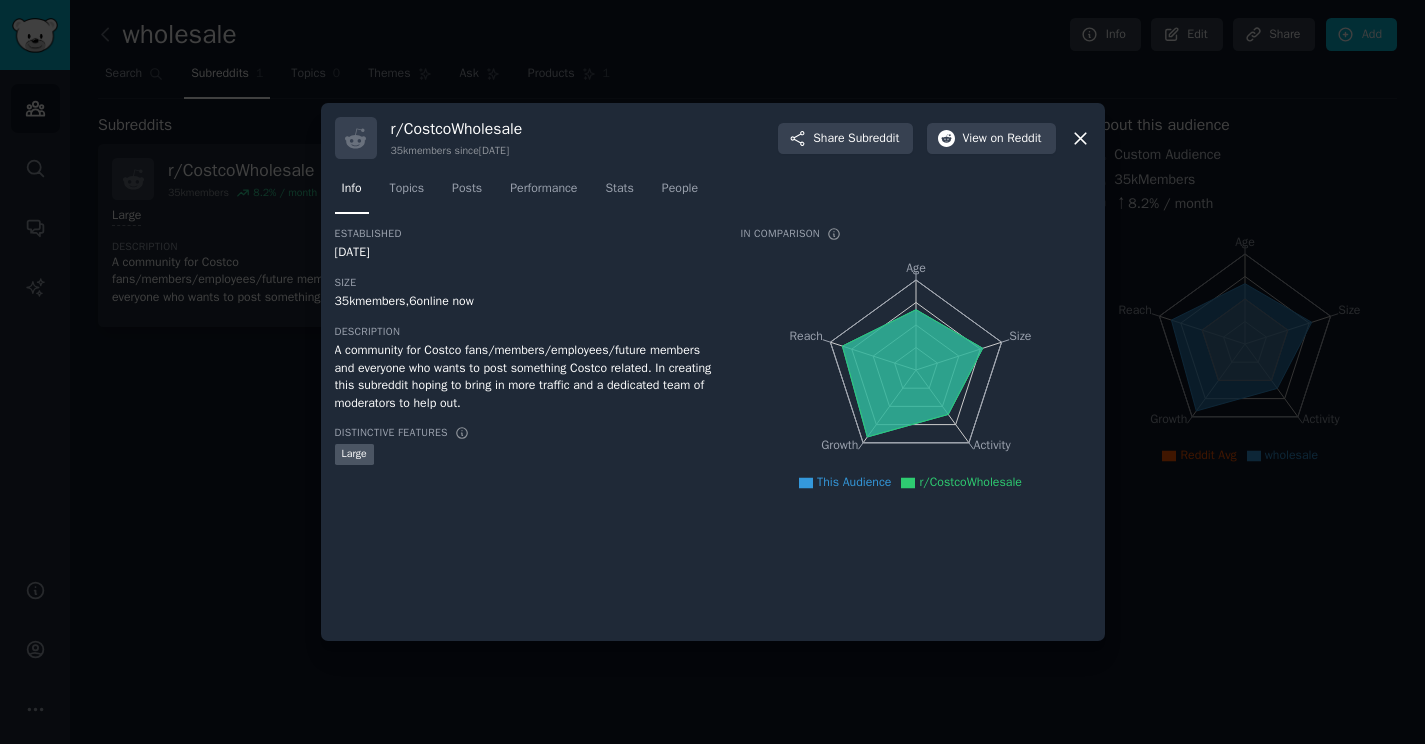 click 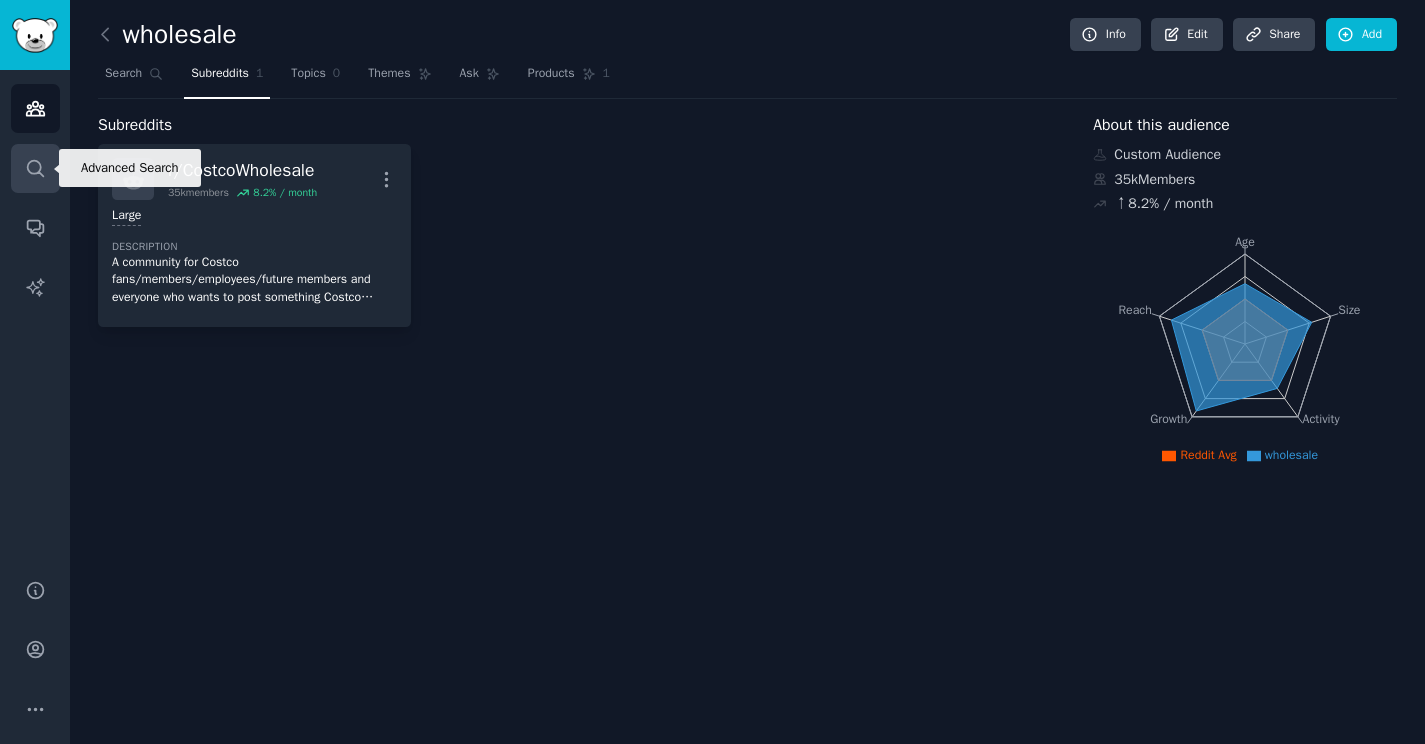 click on "Search" at bounding box center [35, 168] 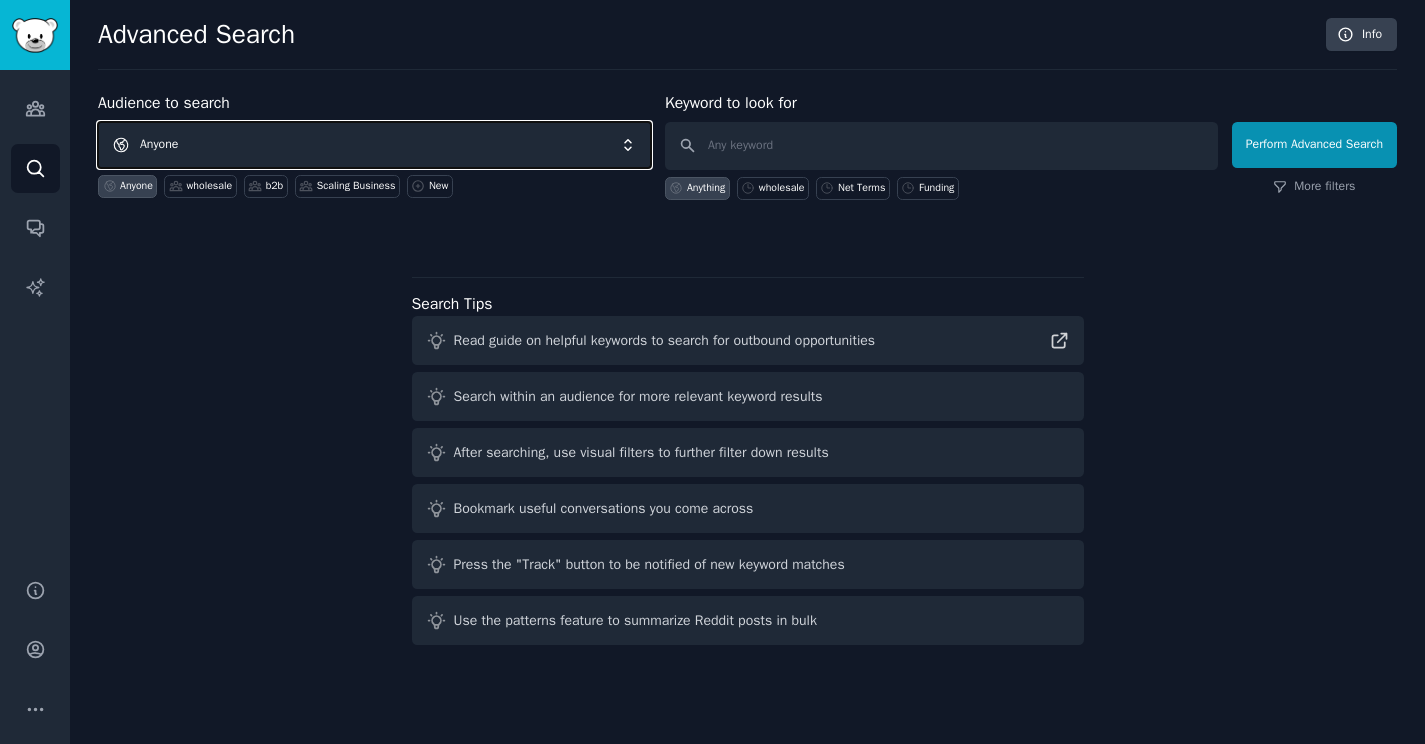 click on "Anyone" at bounding box center (374, 145) 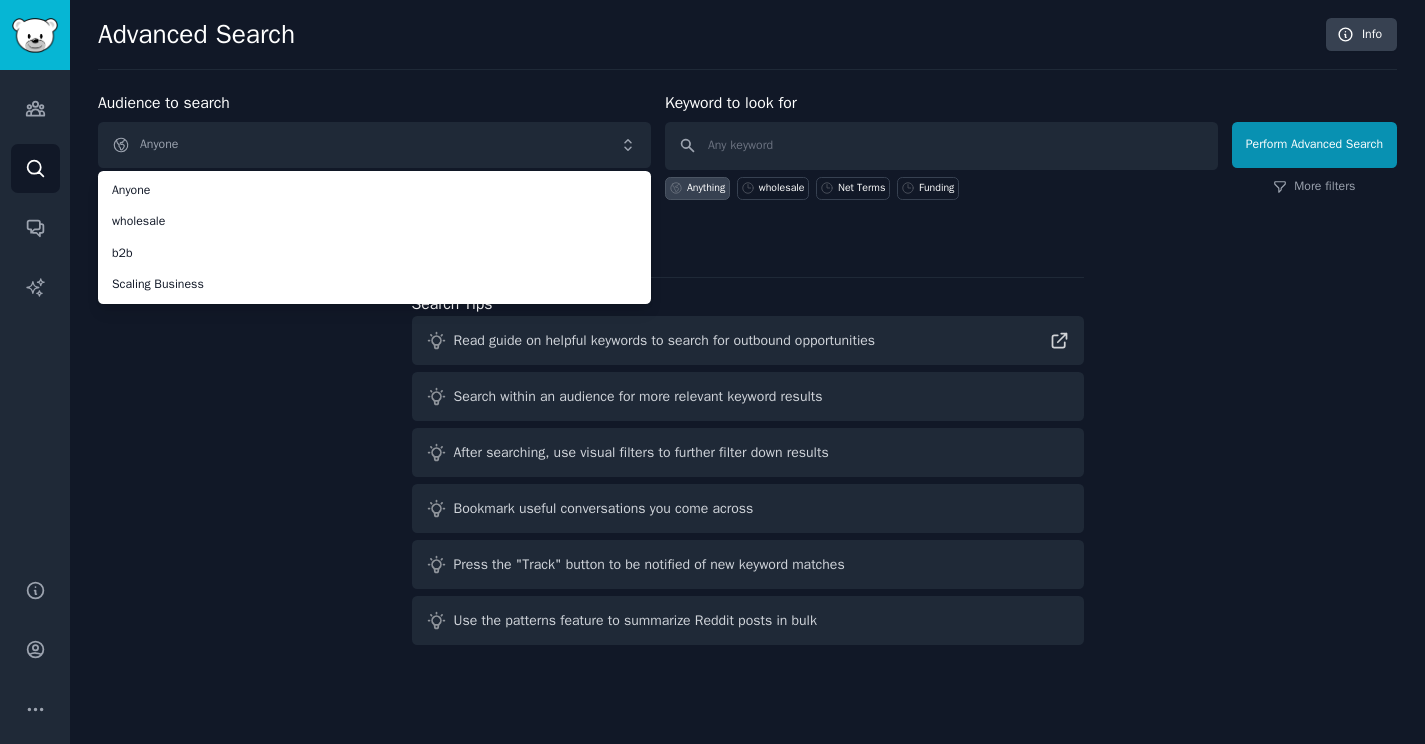 click on "Audience to search Anyone Anyone wholesale b2b Scaling Business Anyone wholesale b2b Scaling Business New Keyword to look for Anything wholesale Net Terms Funding   Perform Advanced Search More filters Search Tips Read guide on helpful keywords to search for outbound opportunities Search within an audience for more relevant keyword results After searching, use visual filters to further filter down results Bookmark useful conversations you come across Press the "Track" button to be notified of new keyword matches Use the patterns feature to summarize Reddit posts in bulk" at bounding box center (747, 372) 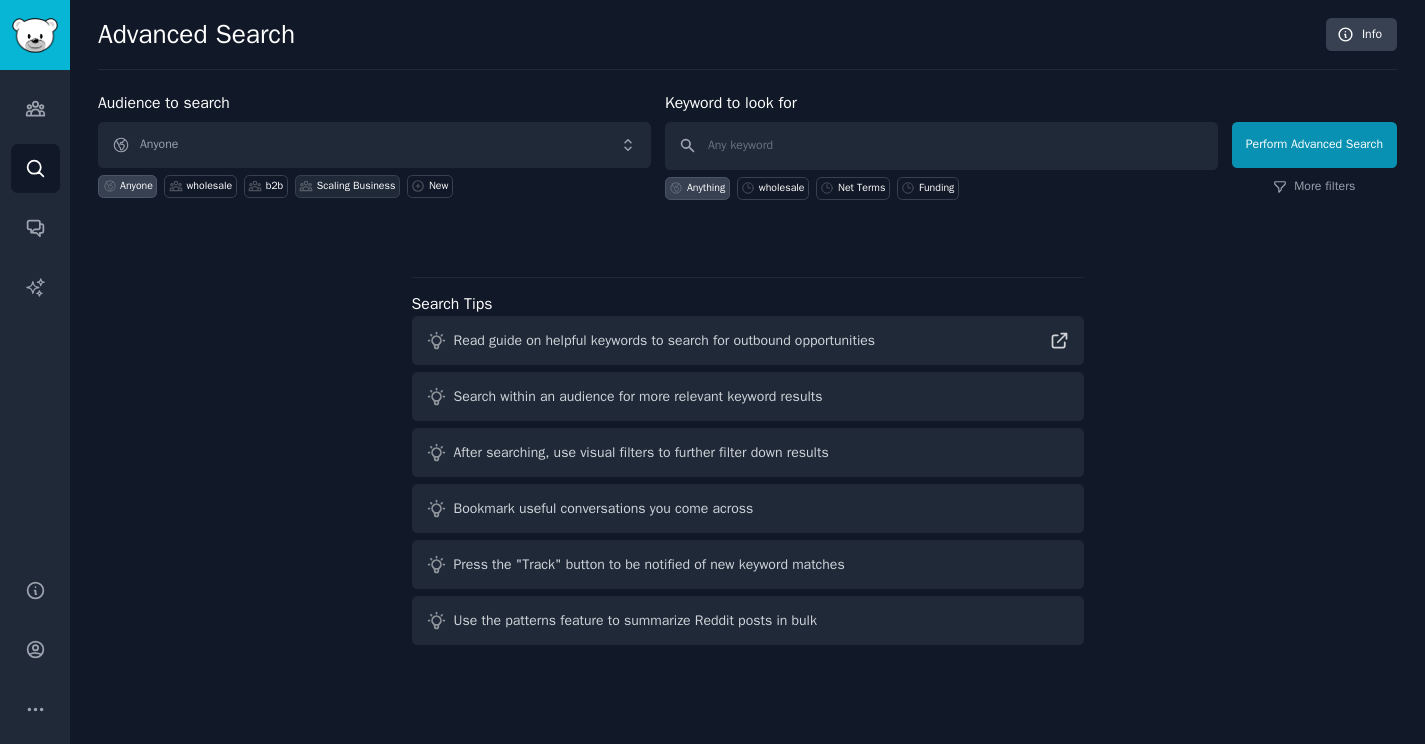 click on "Scaling Business" at bounding box center [356, 186] 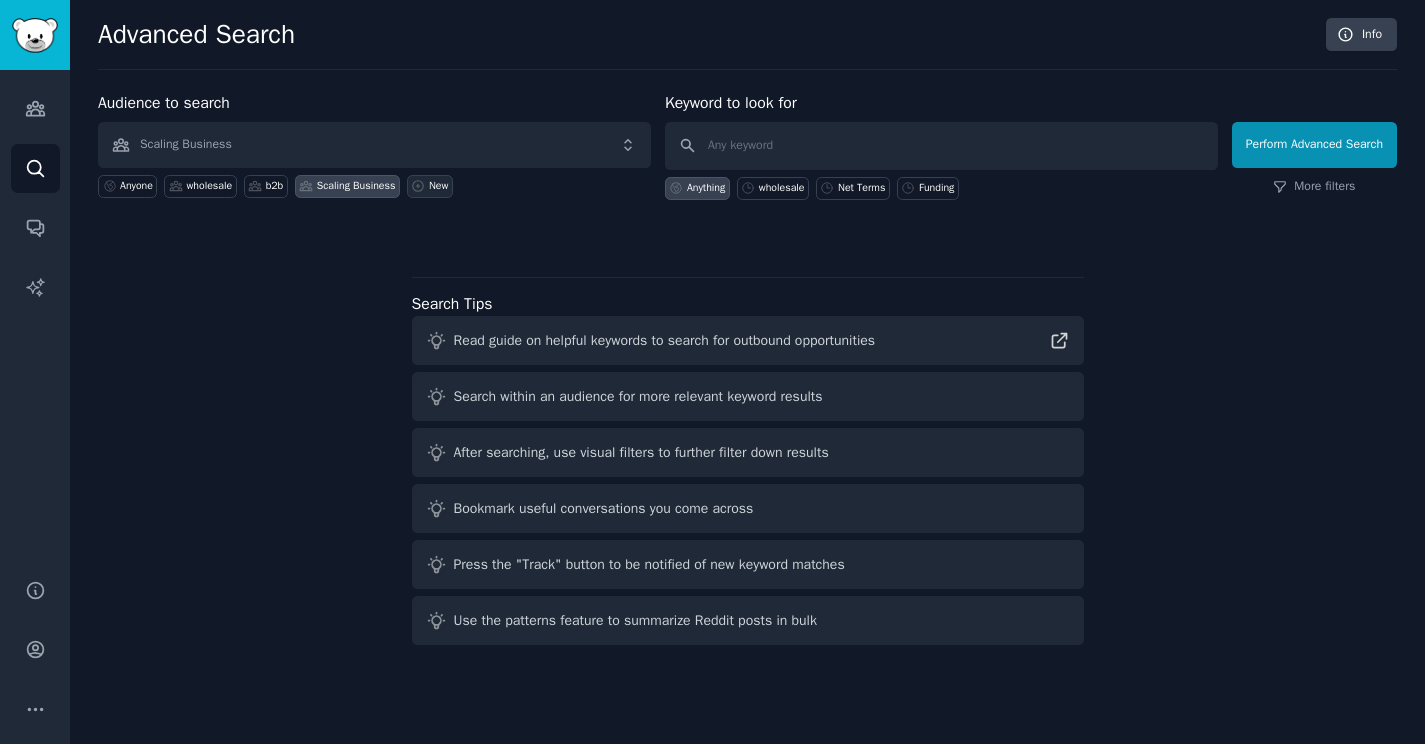 click on "New" at bounding box center [430, 186] 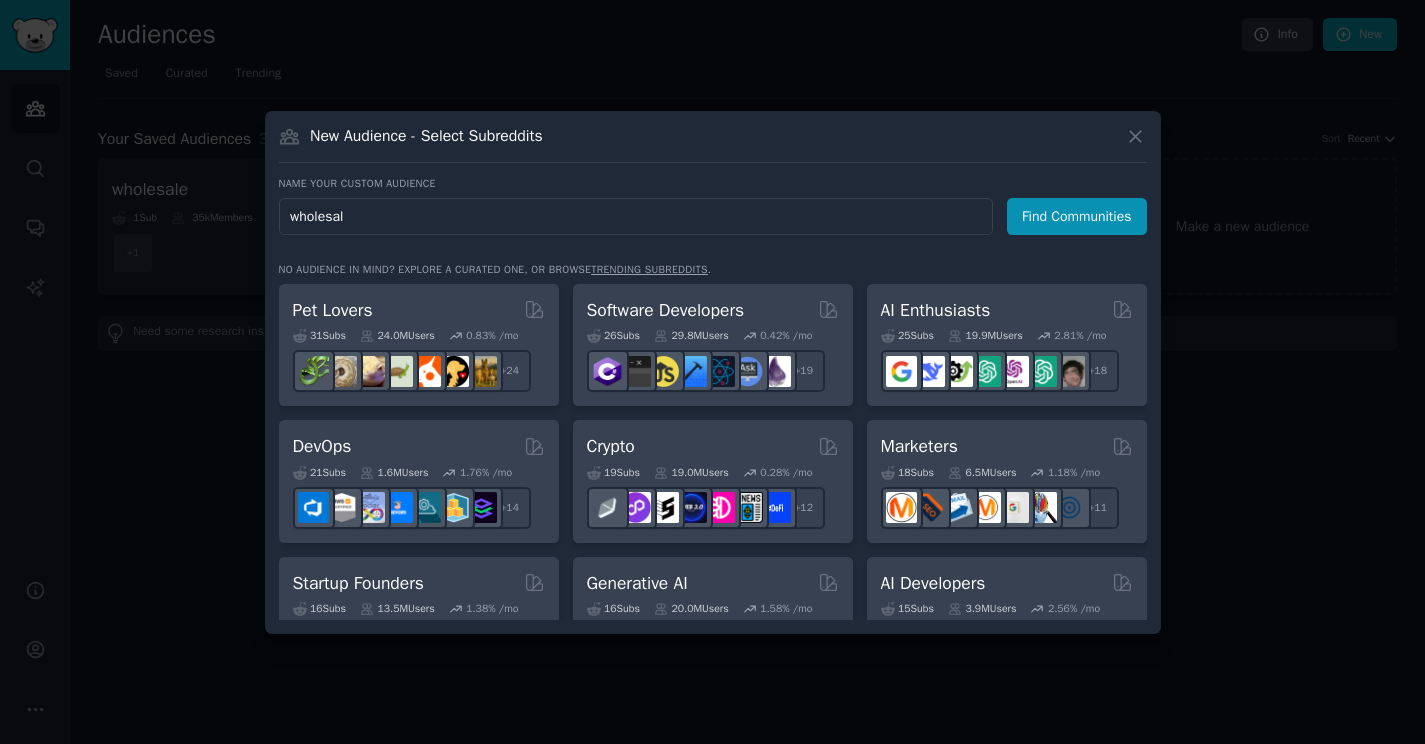 type on "wholesale" 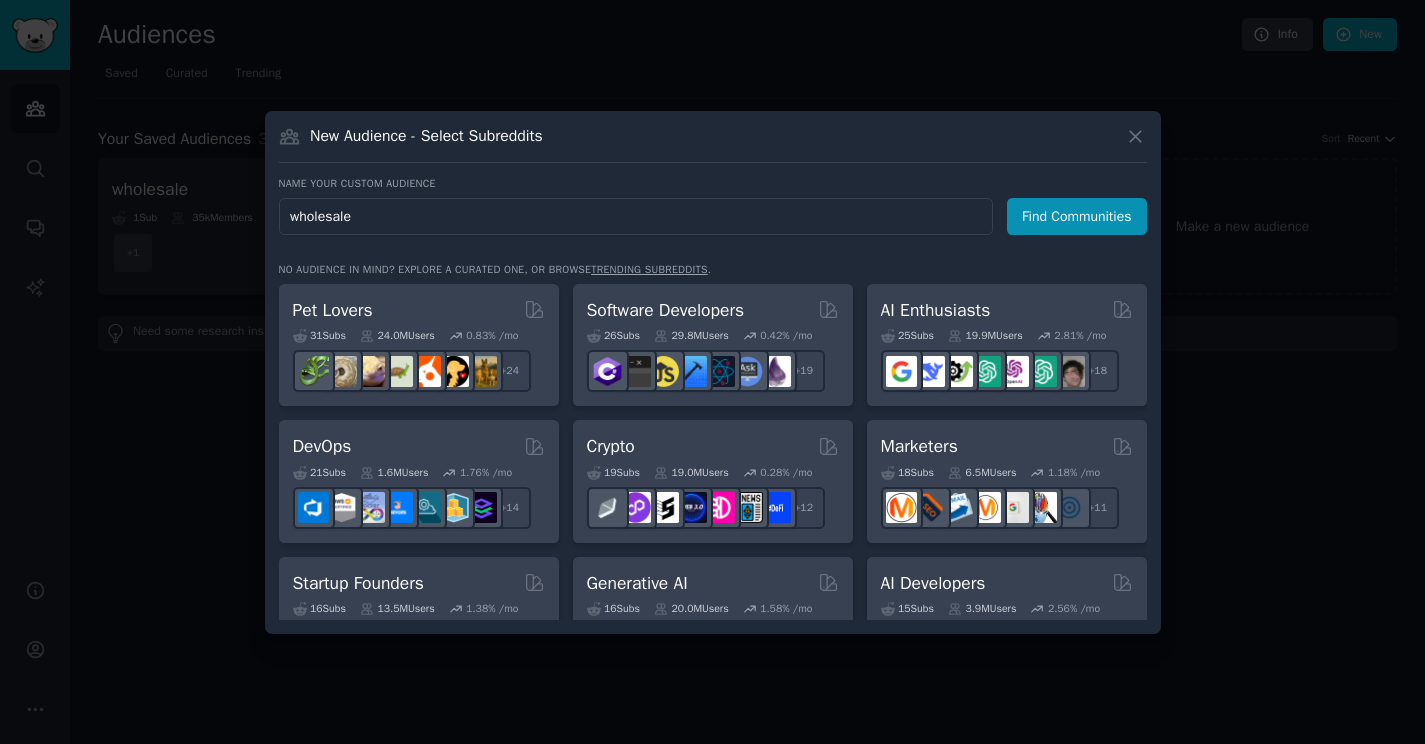 click on "Find Communities" at bounding box center (1077, 216) 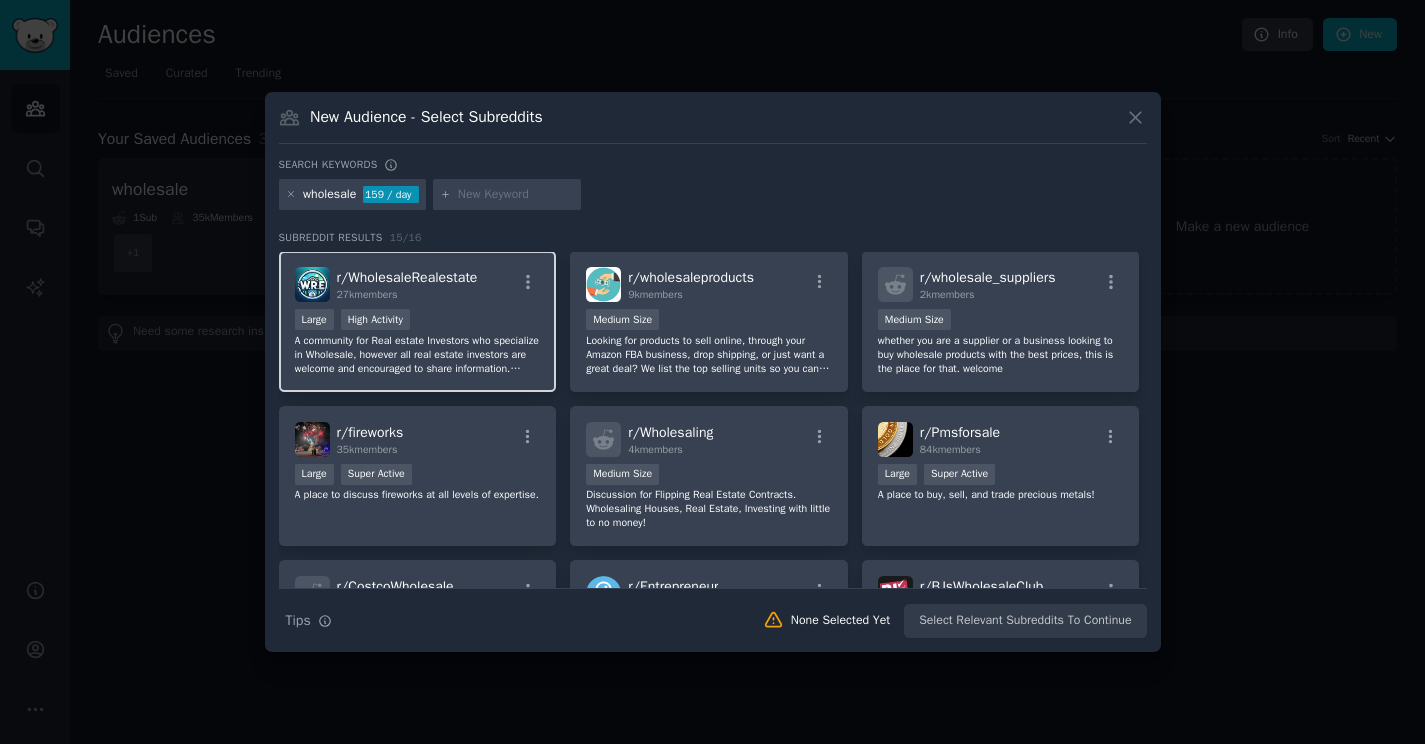 scroll, scrollTop: 0, scrollLeft: 0, axis: both 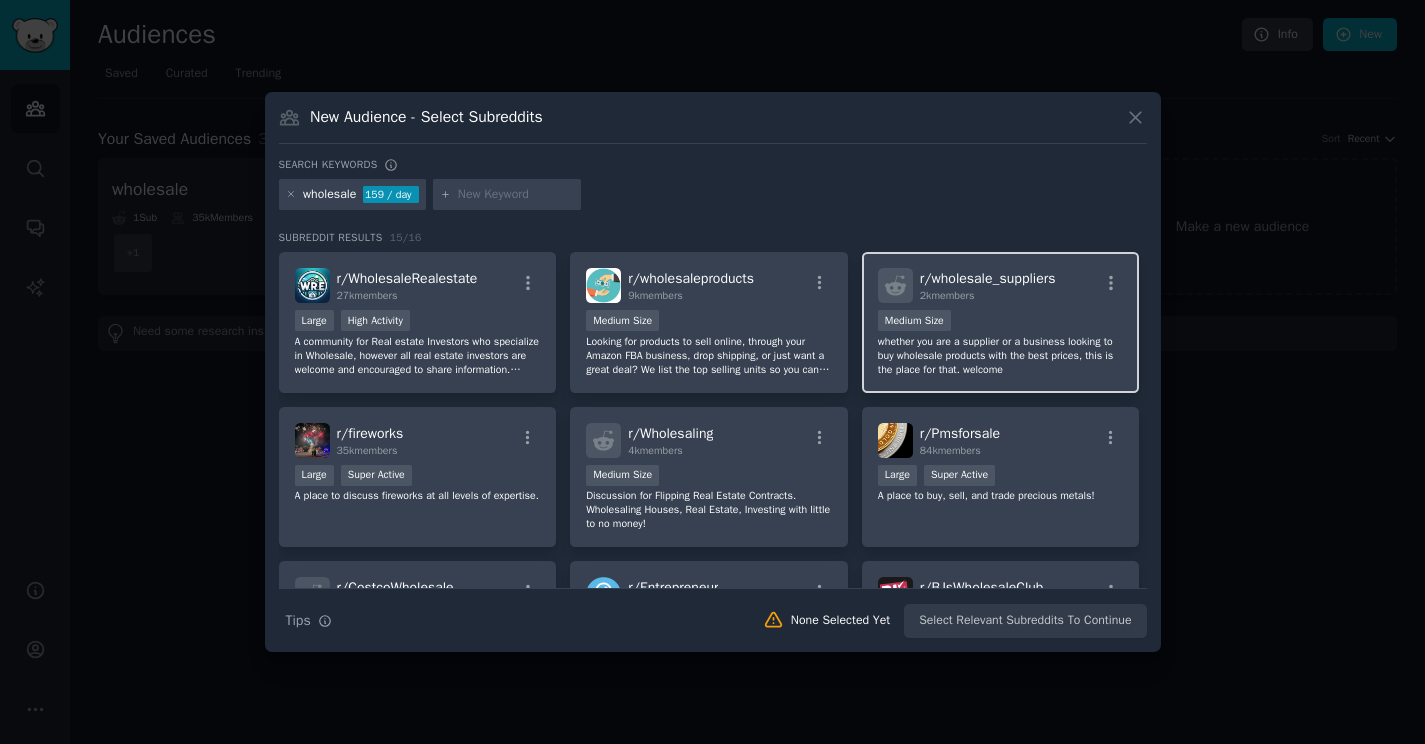 click on "whether you are a supplier or a business looking to buy wholesale products with the best prices, this is the place for that. welcome" at bounding box center (1001, 356) 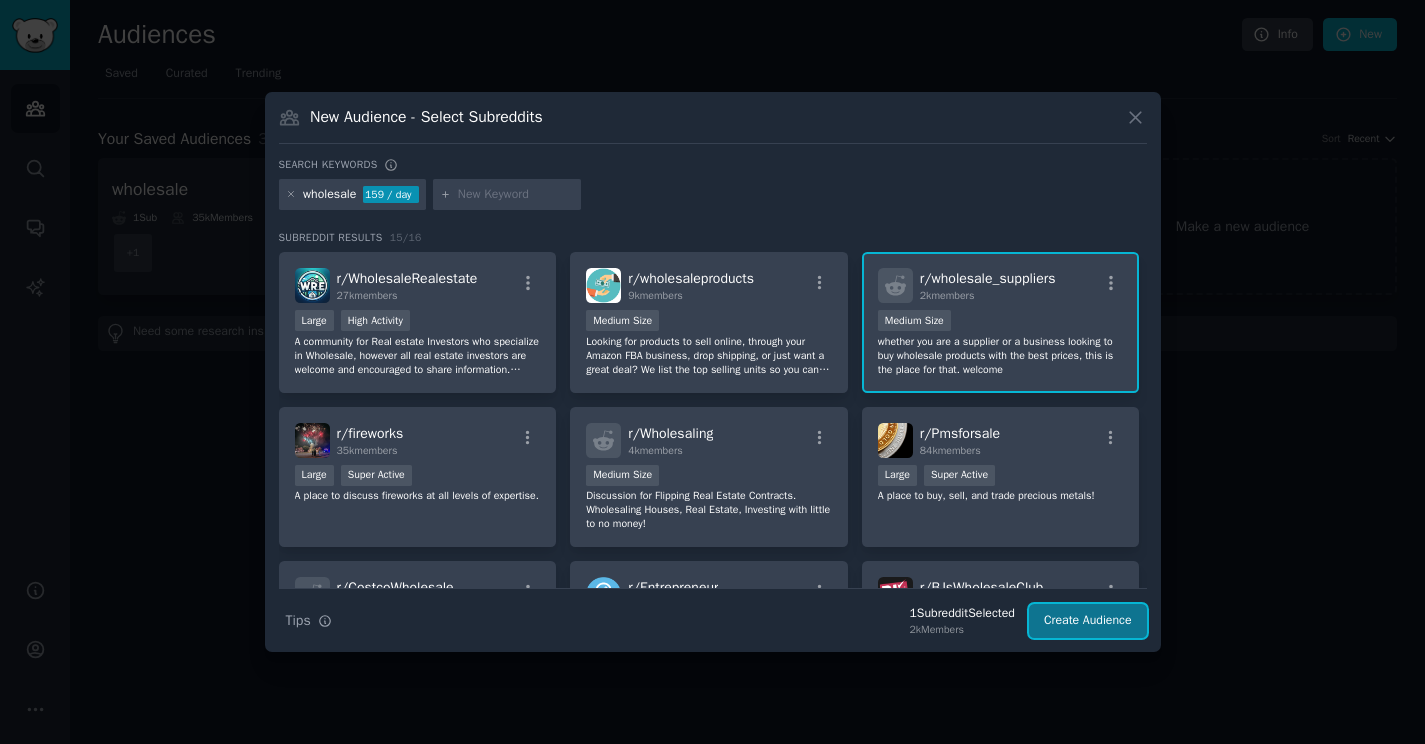 click on "Create Audience" at bounding box center (1088, 621) 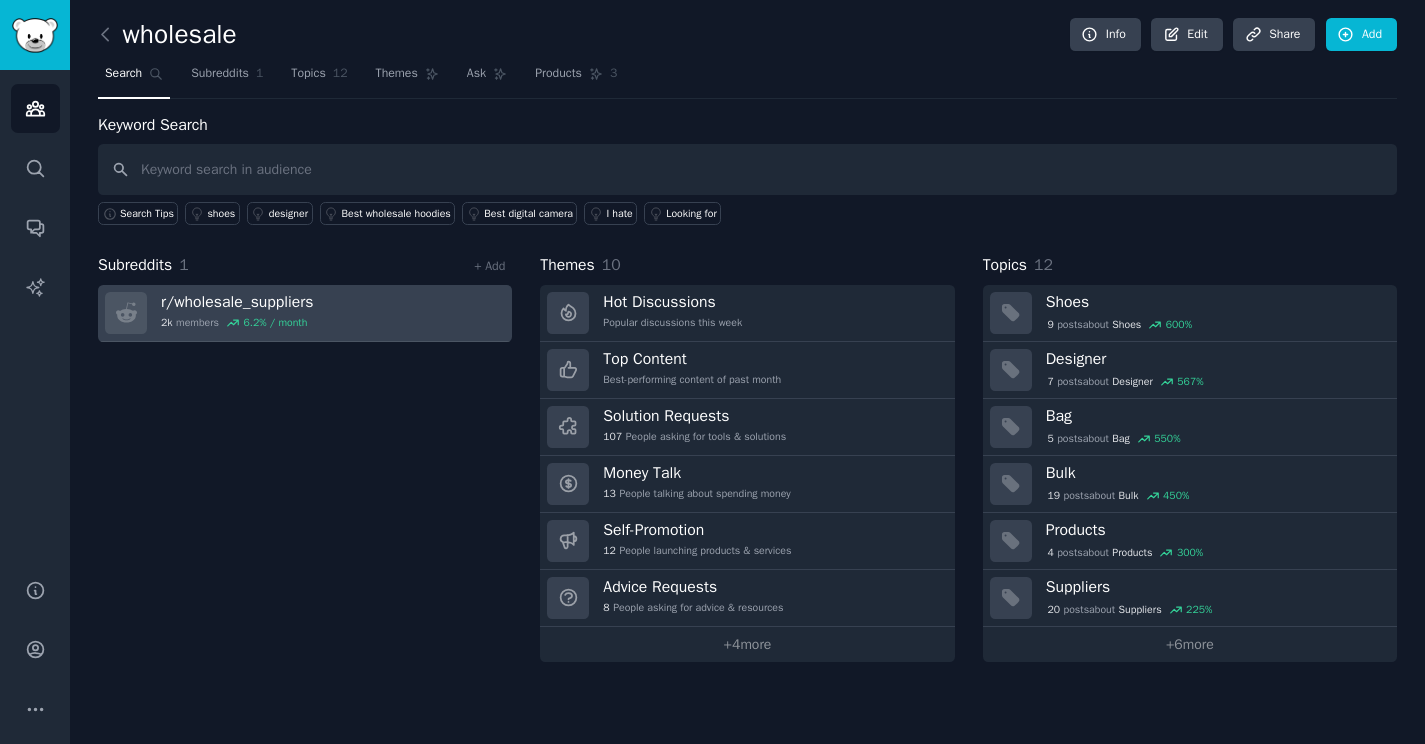 click on "r/ wholesale_suppliers 2k  members 6.2 % / month" at bounding box center [305, 313] 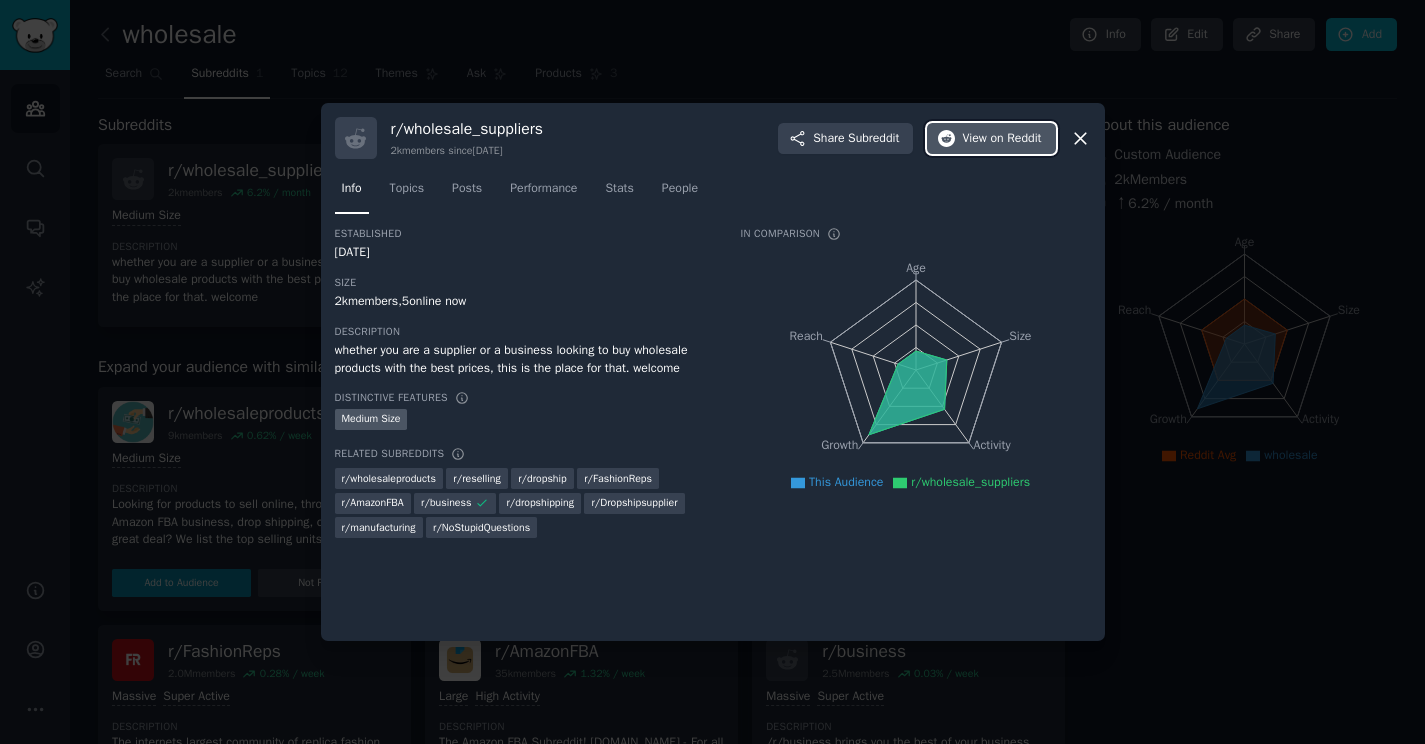 click 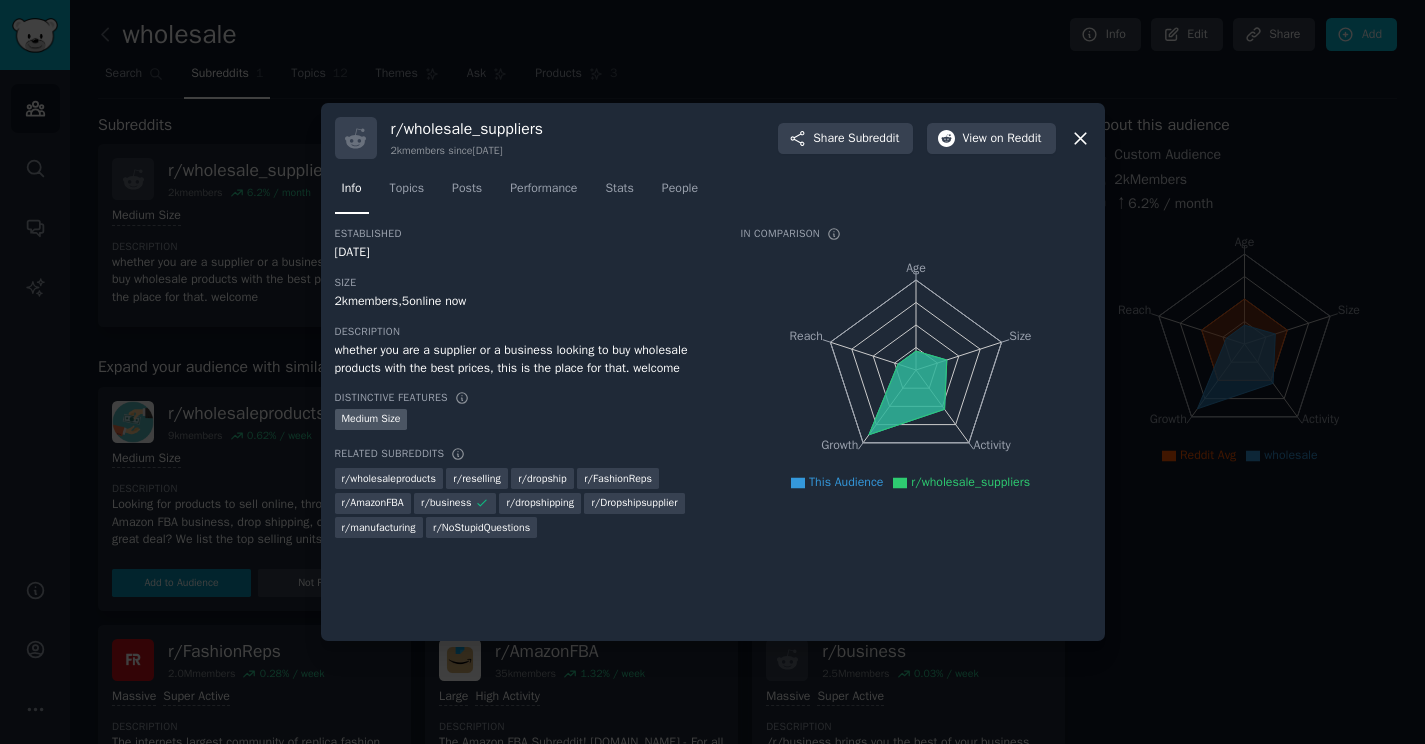 click 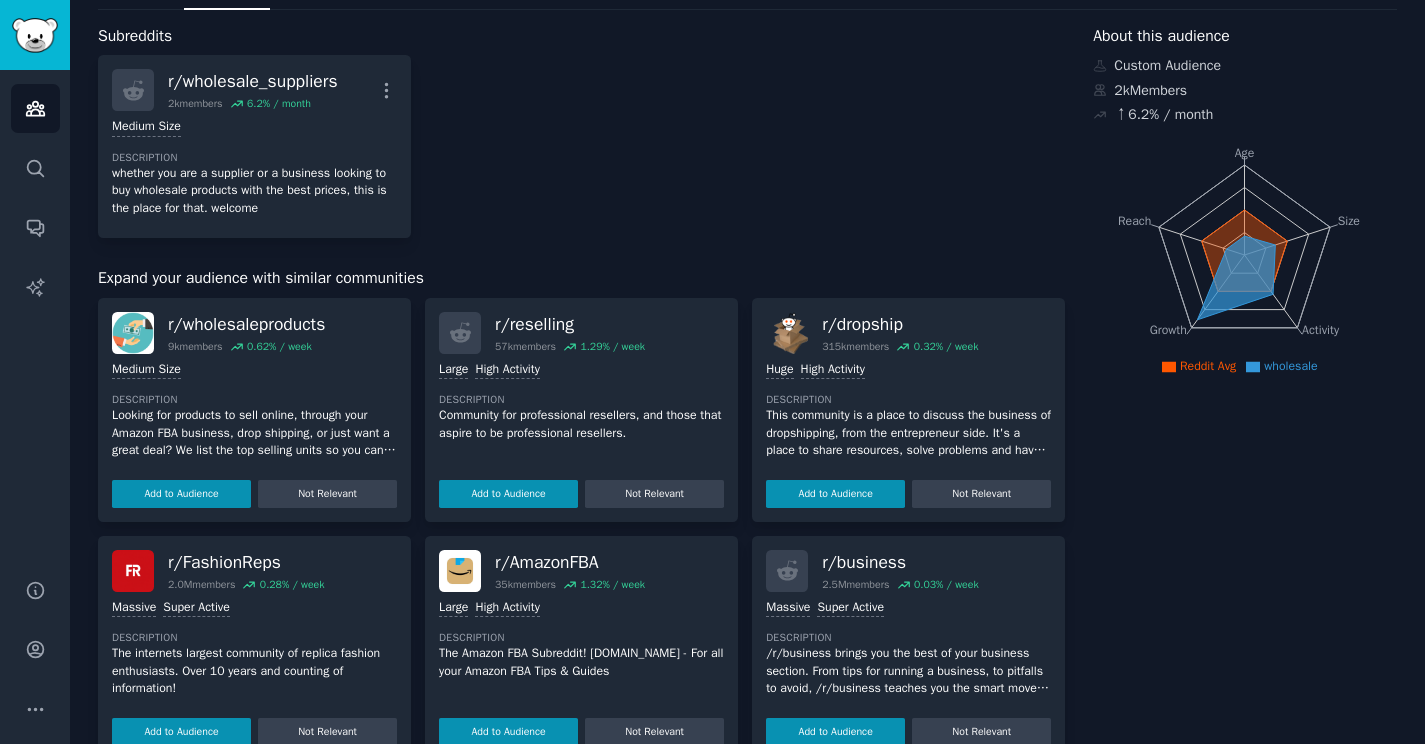 scroll, scrollTop: 90, scrollLeft: 0, axis: vertical 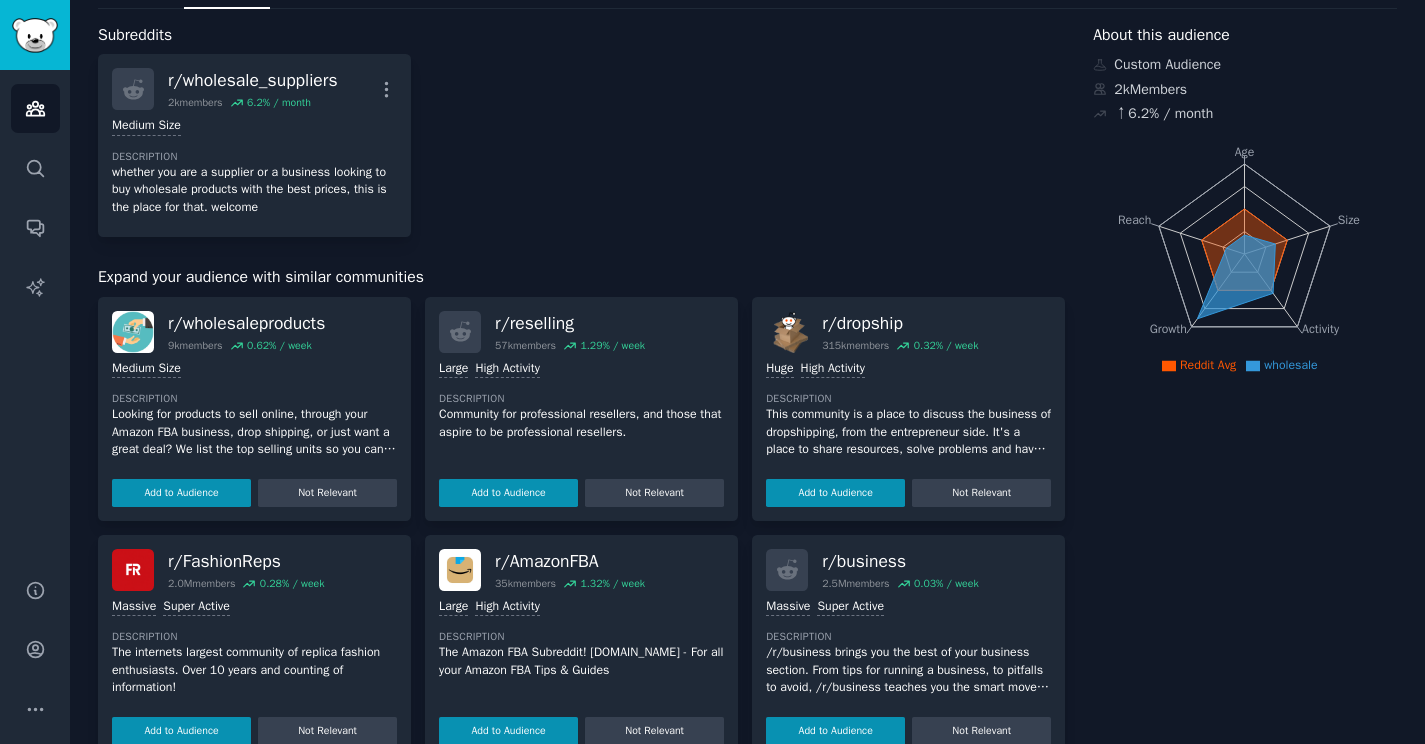 click on "Description" at bounding box center (254, 399) 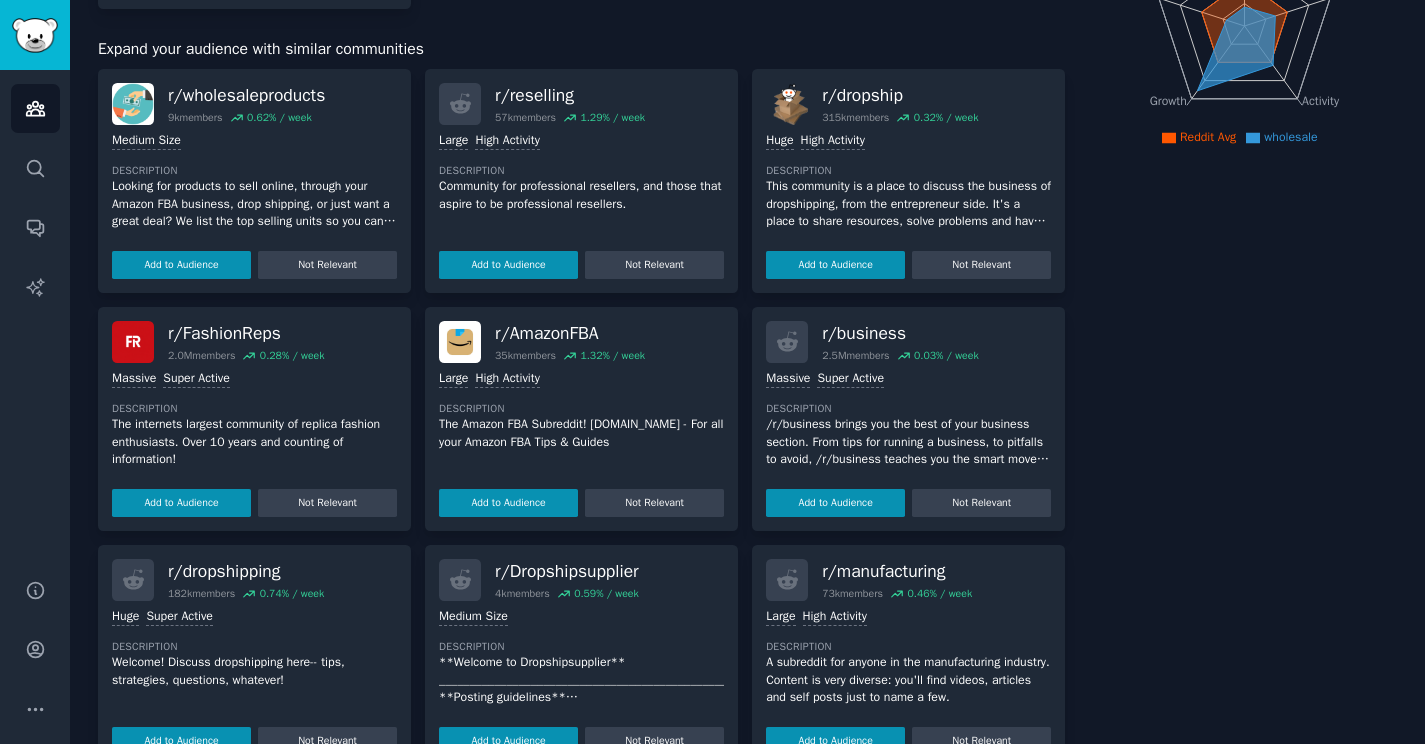 scroll, scrollTop: 331, scrollLeft: 0, axis: vertical 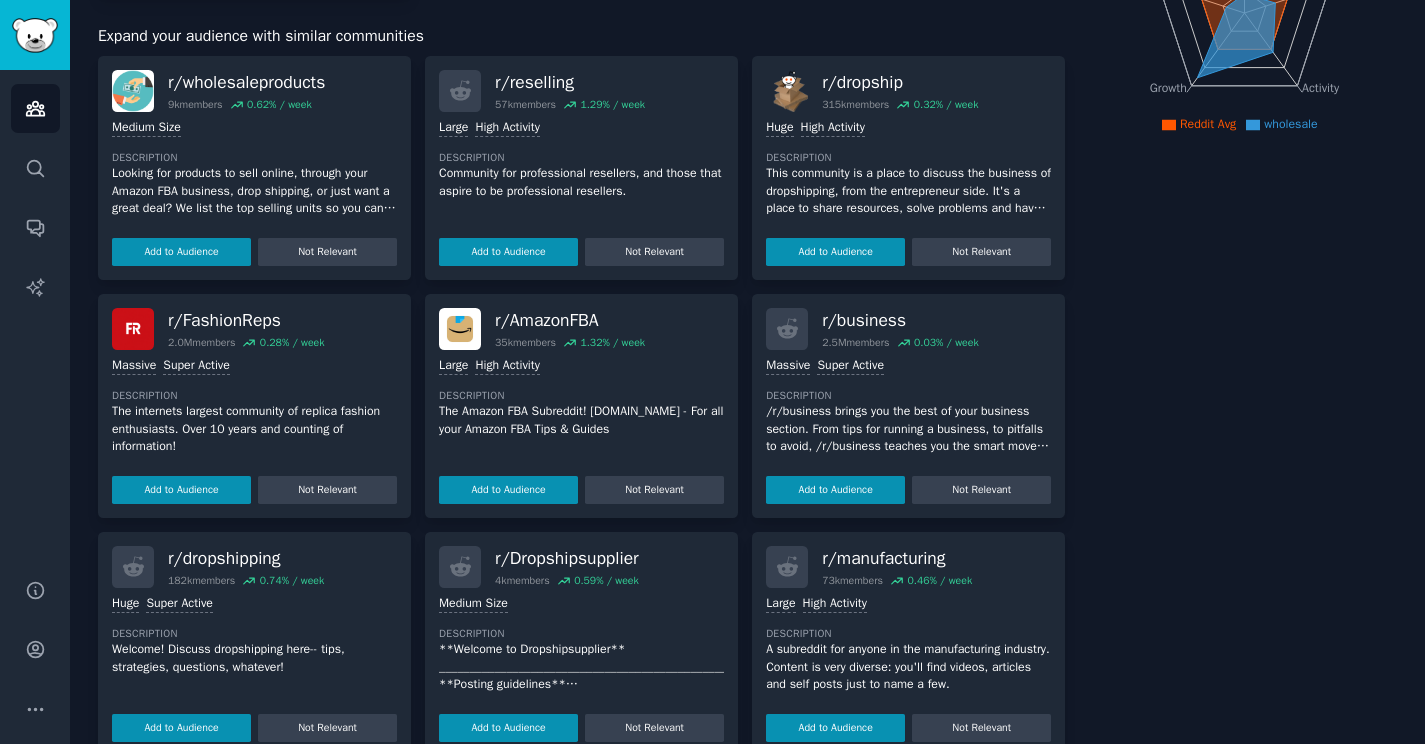 click on "/r/business brings you the best of your business section. From tips for running a business, to pitfalls to avoid, /r/business teaches you the smart moves and helps you dodge the foolish." at bounding box center (908, 429) 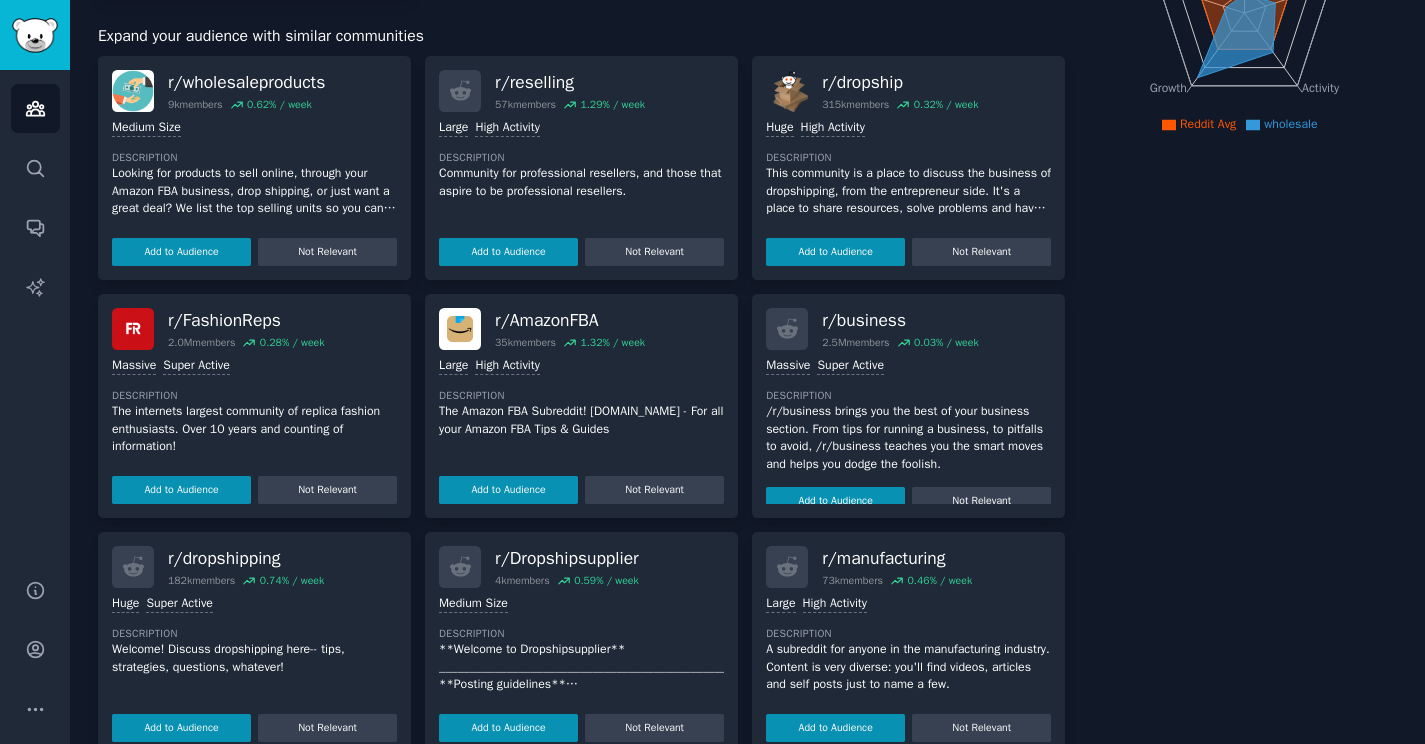 click at bounding box center (787, 329) 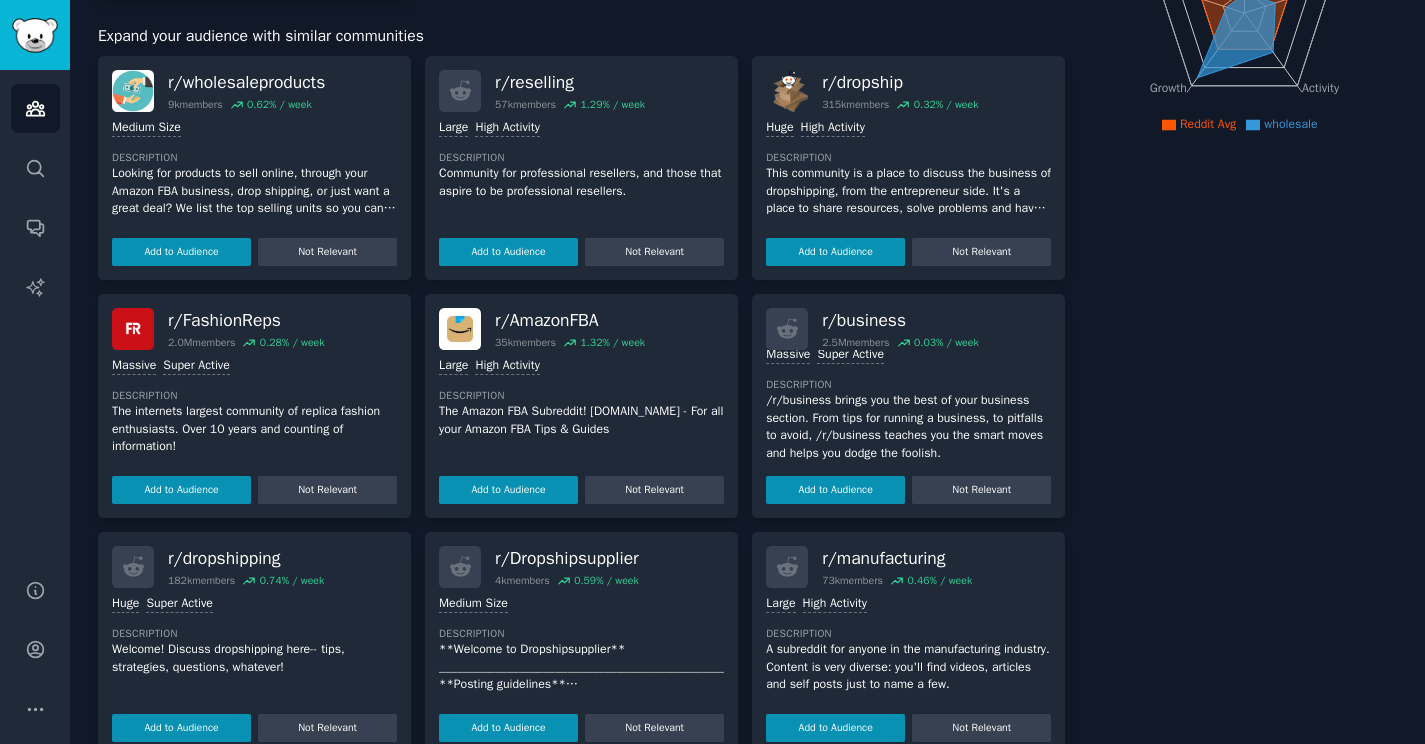 click on "/r/business brings you the best of your business section. From tips for running a business, to pitfalls to avoid, /r/business teaches you the smart moves and helps you dodge the foolish." at bounding box center [908, 427] 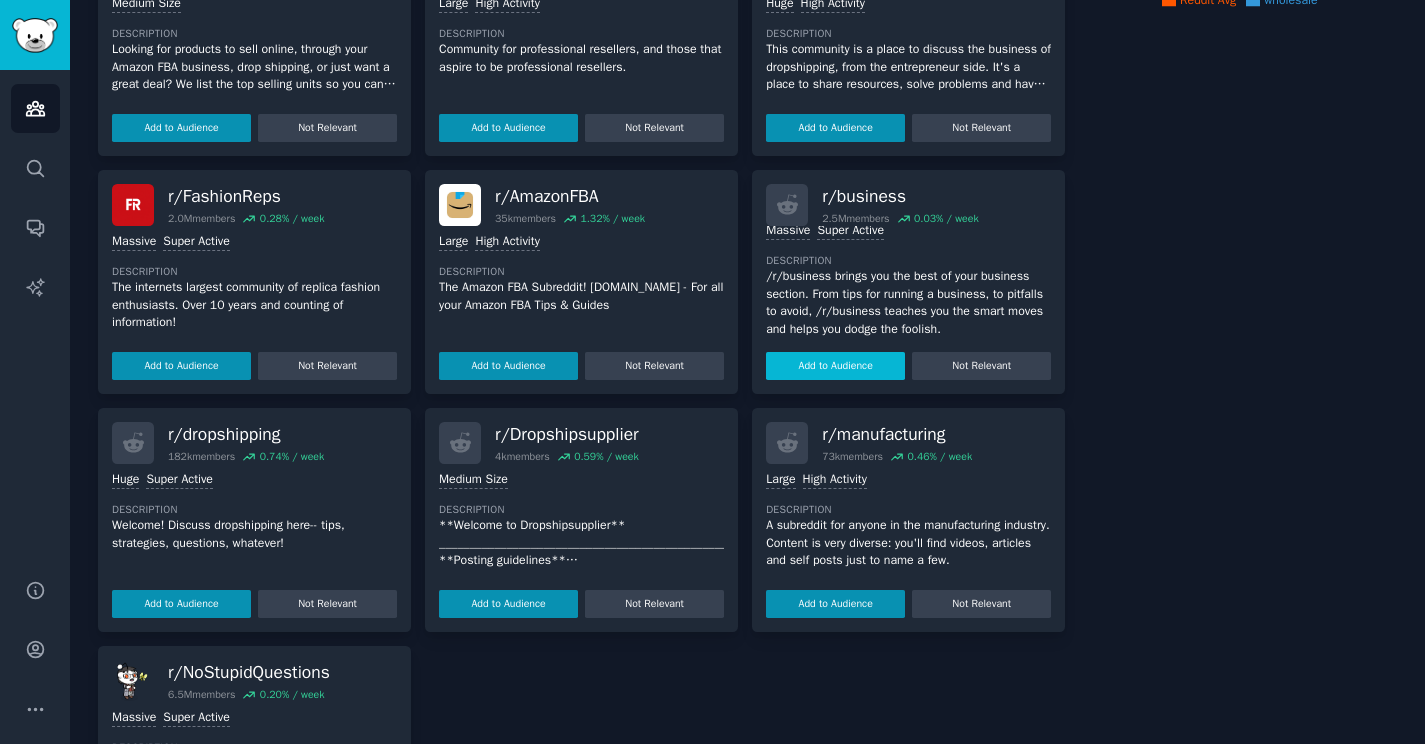 scroll, scrollTop: 465, scrollLeft: 0, axis: vertical 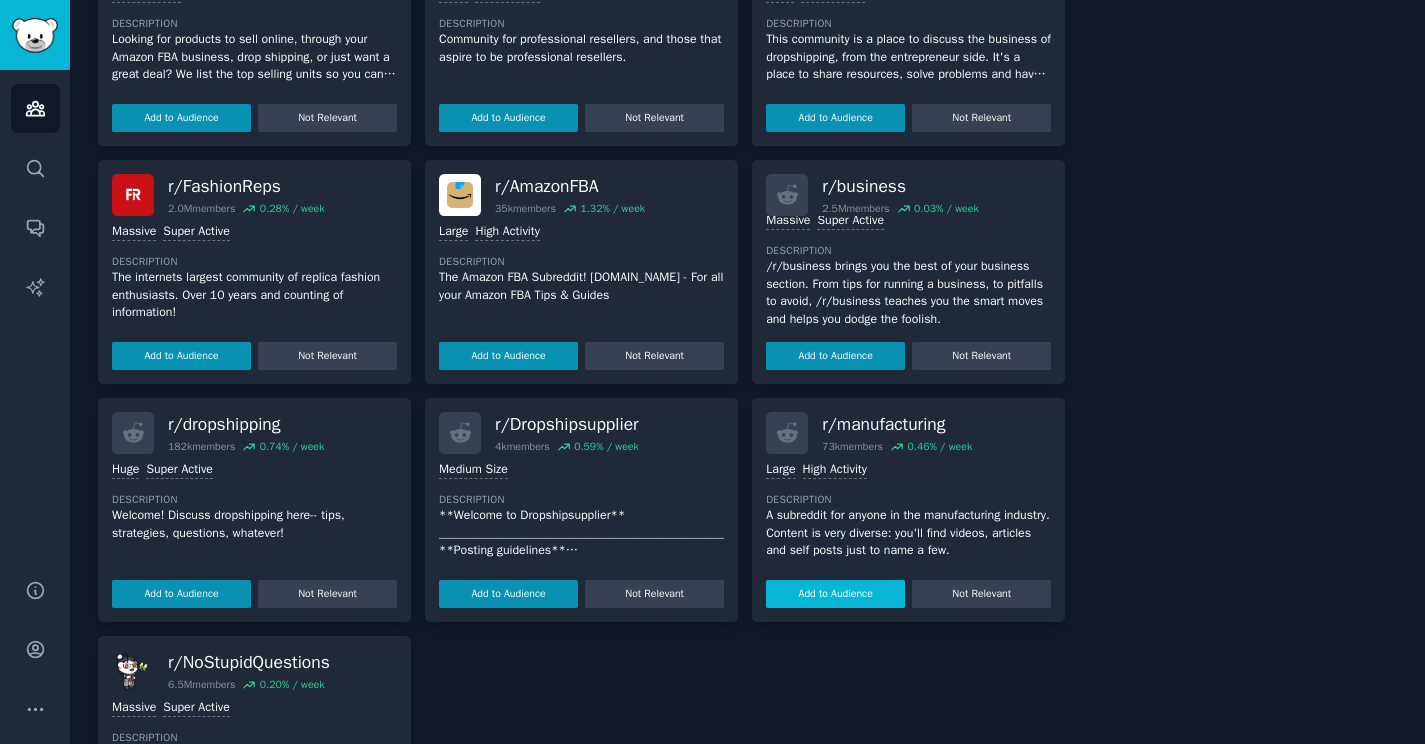 click on "Add to Audience" at bounding box center (835, 594) 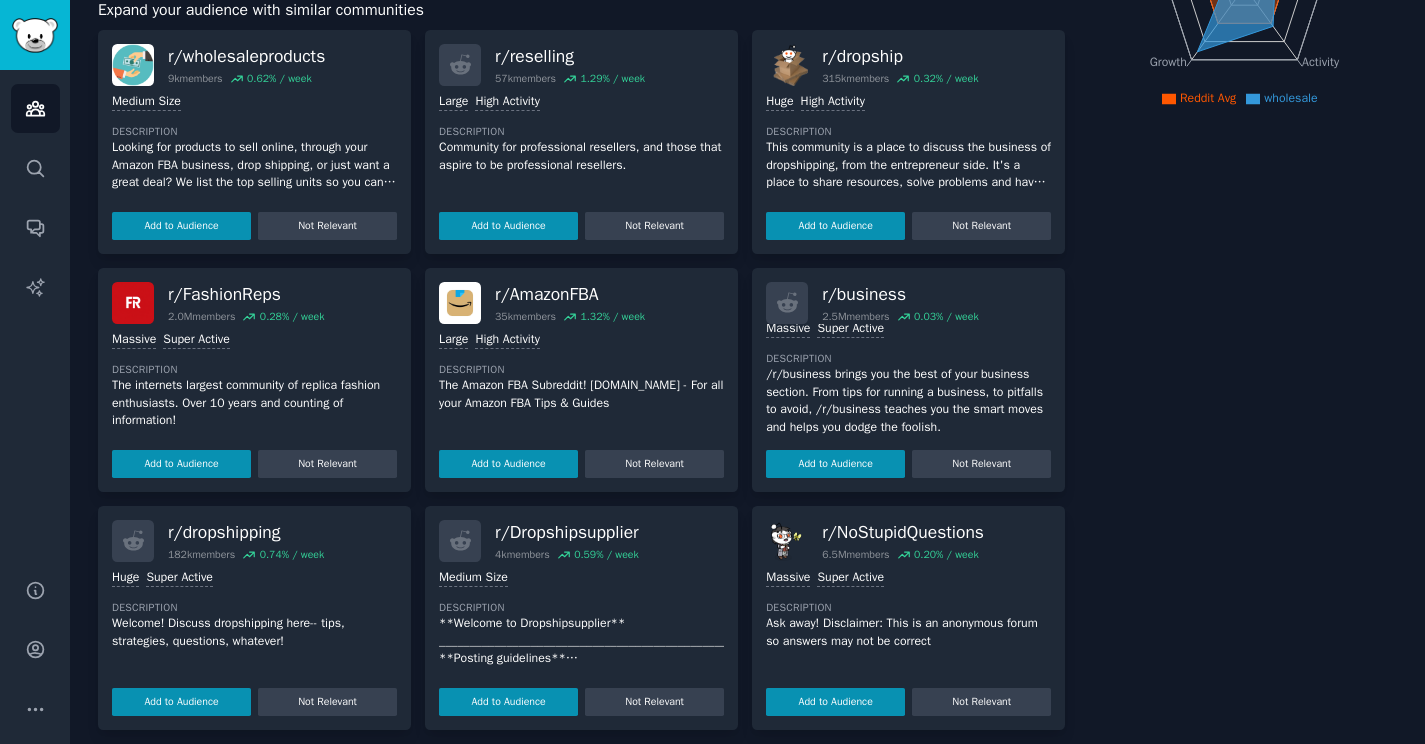 scroll, scrollTop: 356, scrollLeft: 0, axis: vertical 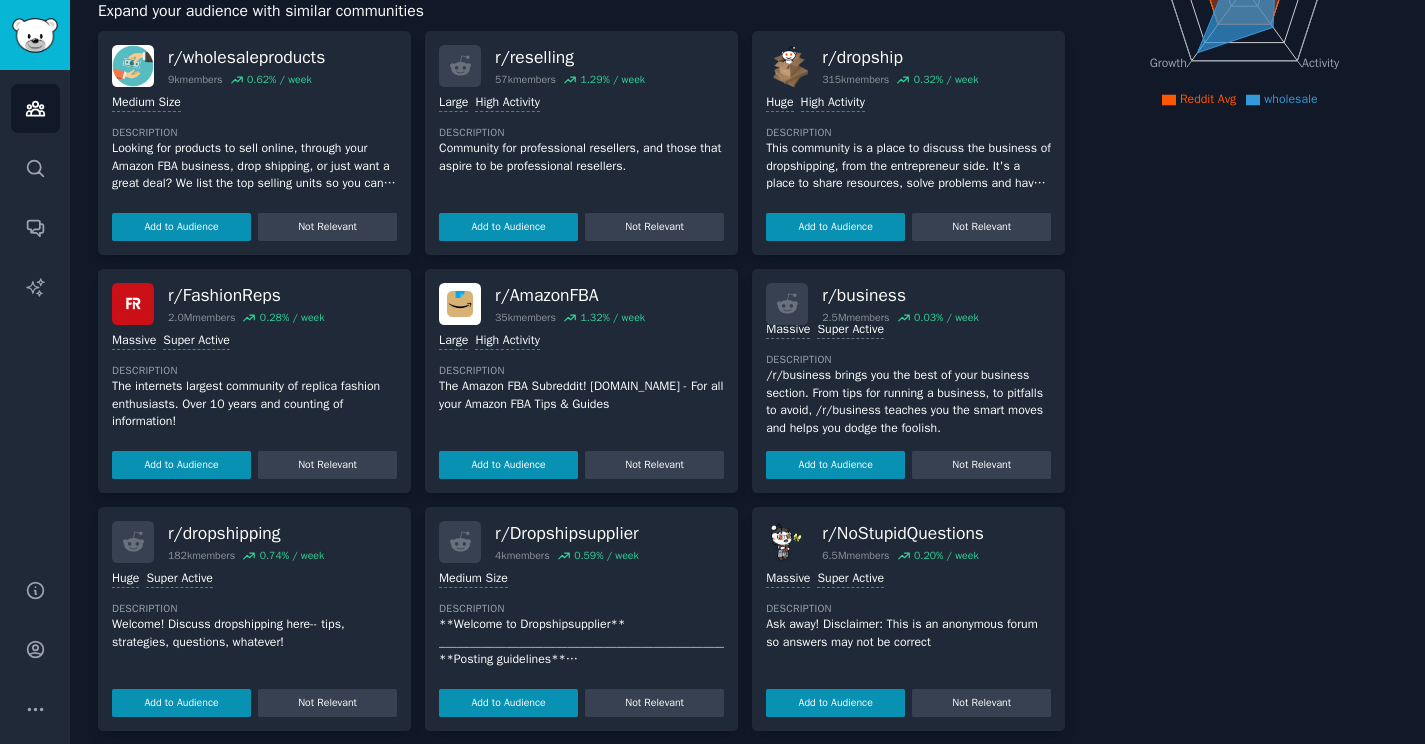 click on "/r/business brings you the best of your business section. From tips for running a business, to pitfalls to avoid, /r/business teaches you the smart moves and helps you dodge the foolish." at bounding box center [908, 402] 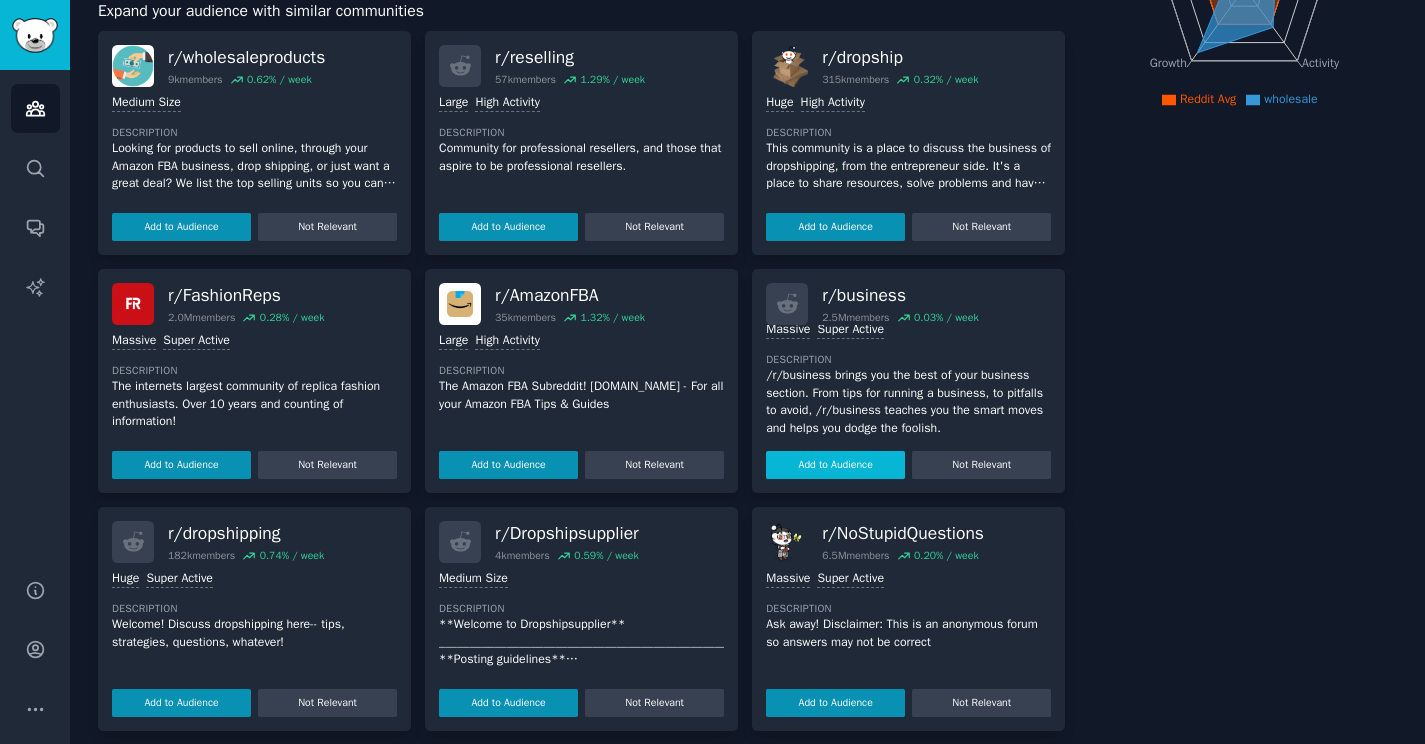 click on "Add to Audience" at bounding box center (835, 465) 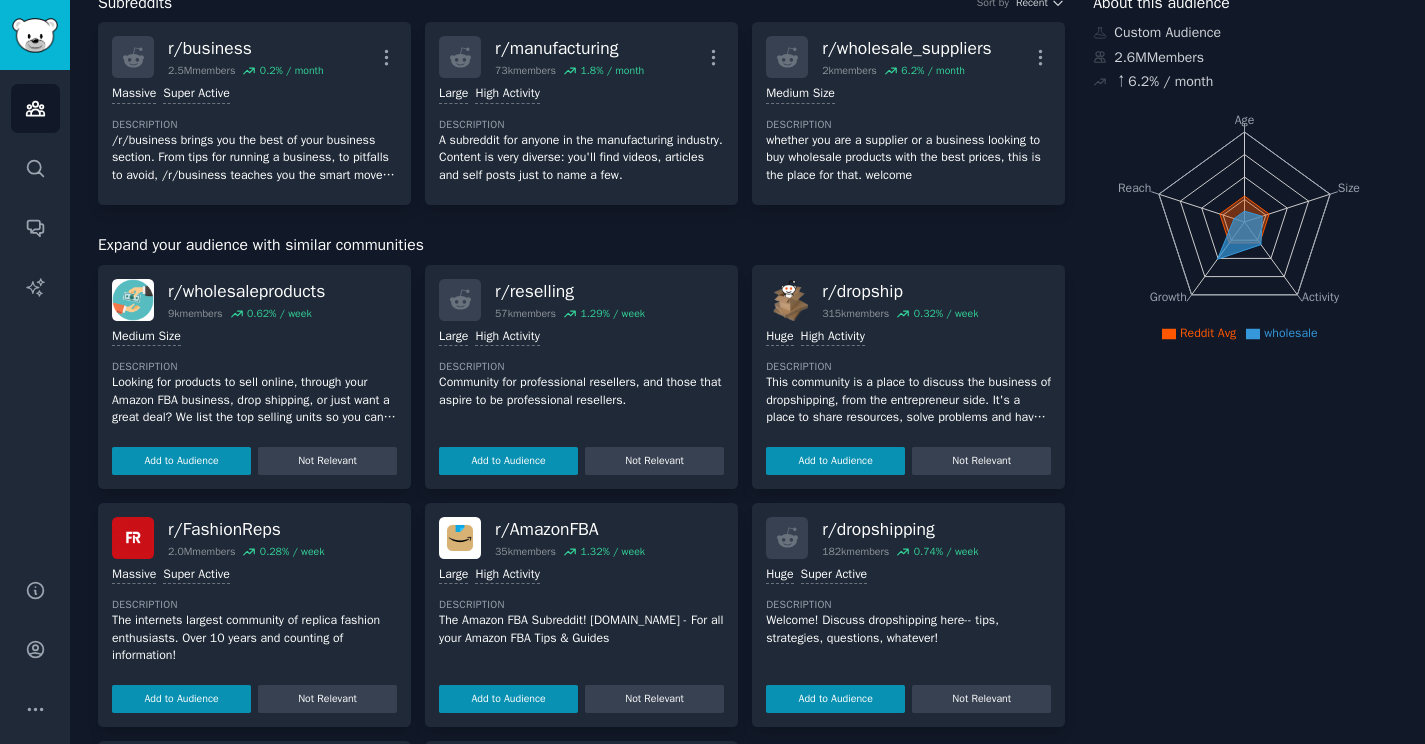 scroll, scrollTop: 0, scrollLeft: 0, axis: both 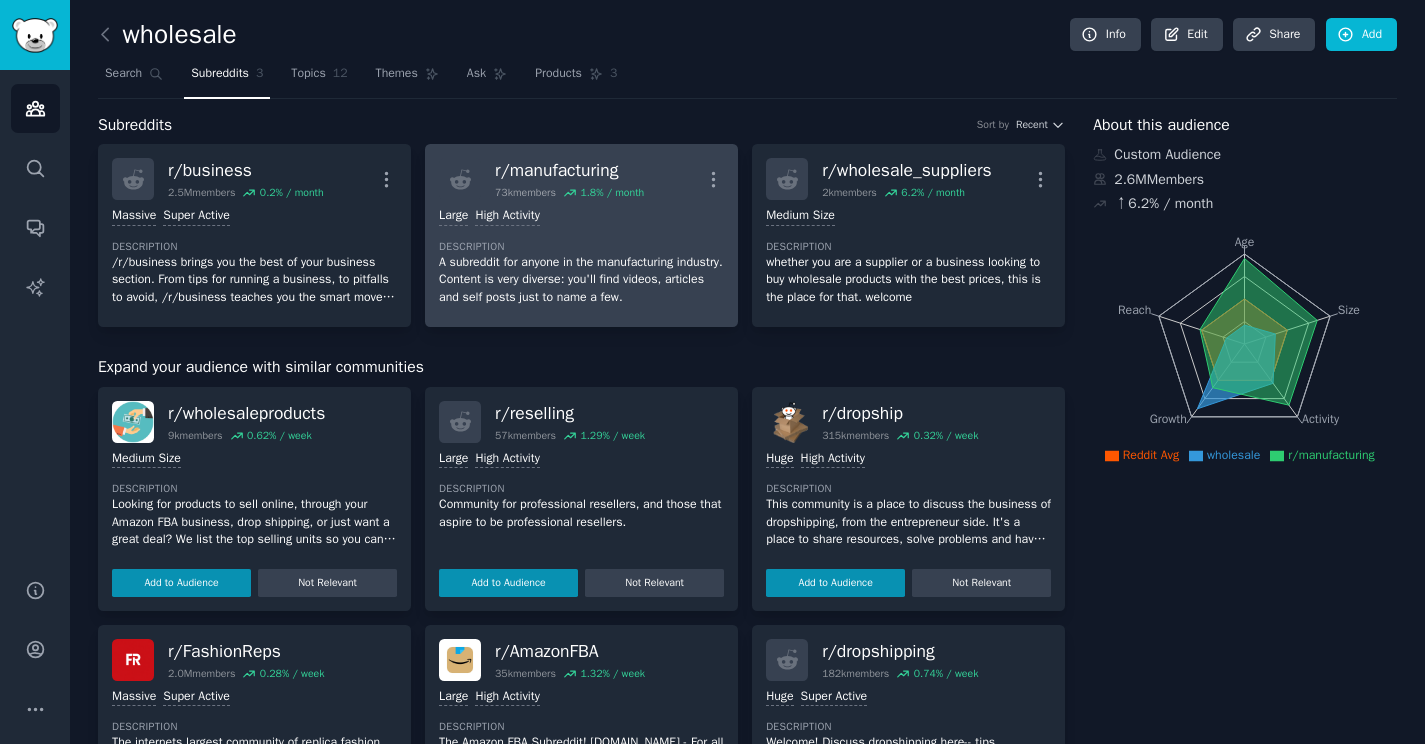 click on "1.8 % / month" at bounding box center [612, 193] 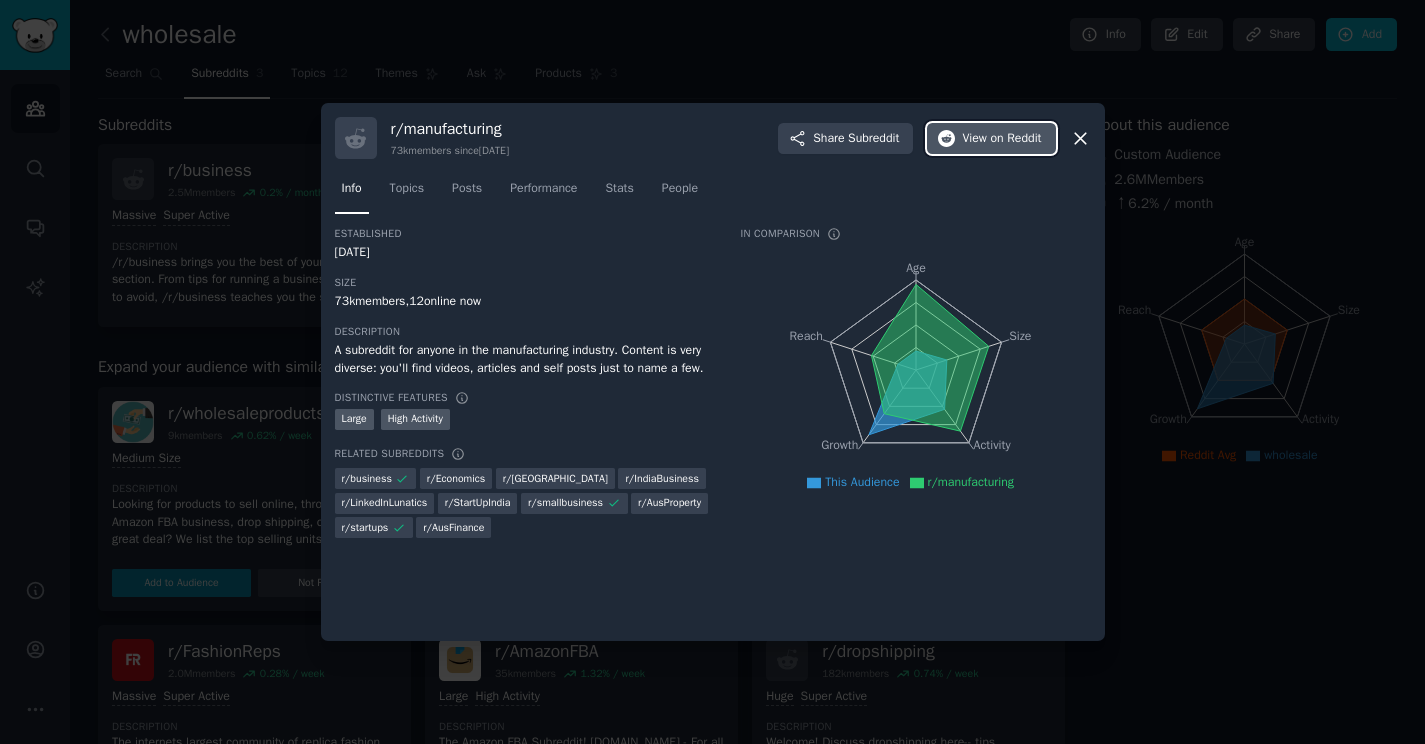 click on "View  on Reddit" at bounding box center [991, 139] 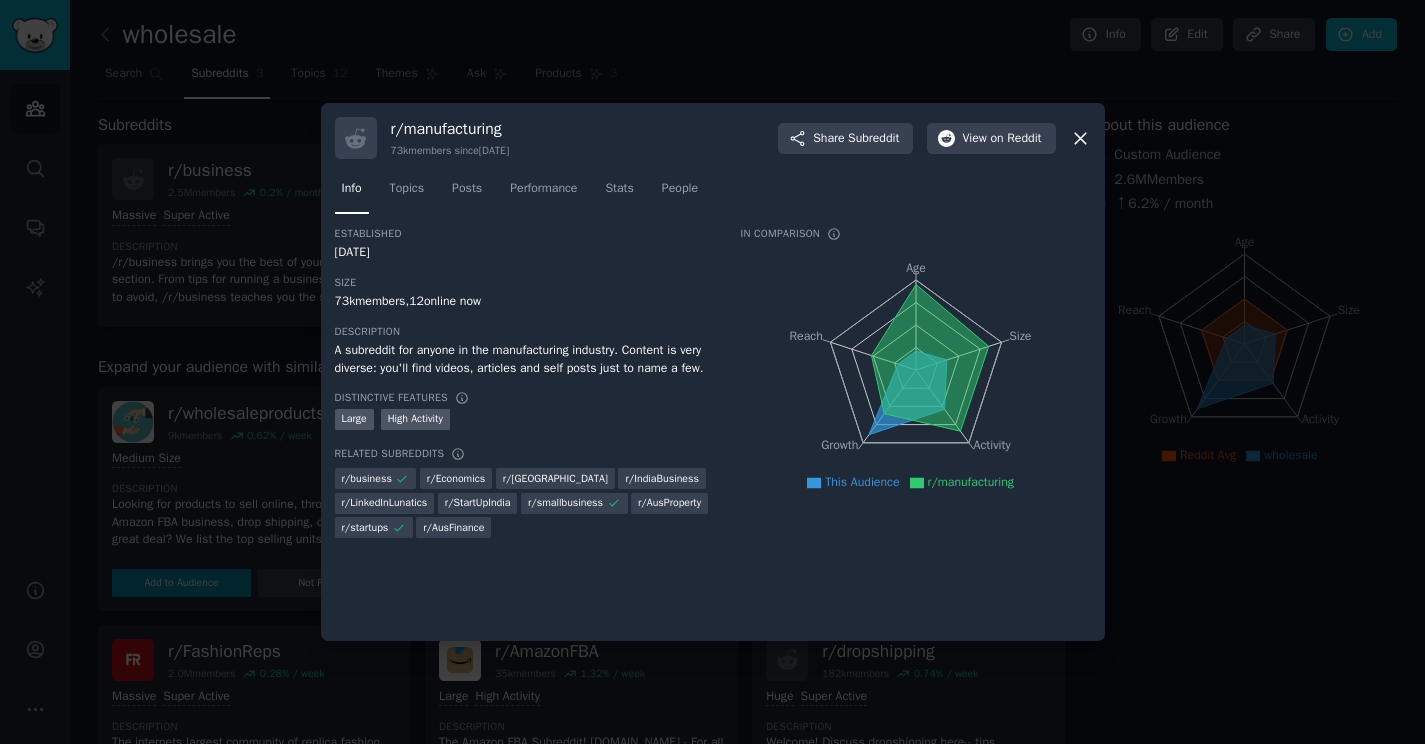 click 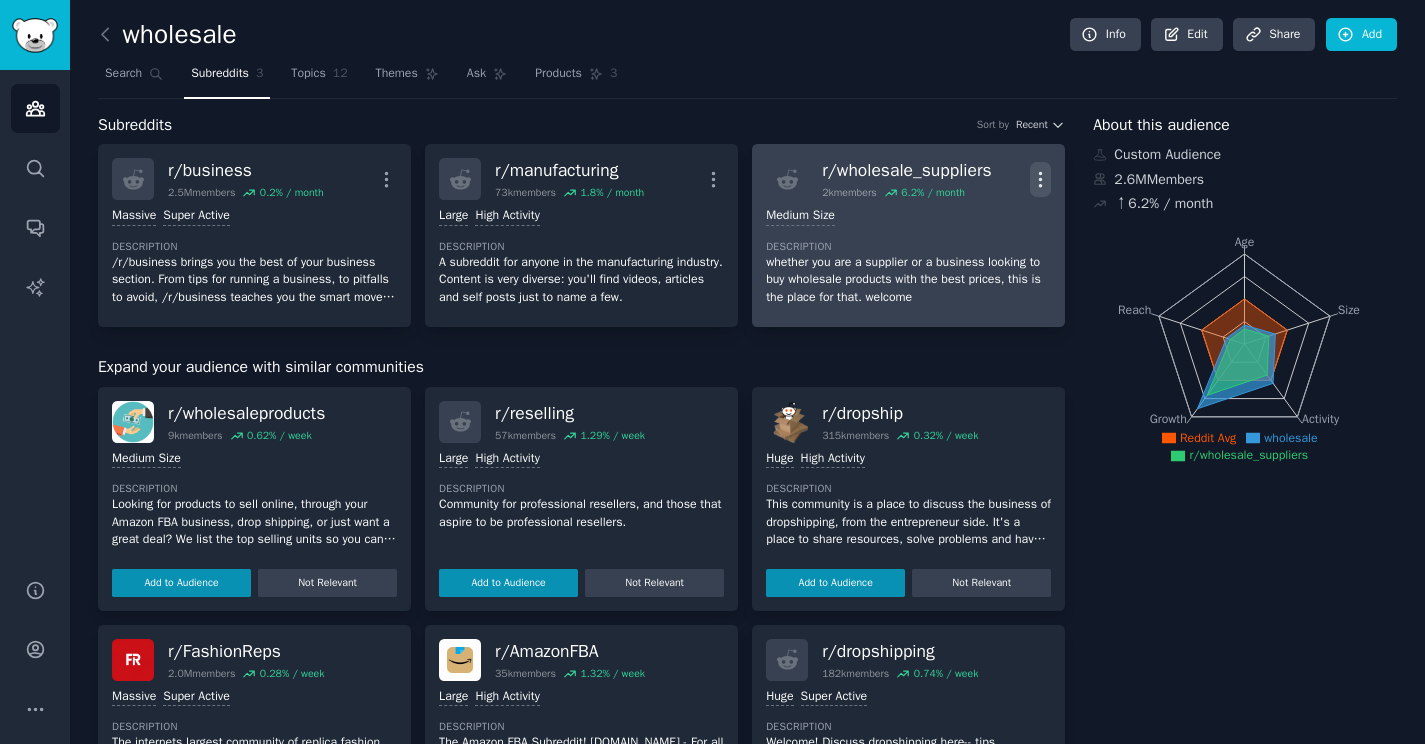 click 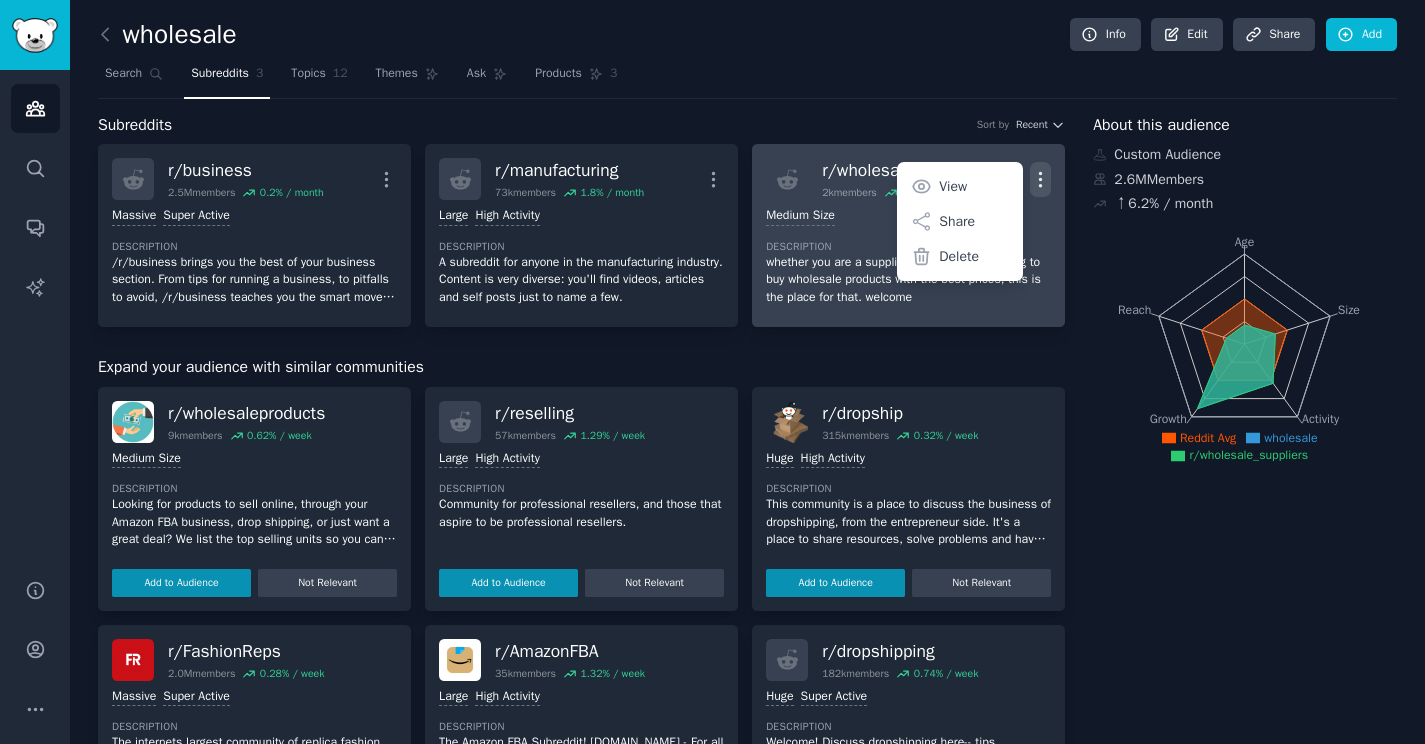 click on "Description" at bounding box center (908, 247) 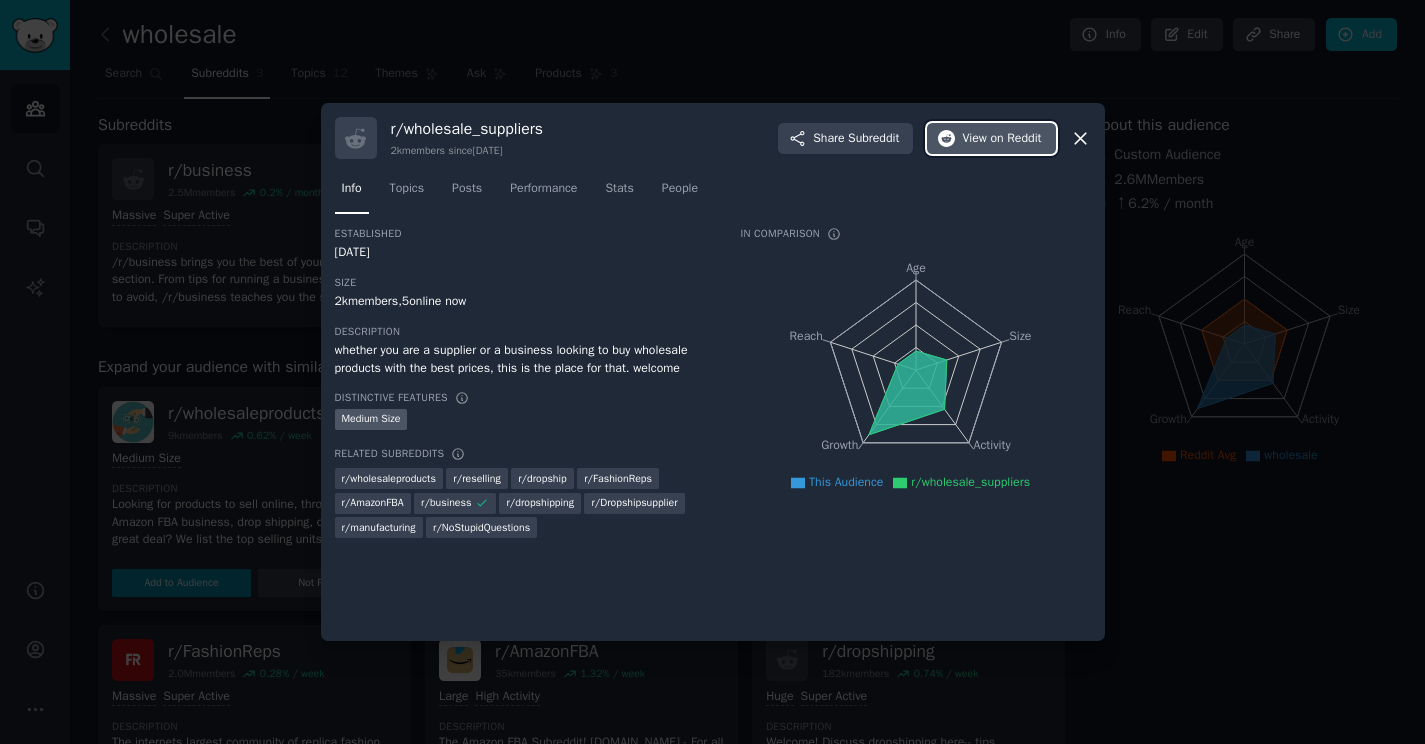 click on "View  on Reddit" at bounding box center [1001, 139] 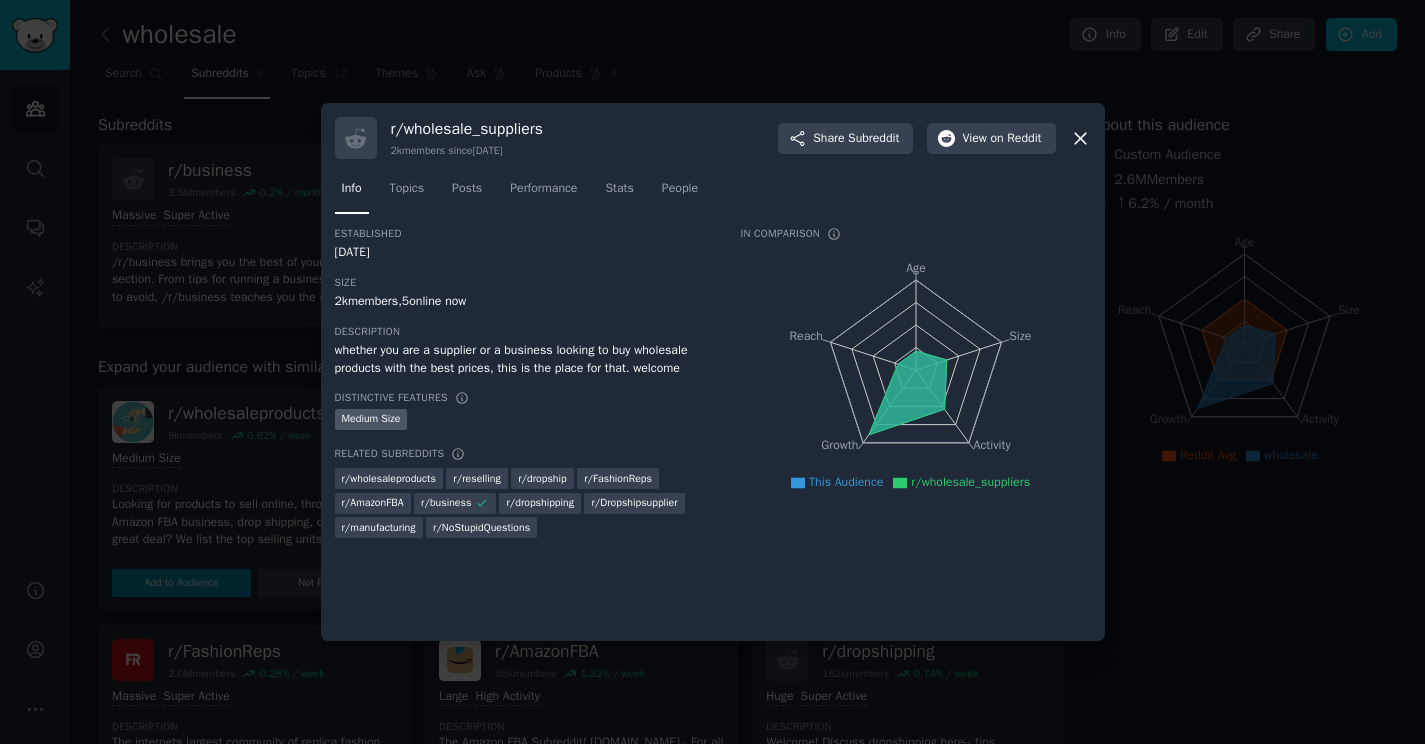 click 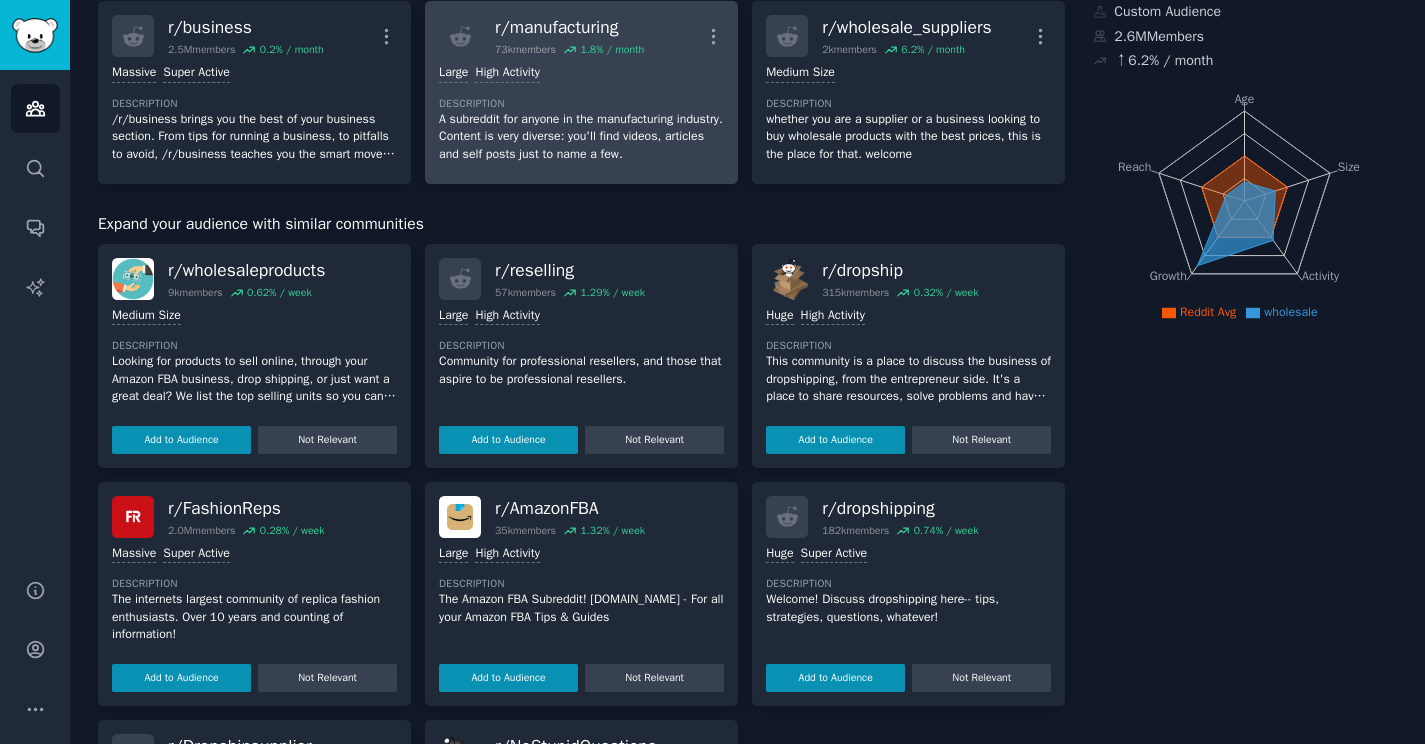 scroll, scrollTop: 0, scrollLeft: 0, axis: both 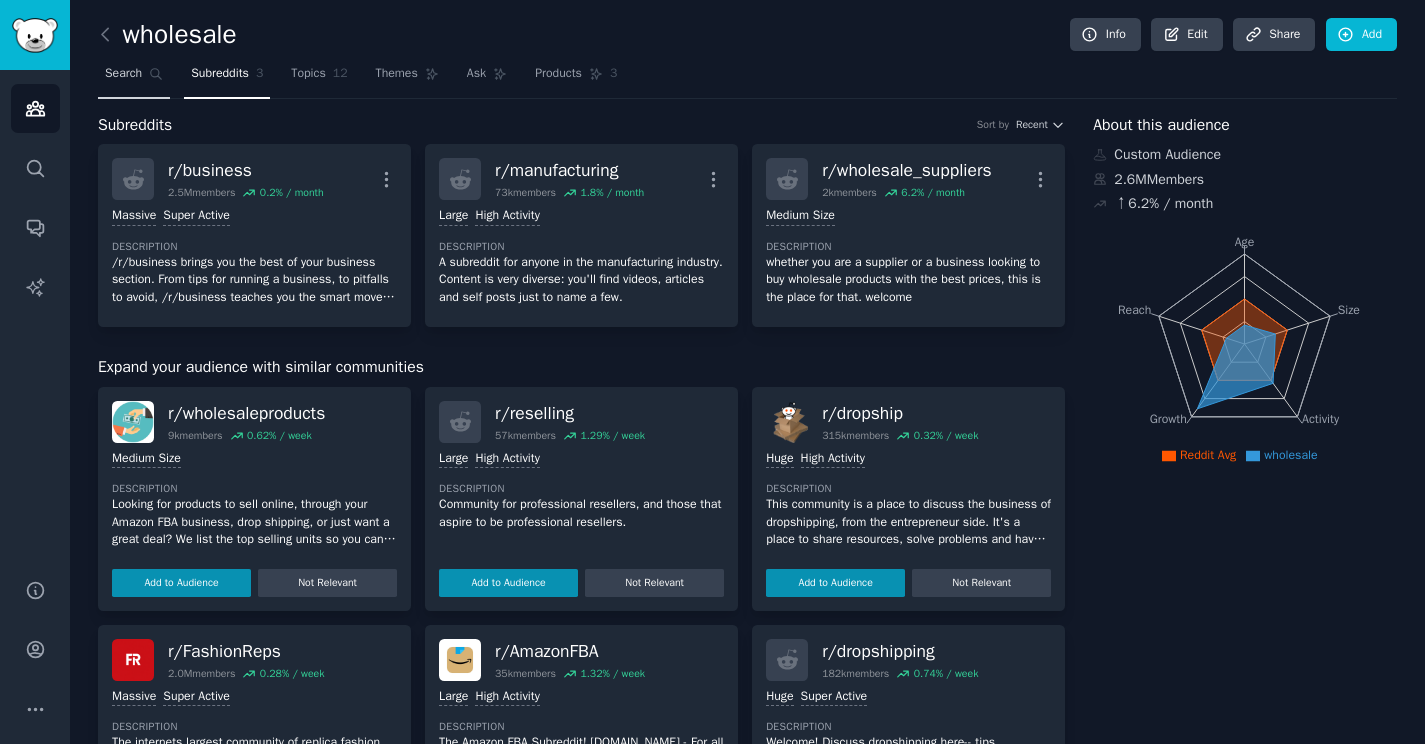 click 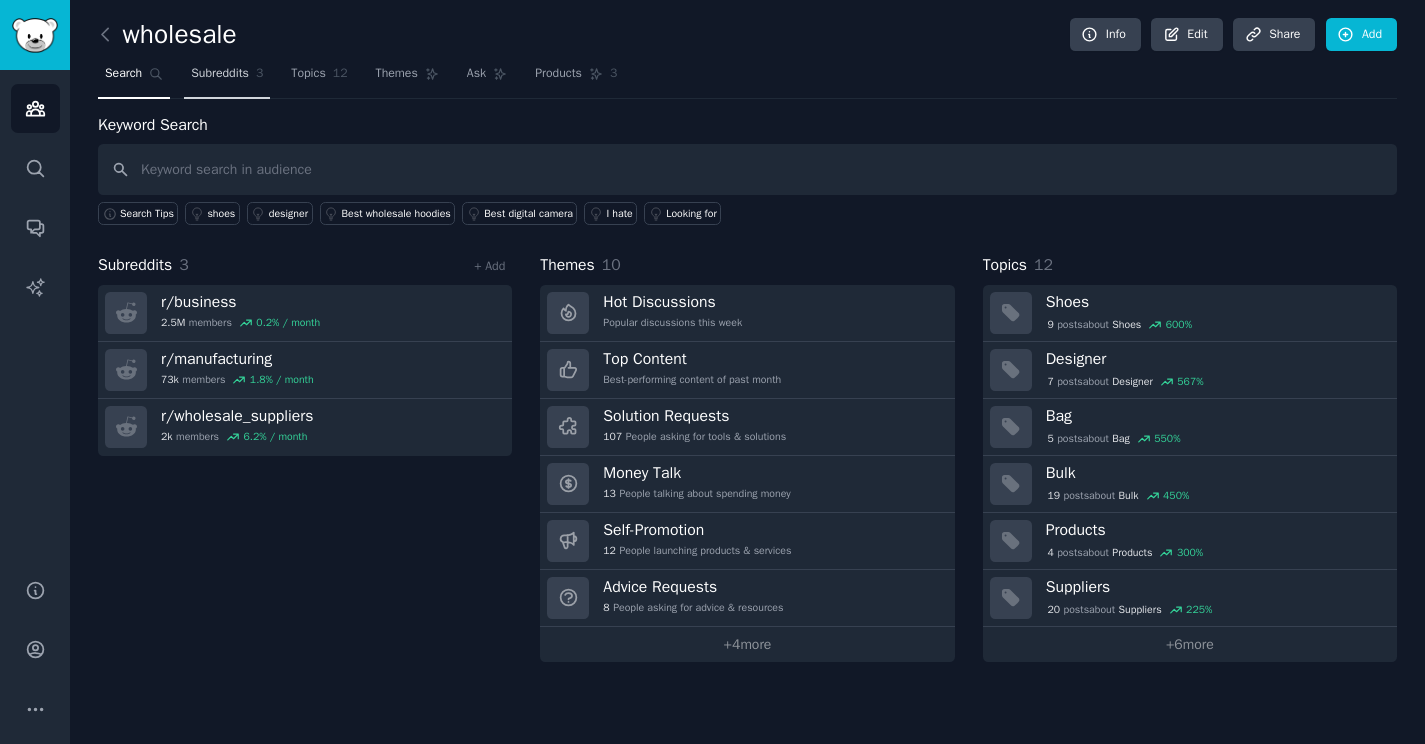 click on "Subreddits" at bounding box center [220, 74] 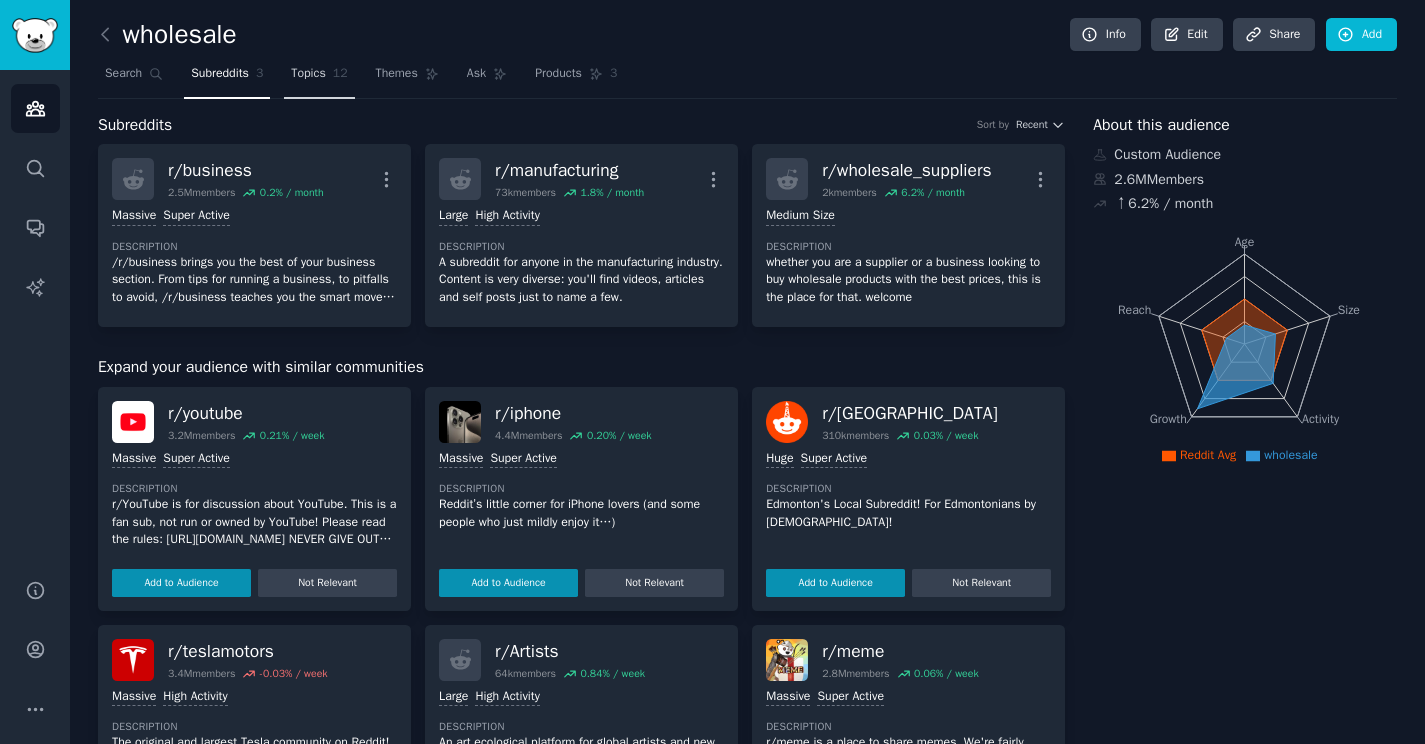 click on "Topics" at bounding box center [308, 74] 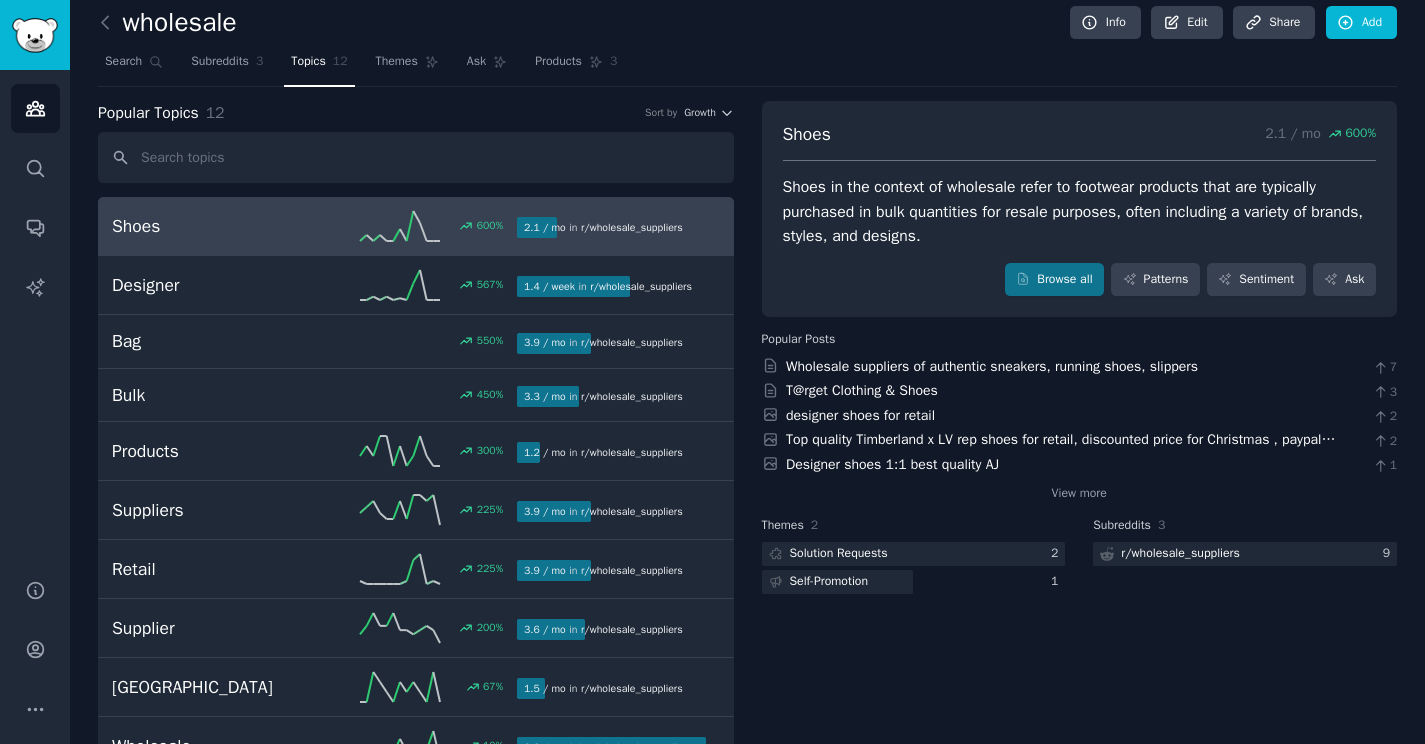 scroll, scrollTop: 0, scrollLeft: 0, axis: both 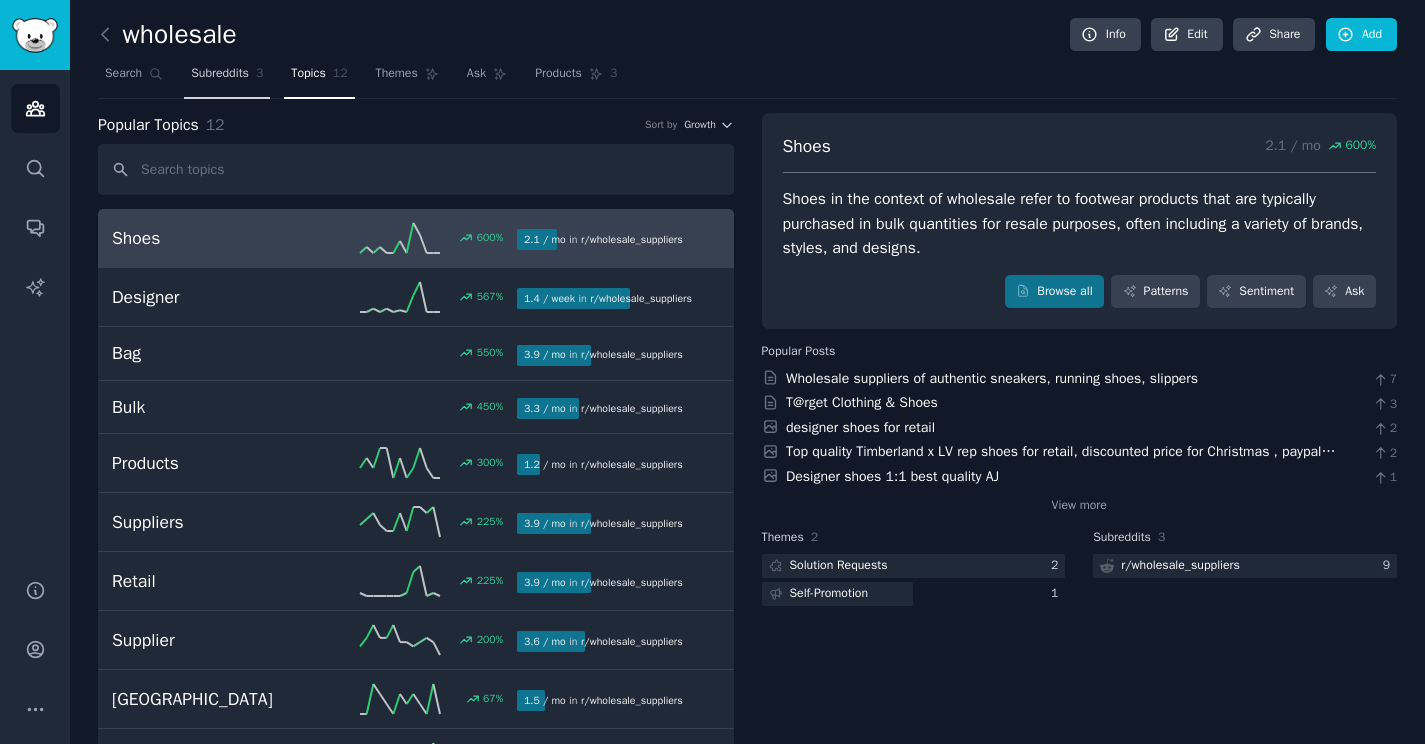 click on "Subreddits" at bounding box center [220, 74] 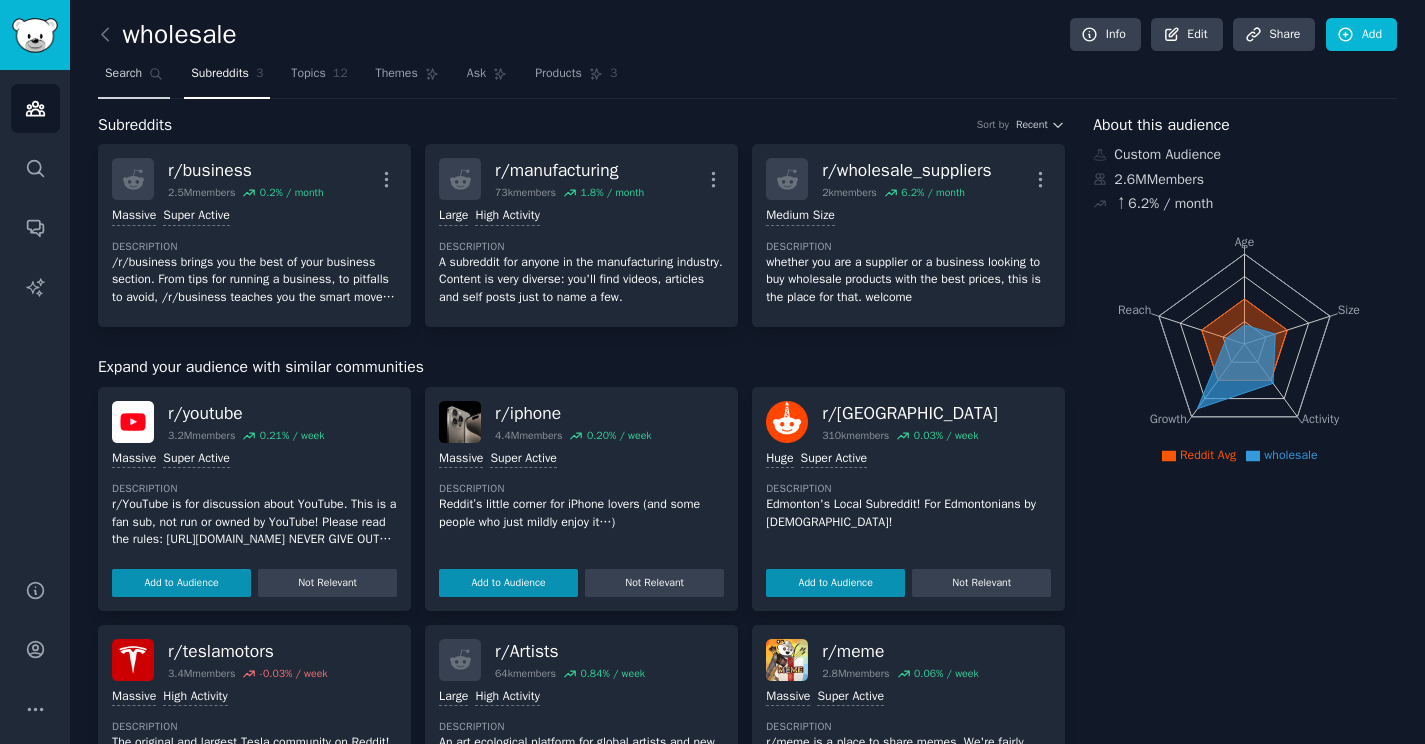 click on "Search" at bounding box center (123, 74) 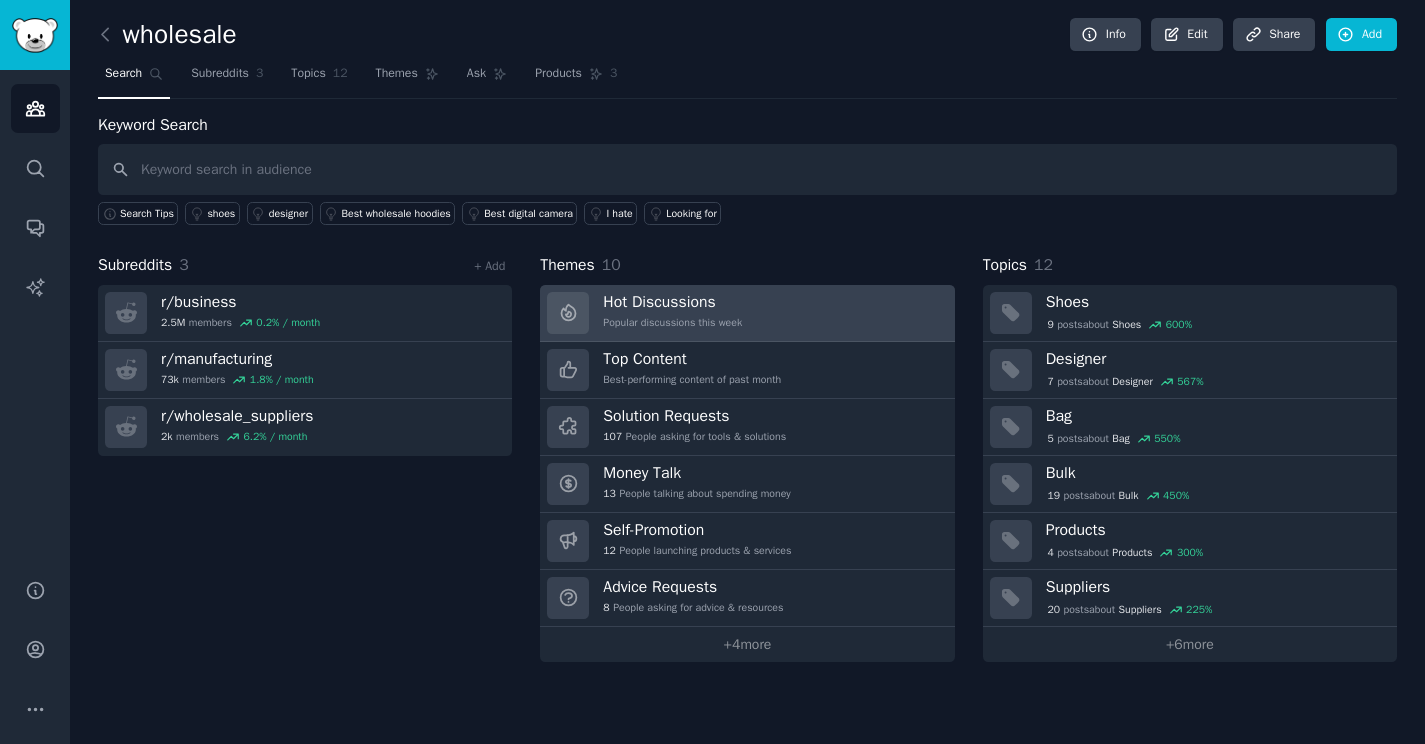 click on "Hot Discussions" at bounding box center (672, 302) 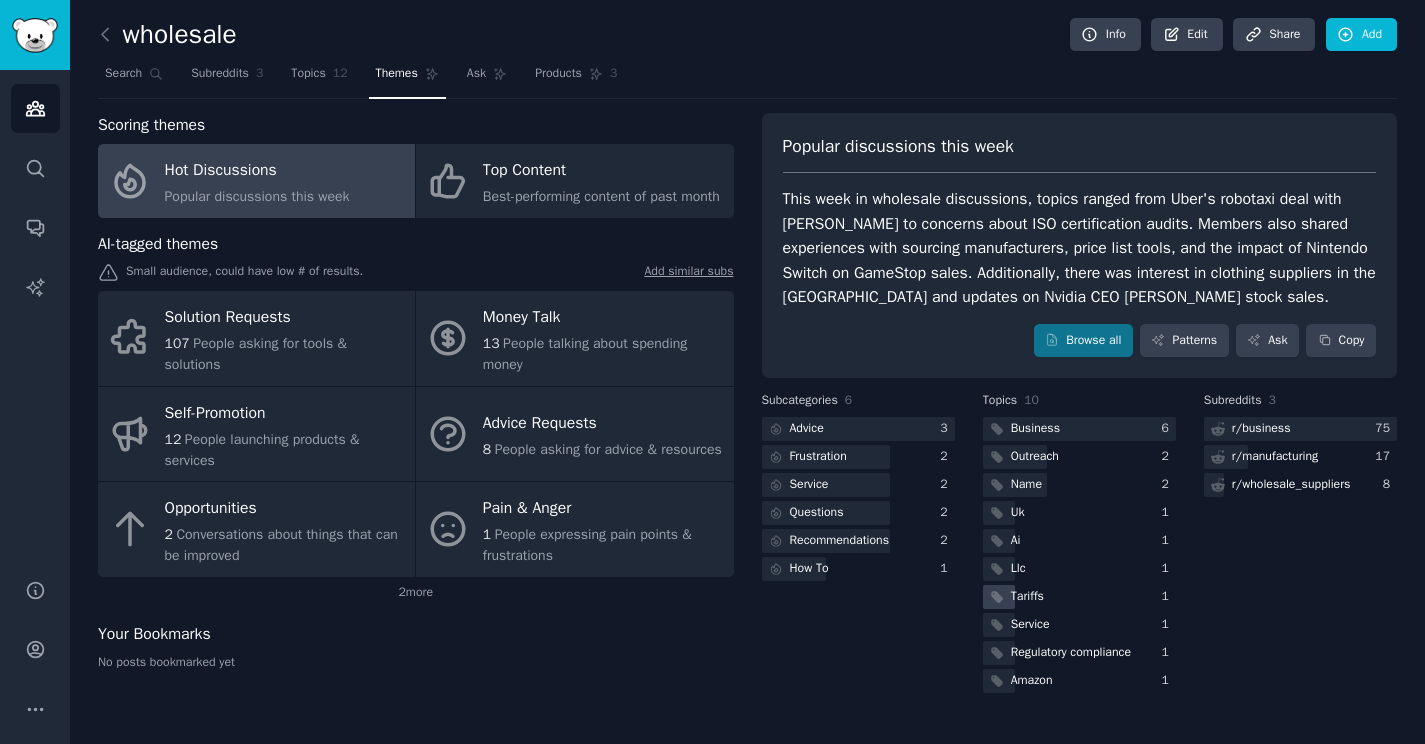 click on "Tariffs" at bounding box center [1079, 597] 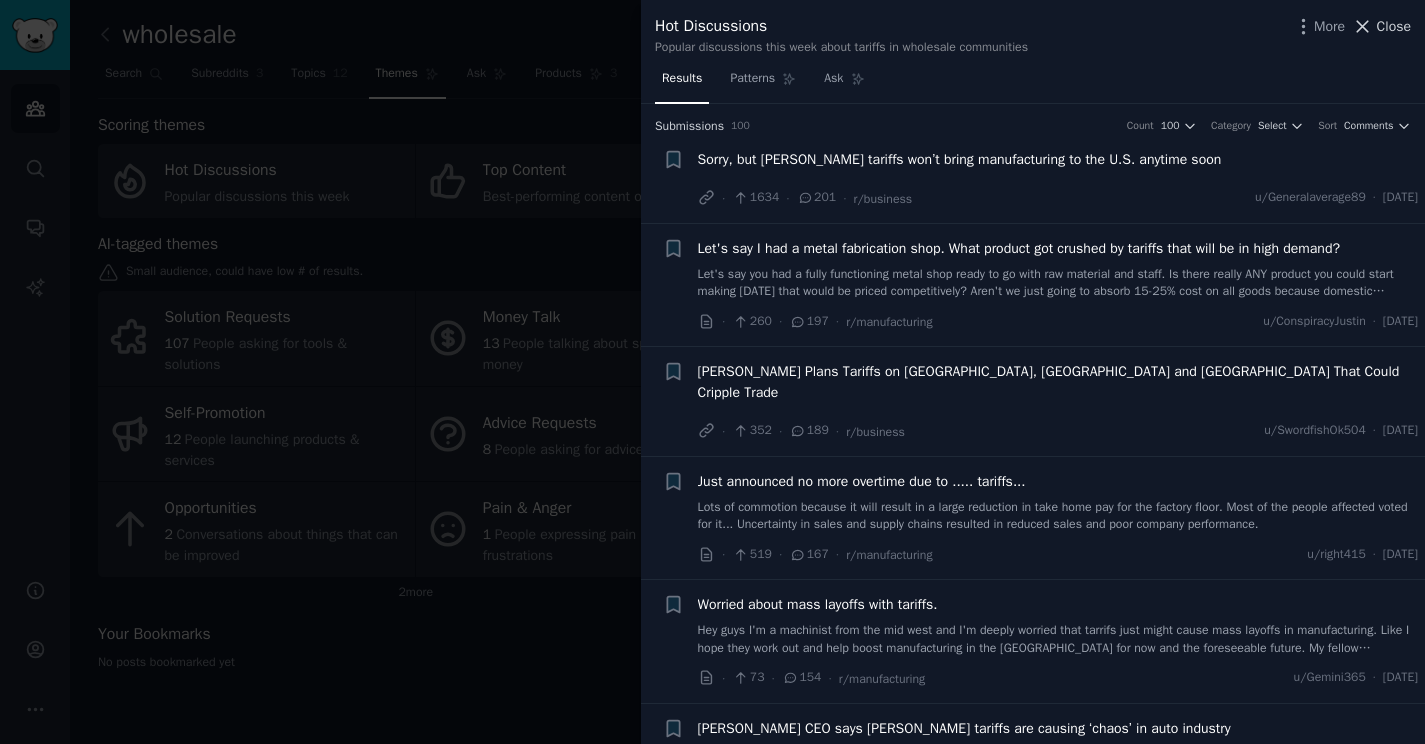 click on "Close" at bounding box center (1394, 26) 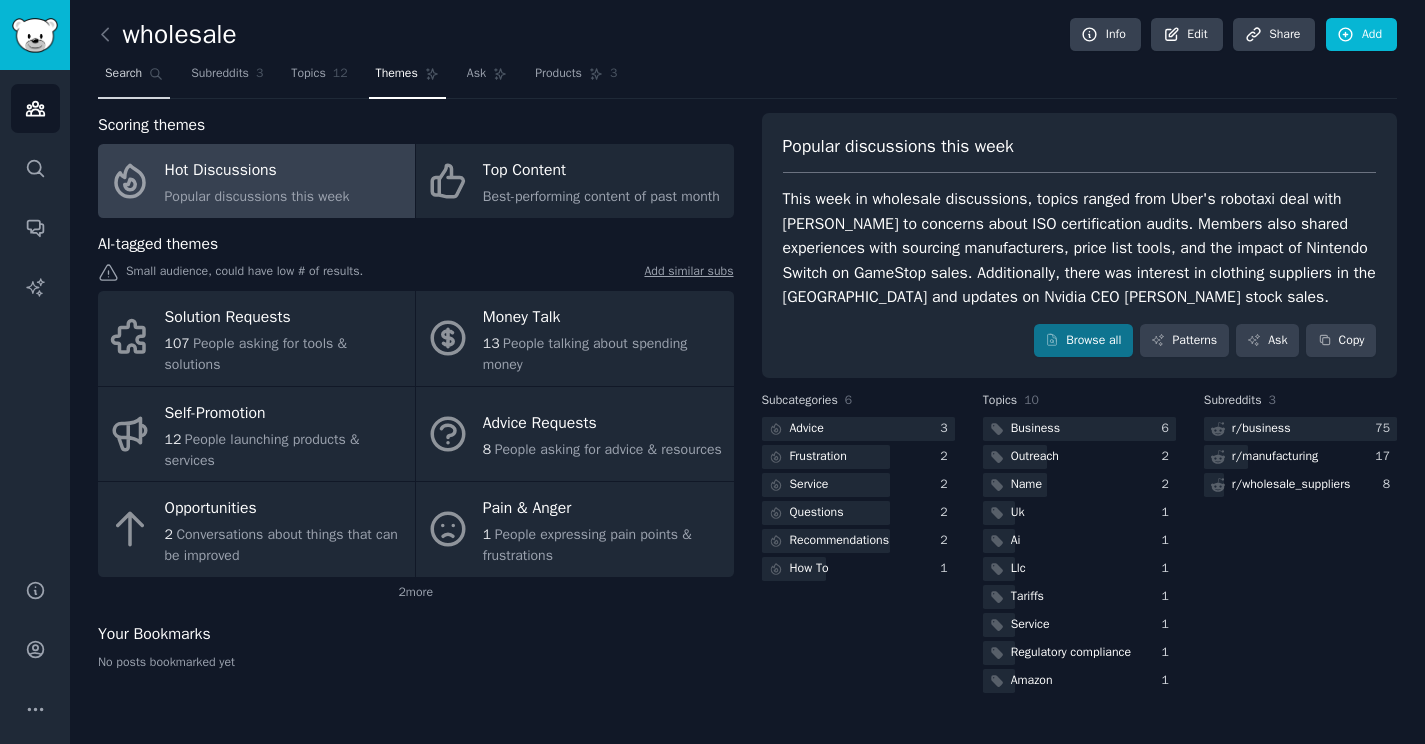 click on "Search" at bounding box center [123, 74] 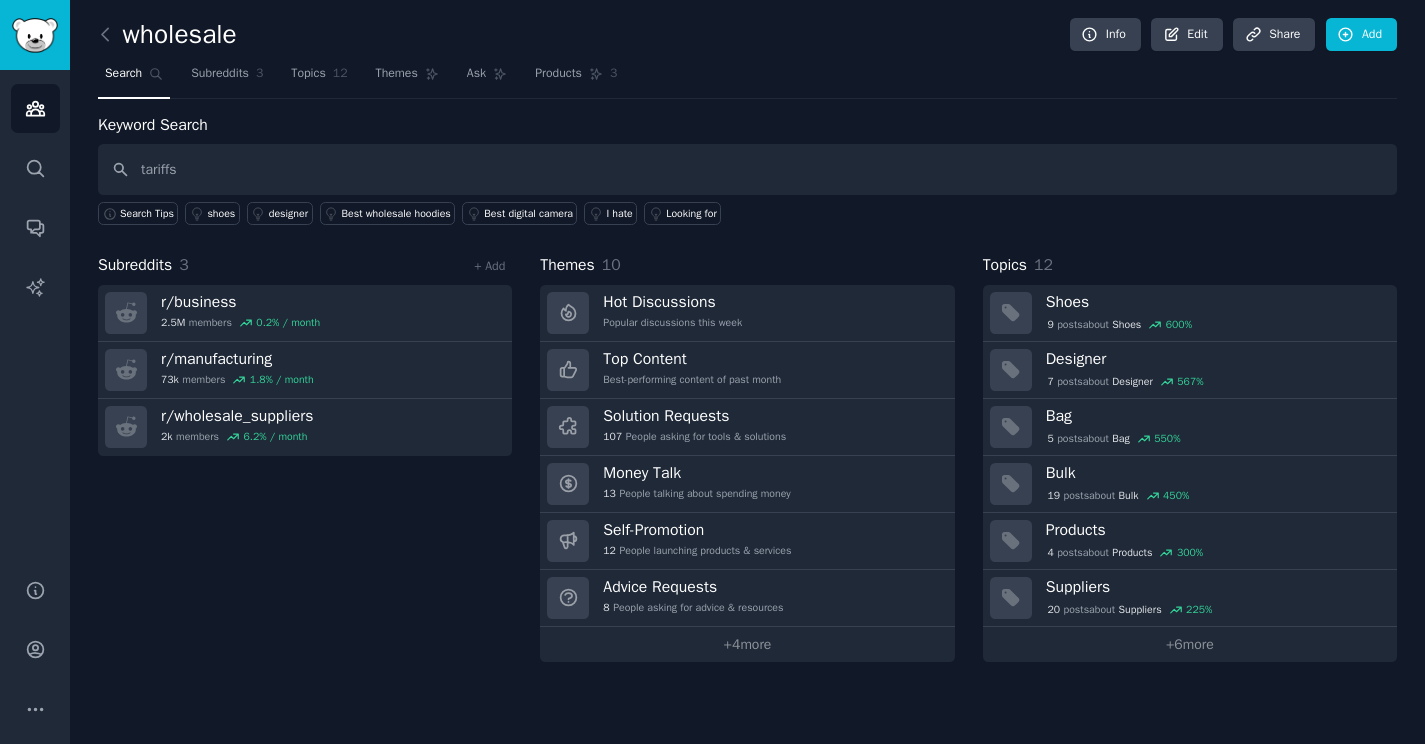 type on "tariffs" 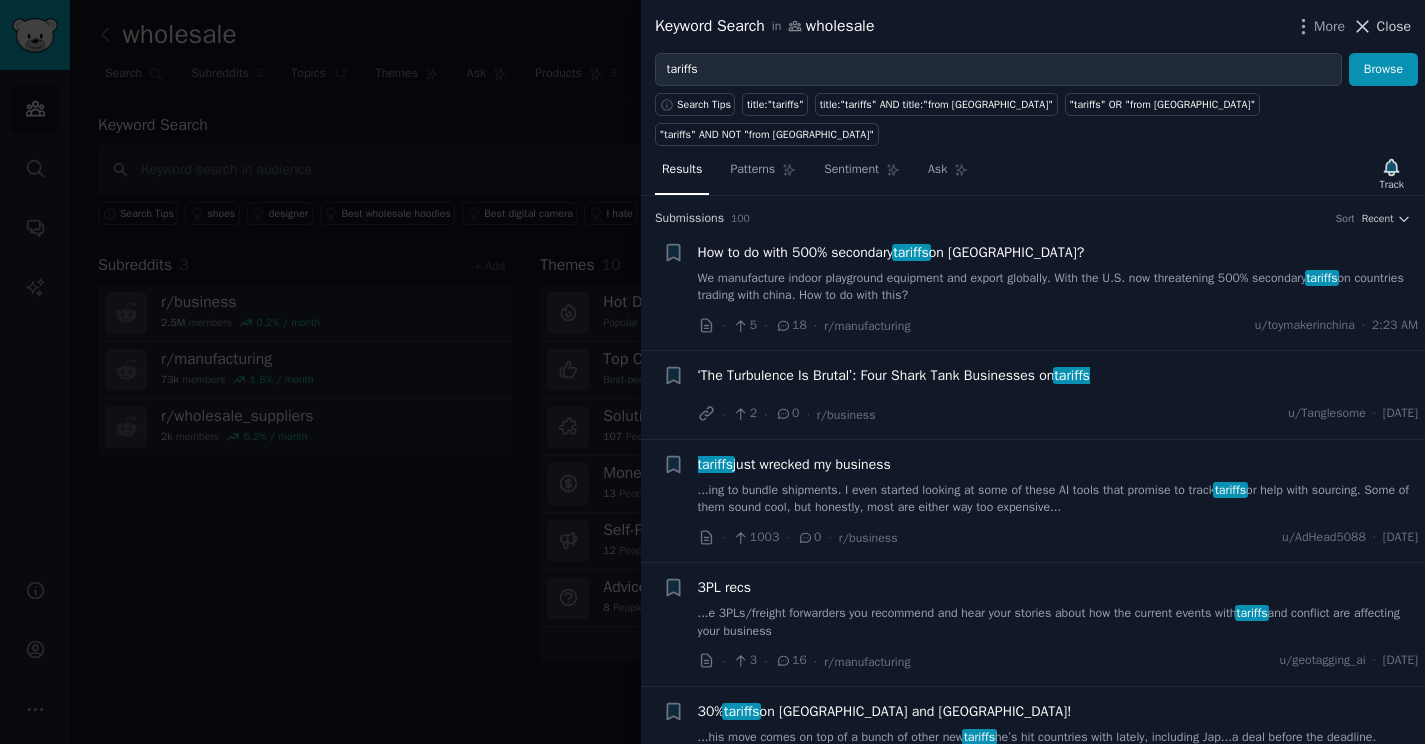 click on "Close" at bounding box center [1394, 26] 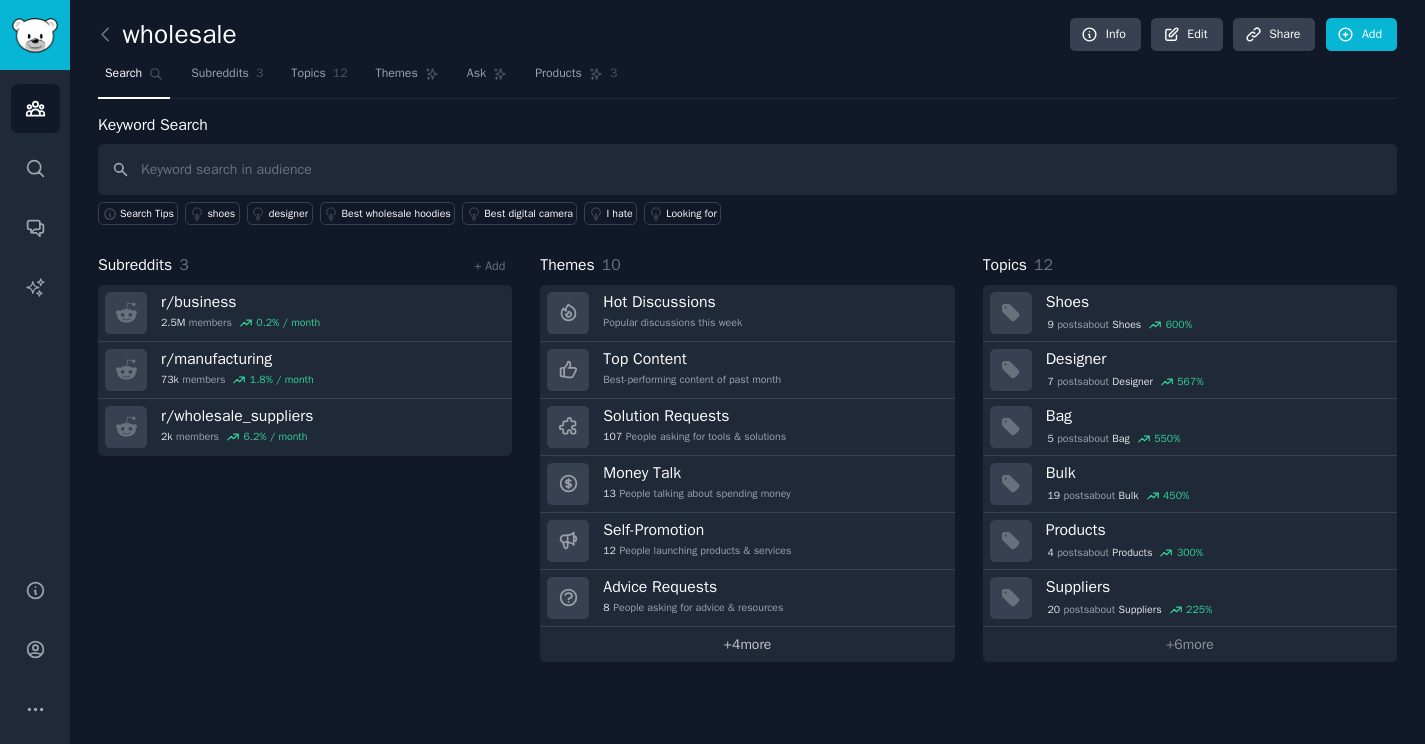 click on "+  4  more" at bounding box center (747, 644) 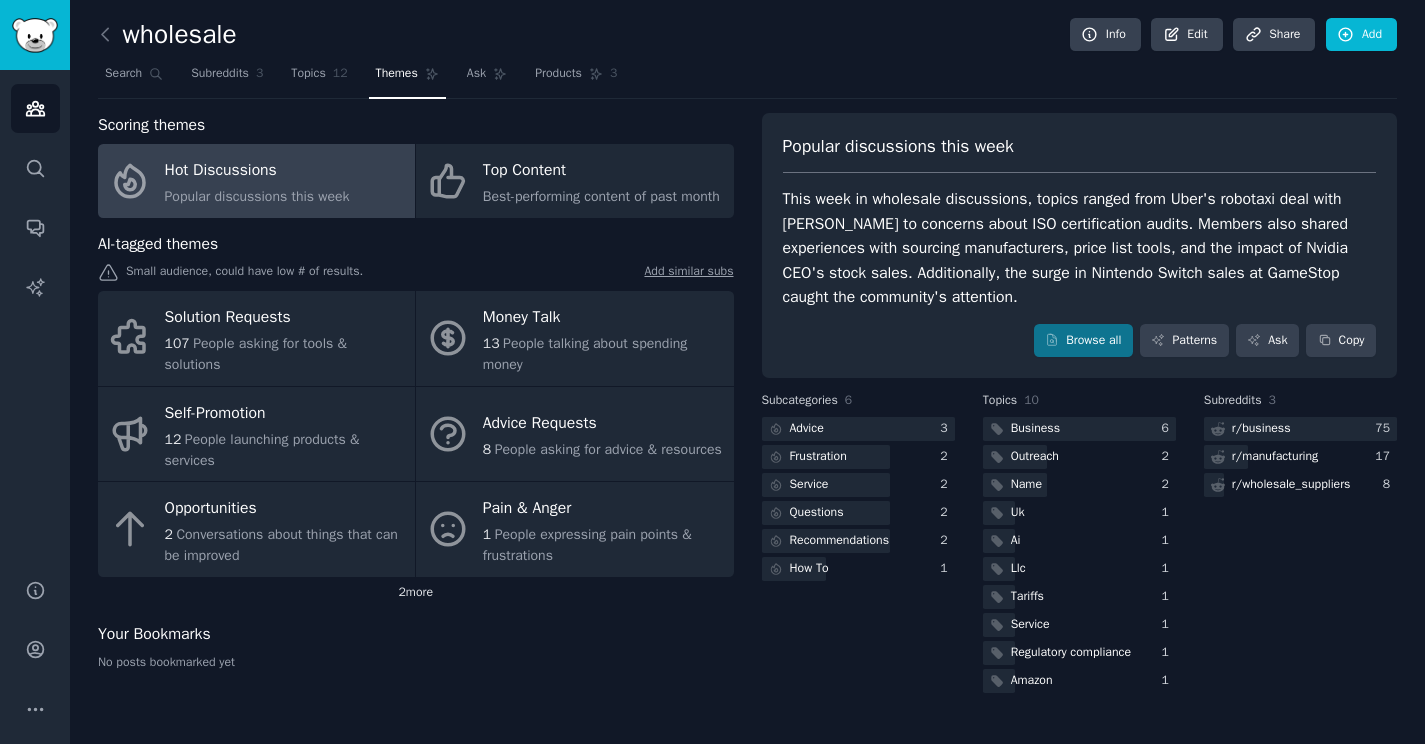 click on "2  more" at bounding box center [416, 593] 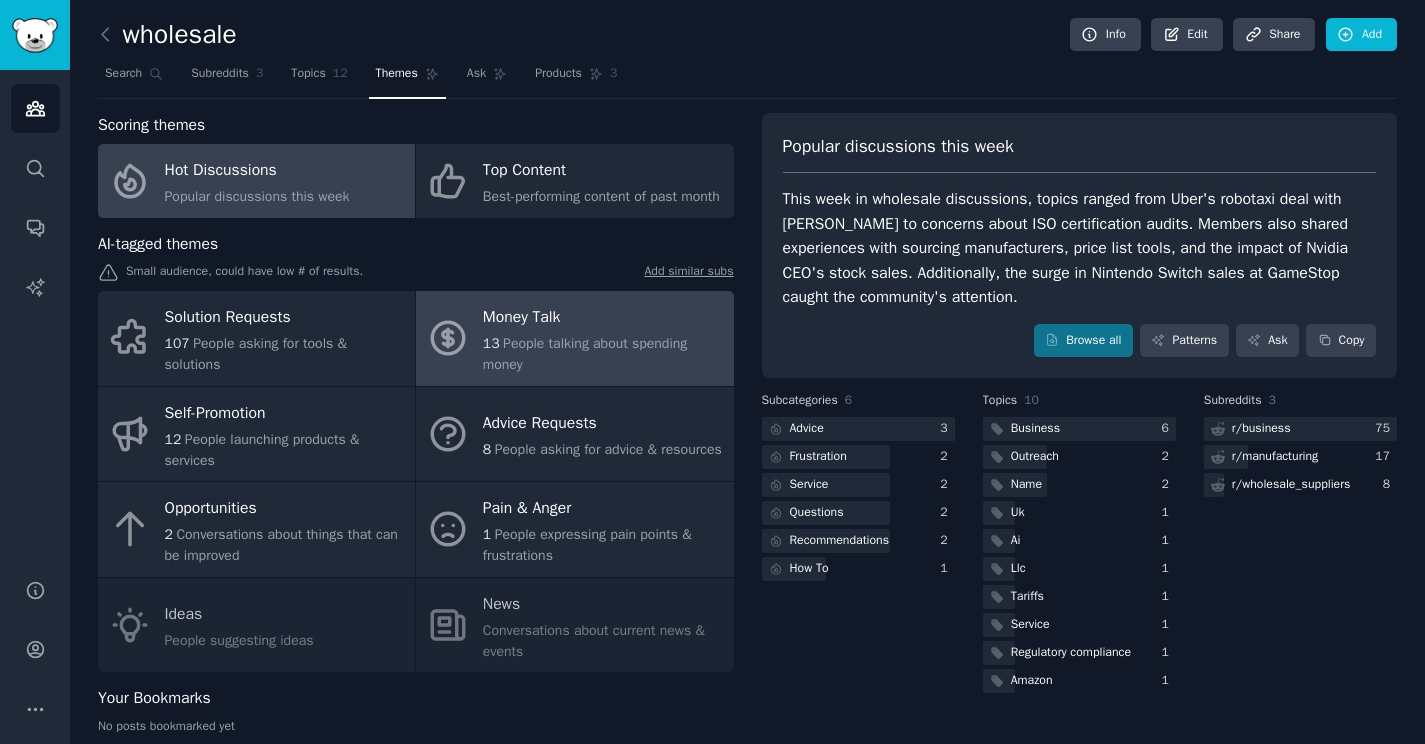 click on "Money Talk" at bounding box center (603, 318) 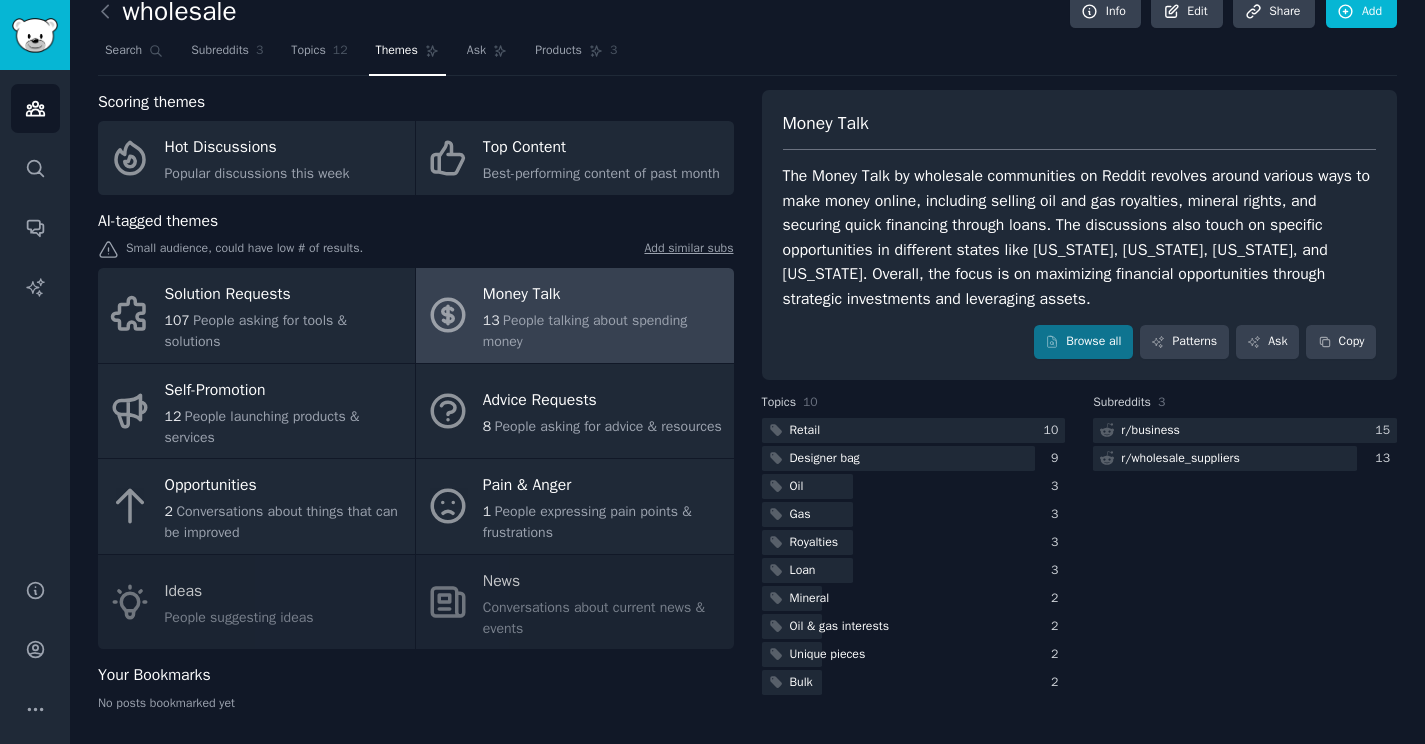 scroll, scrollTop: 27, scrollLeft: 0, axis: vertical 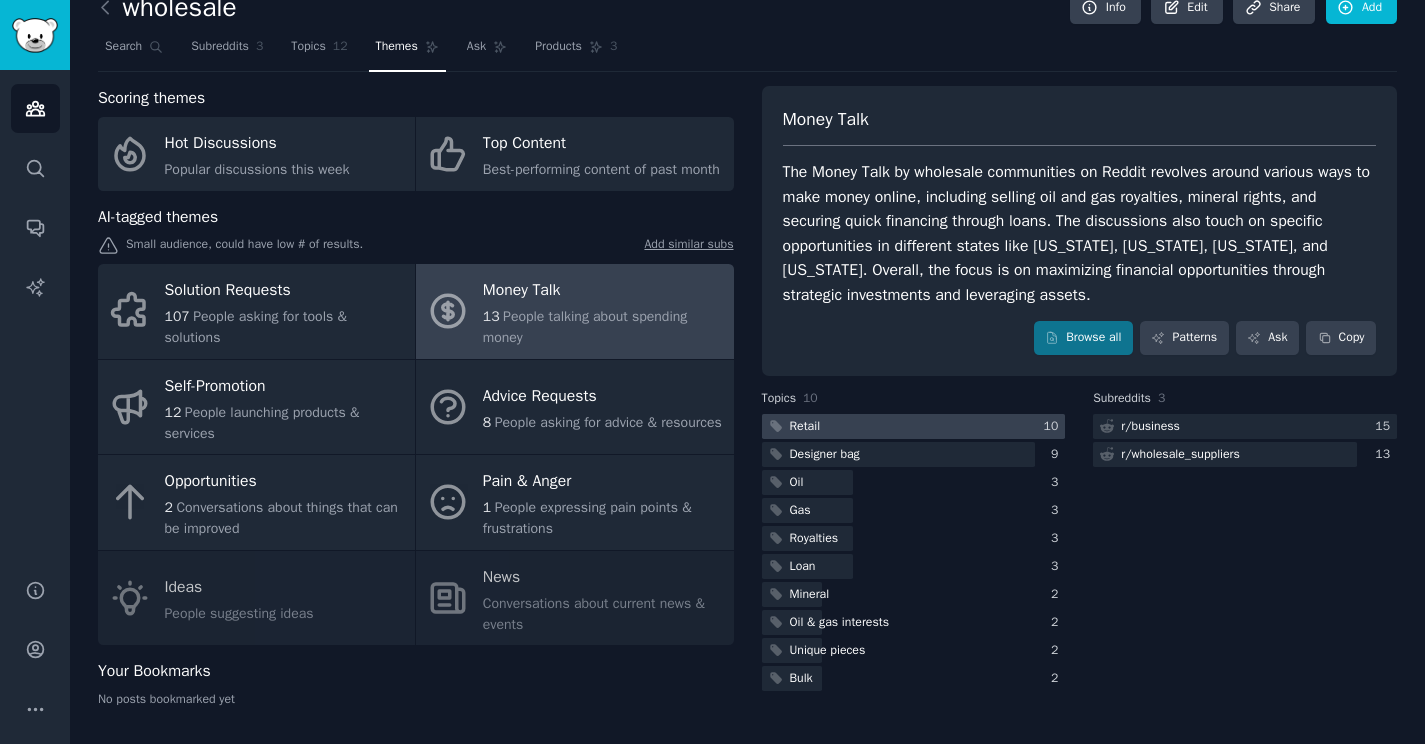 click at bounding box center [914, 426] 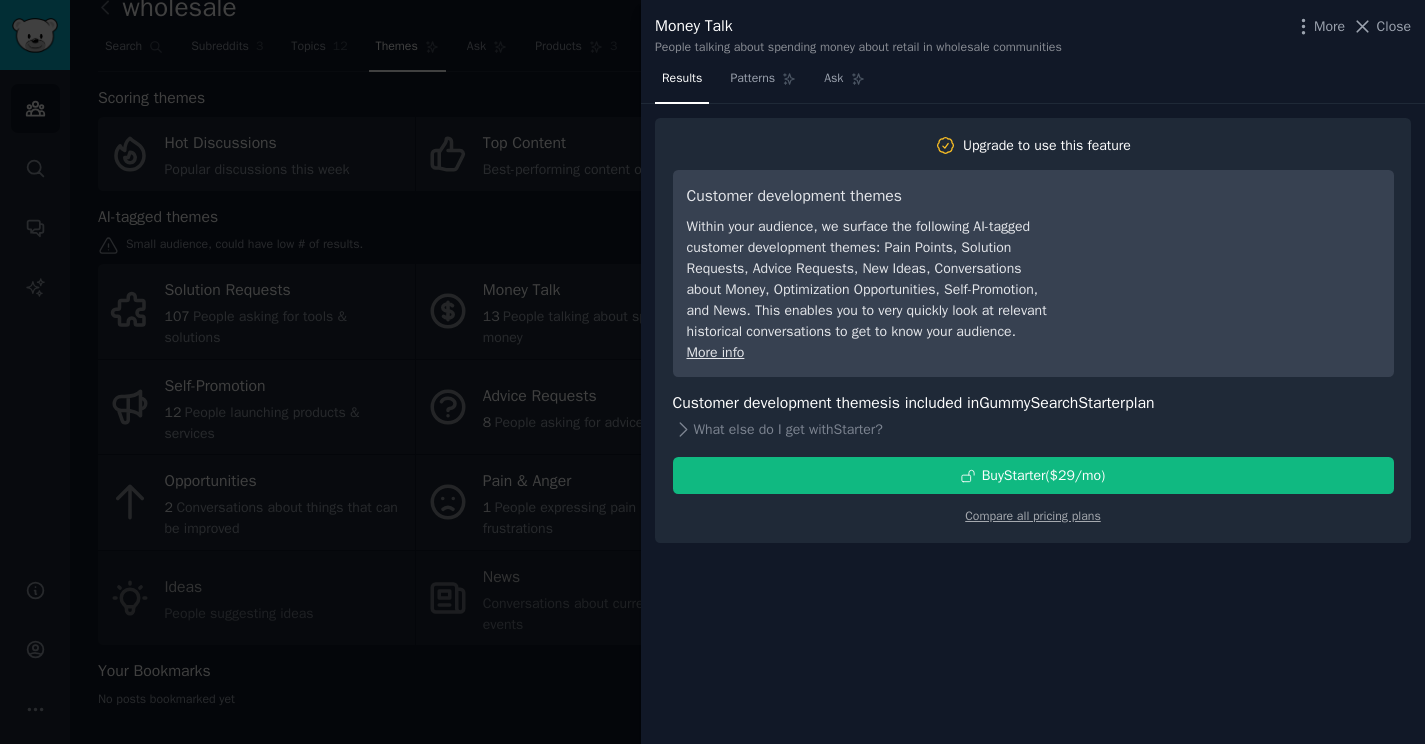 click at bounding box center (712, 372) 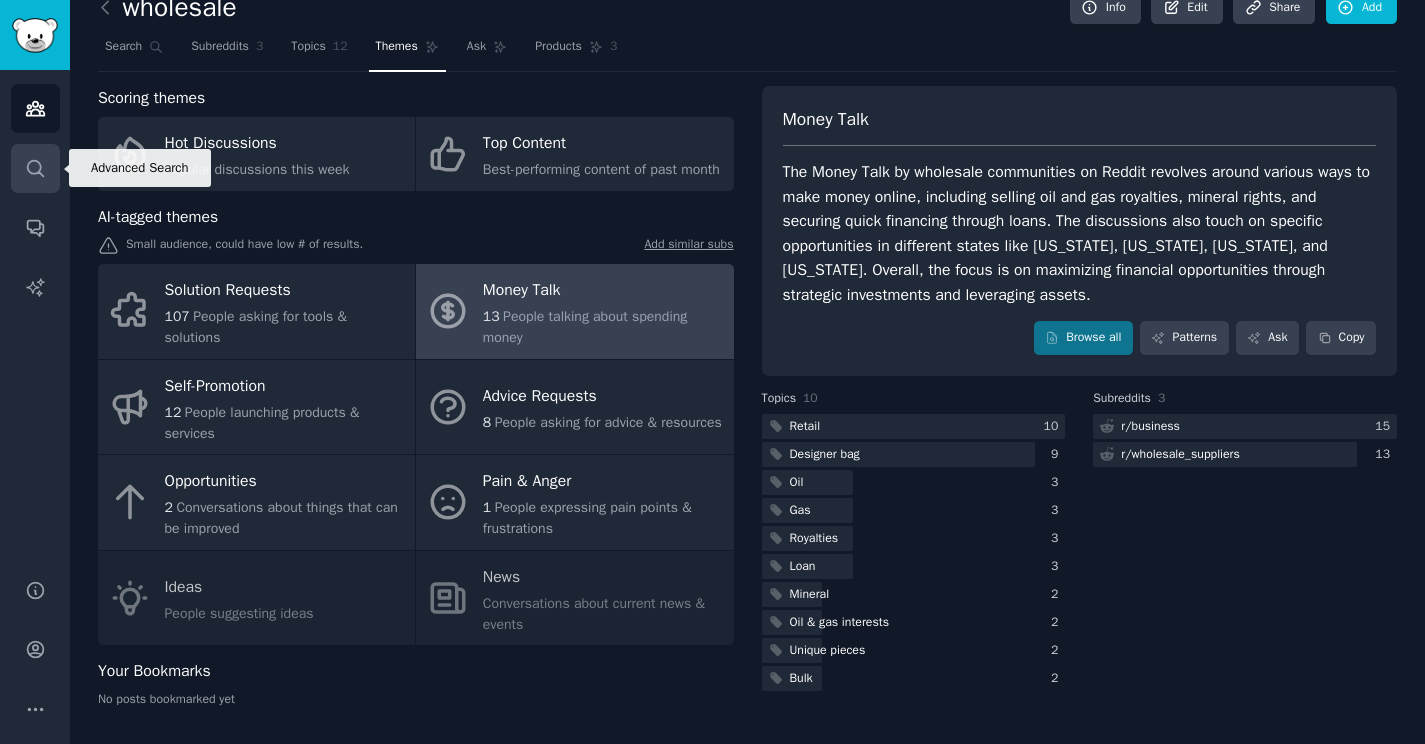 click on "Search" at bounding box center (35, 168) 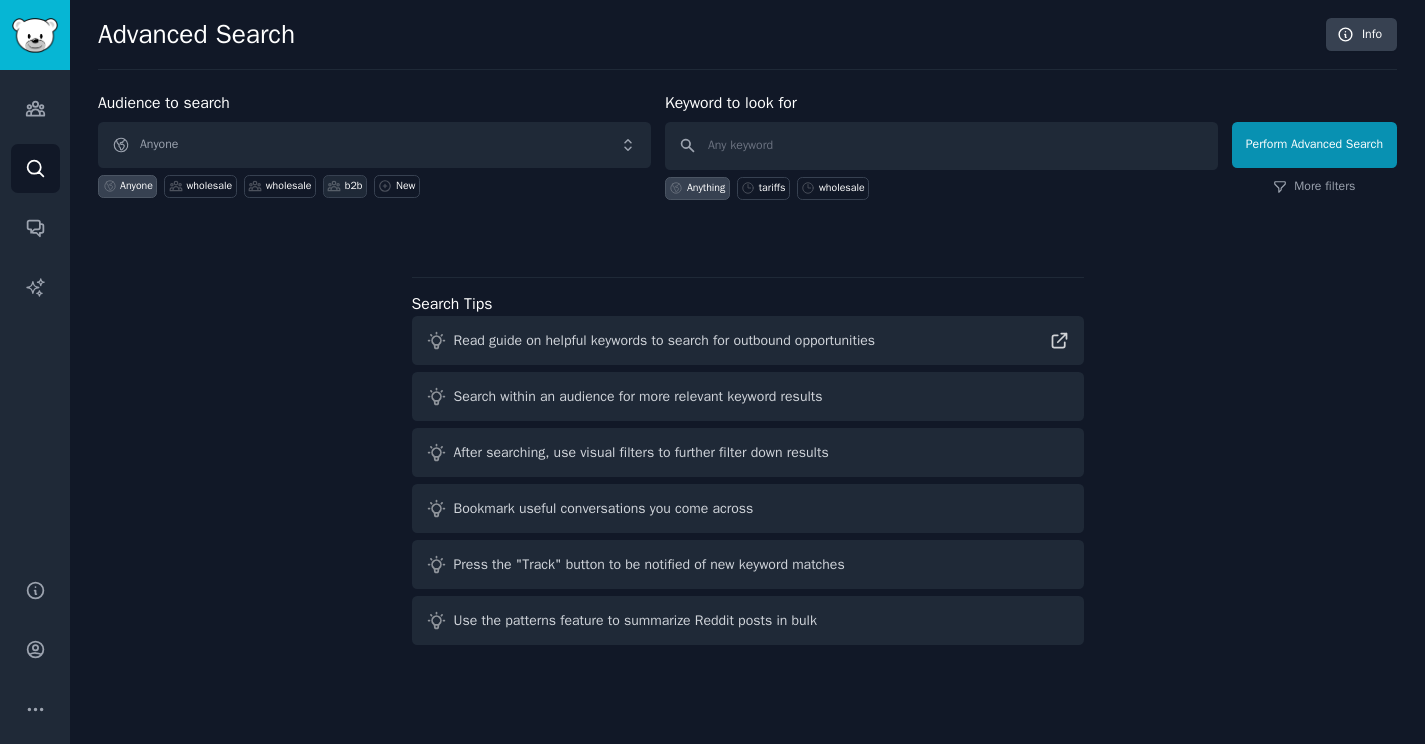 click on "b2b" at bounding box center [345, 186] 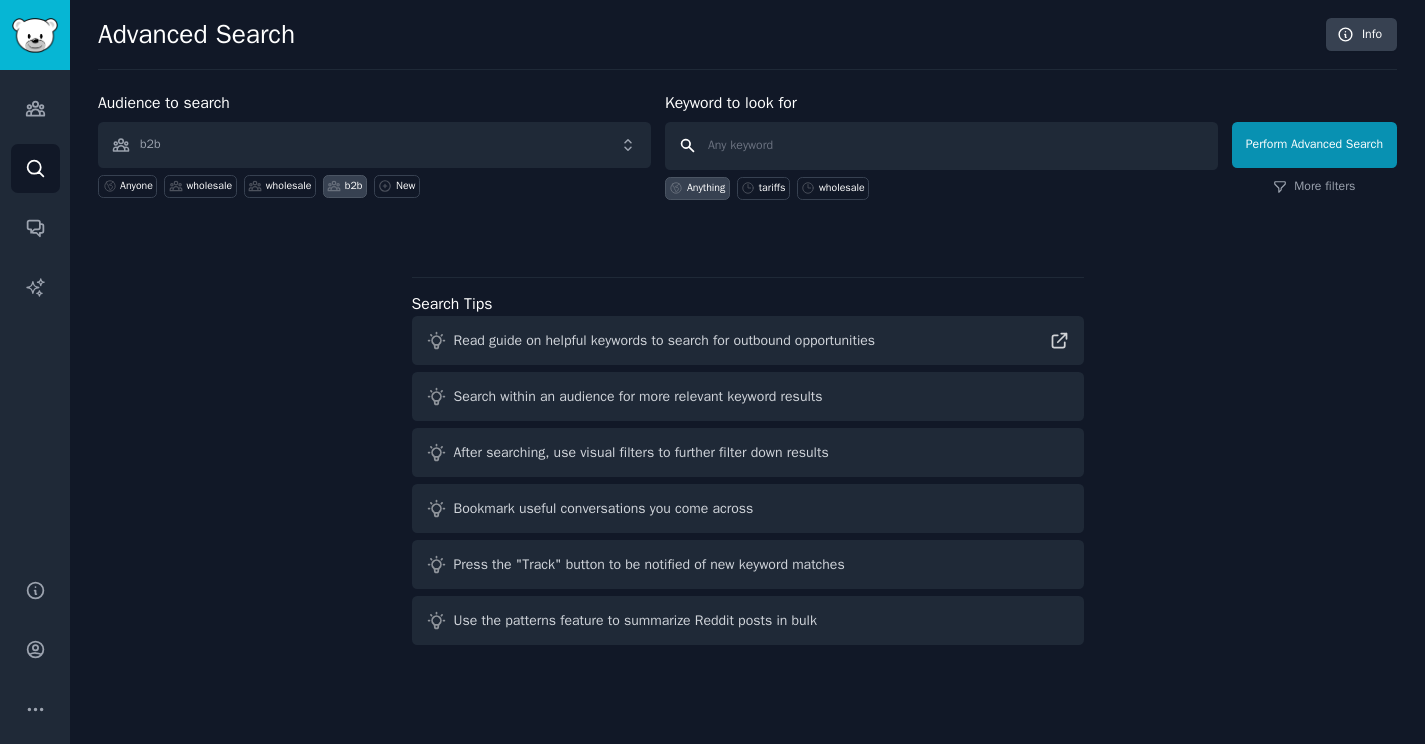 click on "Perform Advanced Search" at bounding box center (1314, 145) 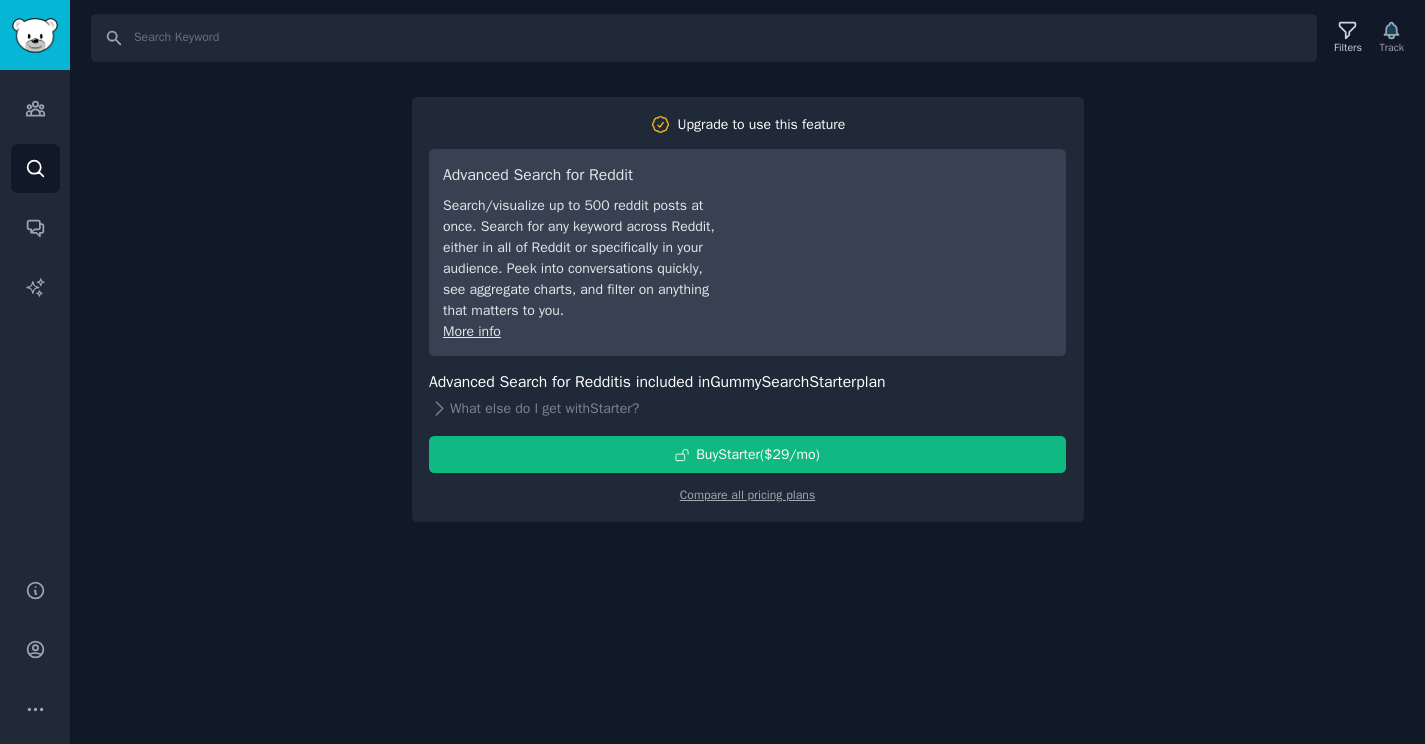 click on "Search Filters Track Upgrade to use this feature Advanced Search for Reddit Search/visualize up to 500 reddit posts at once. Search for any keyword across Reddit, either in all of Reddit or specifically in your audience. Peek into conversations quickly, see aggregate charts, and filter on anything that matters to you. More info Advanced Search for Reddit  is included in  GummySearch  Starter  plan What else do I get with  Starter ? Buy  Starter  ($ 29 /mo ) Compare all pricing plans" at bounding box center (747, 372) 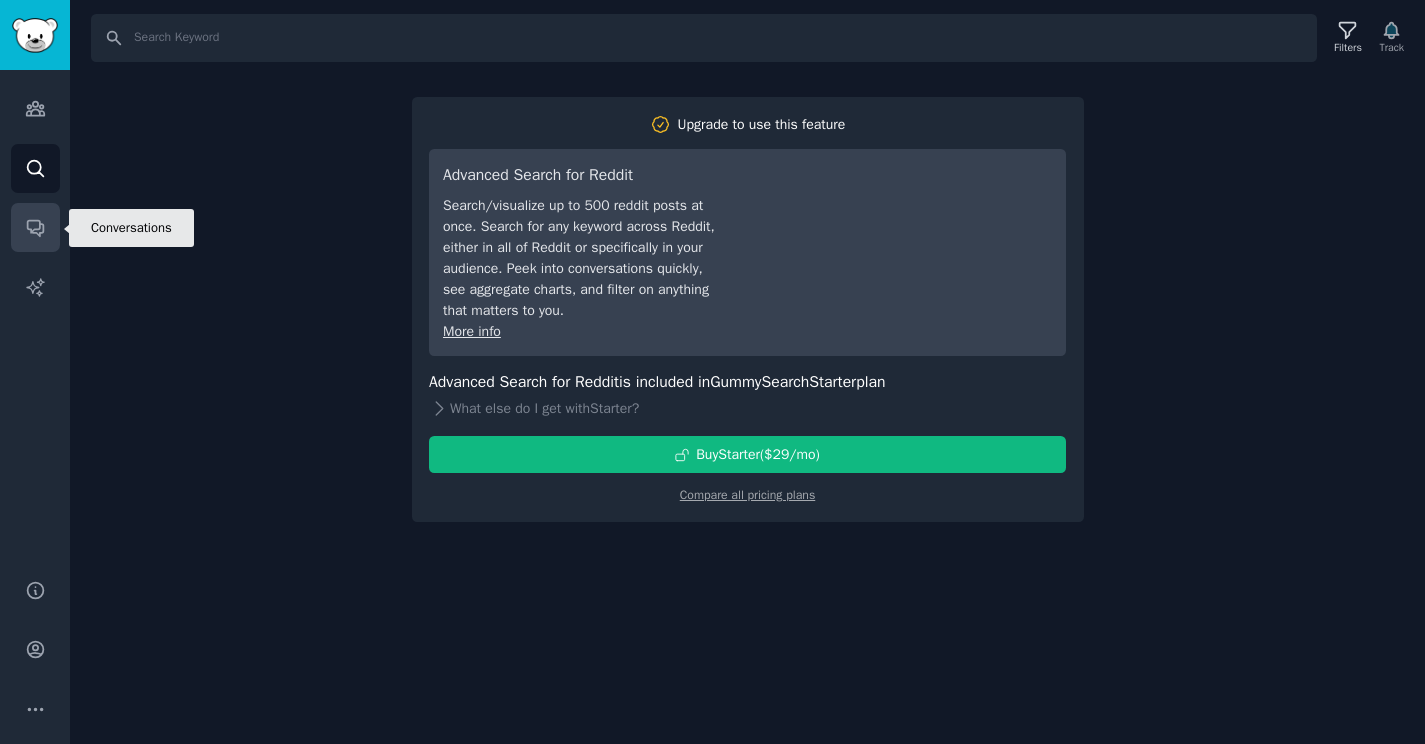 click 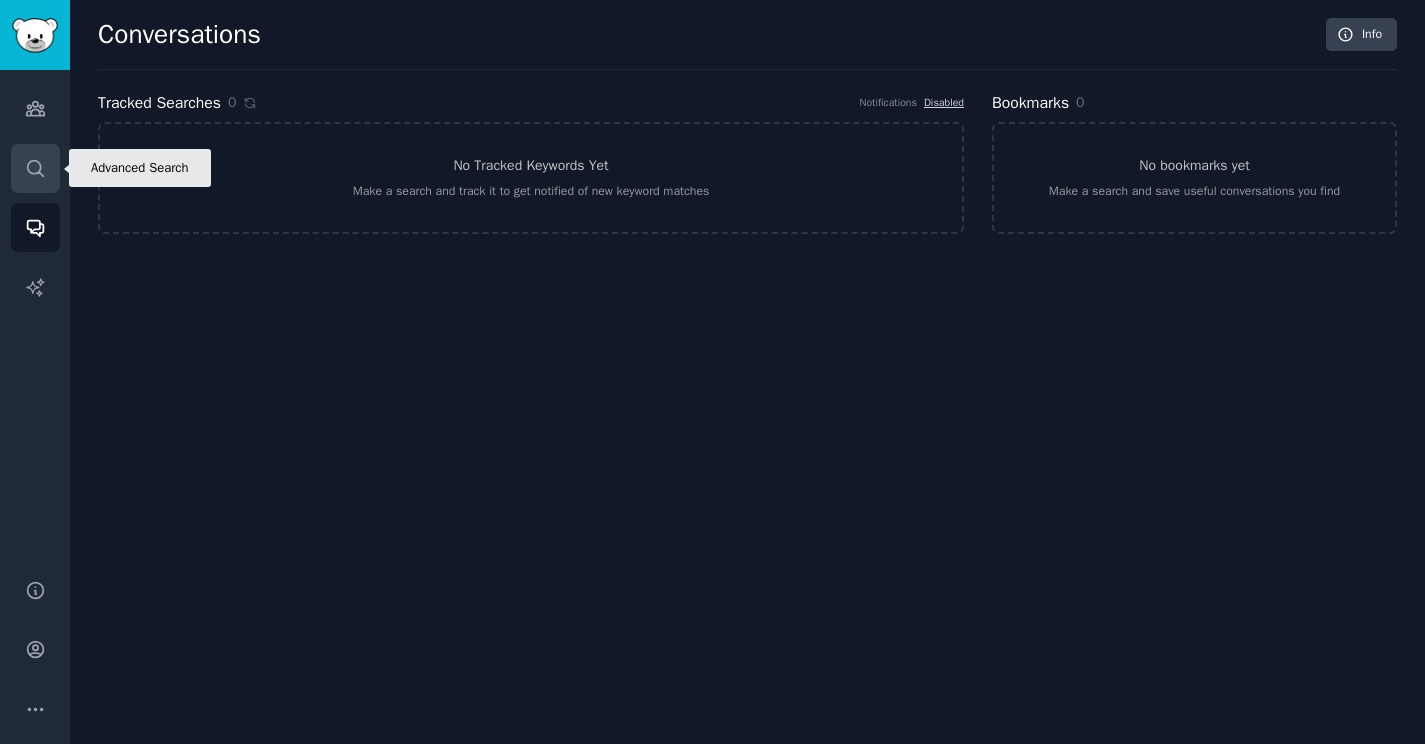 click 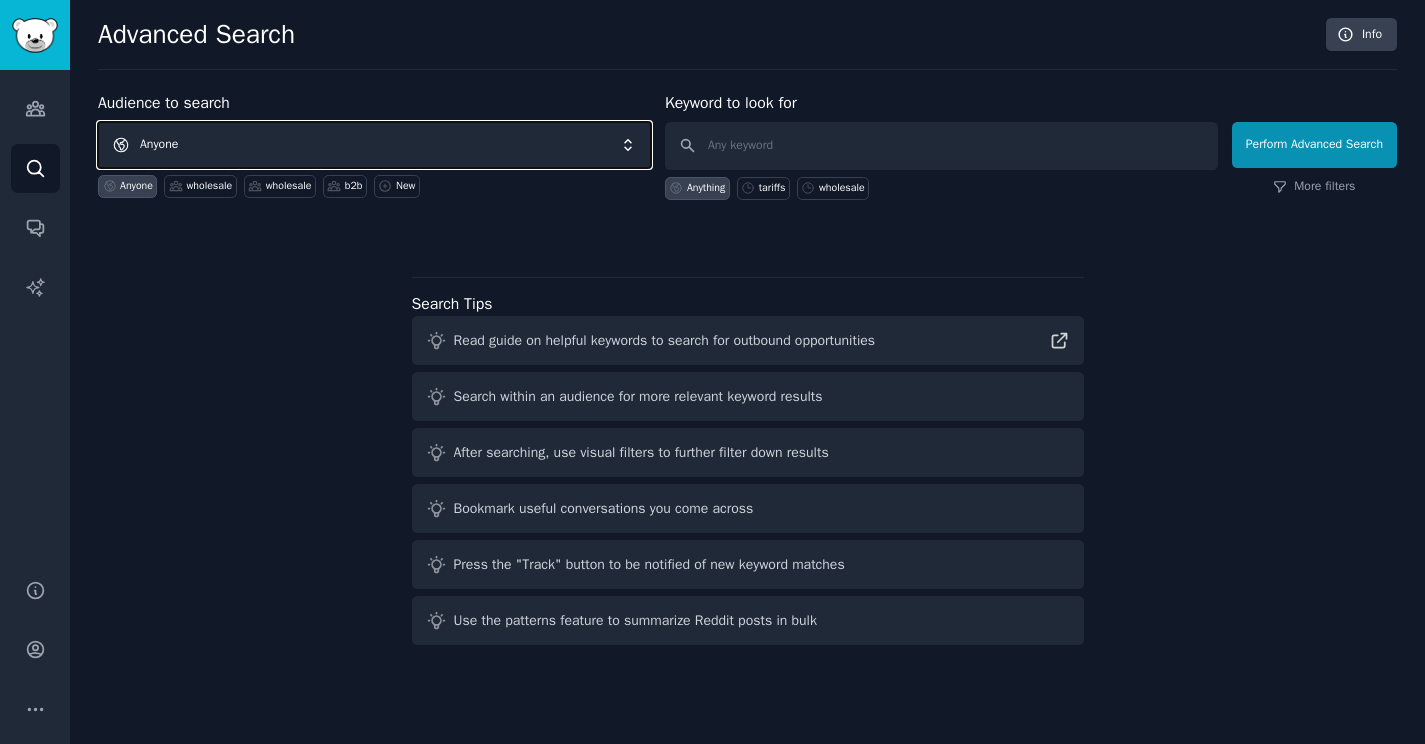 click on "Anyone" at bounding box center (374, 145) 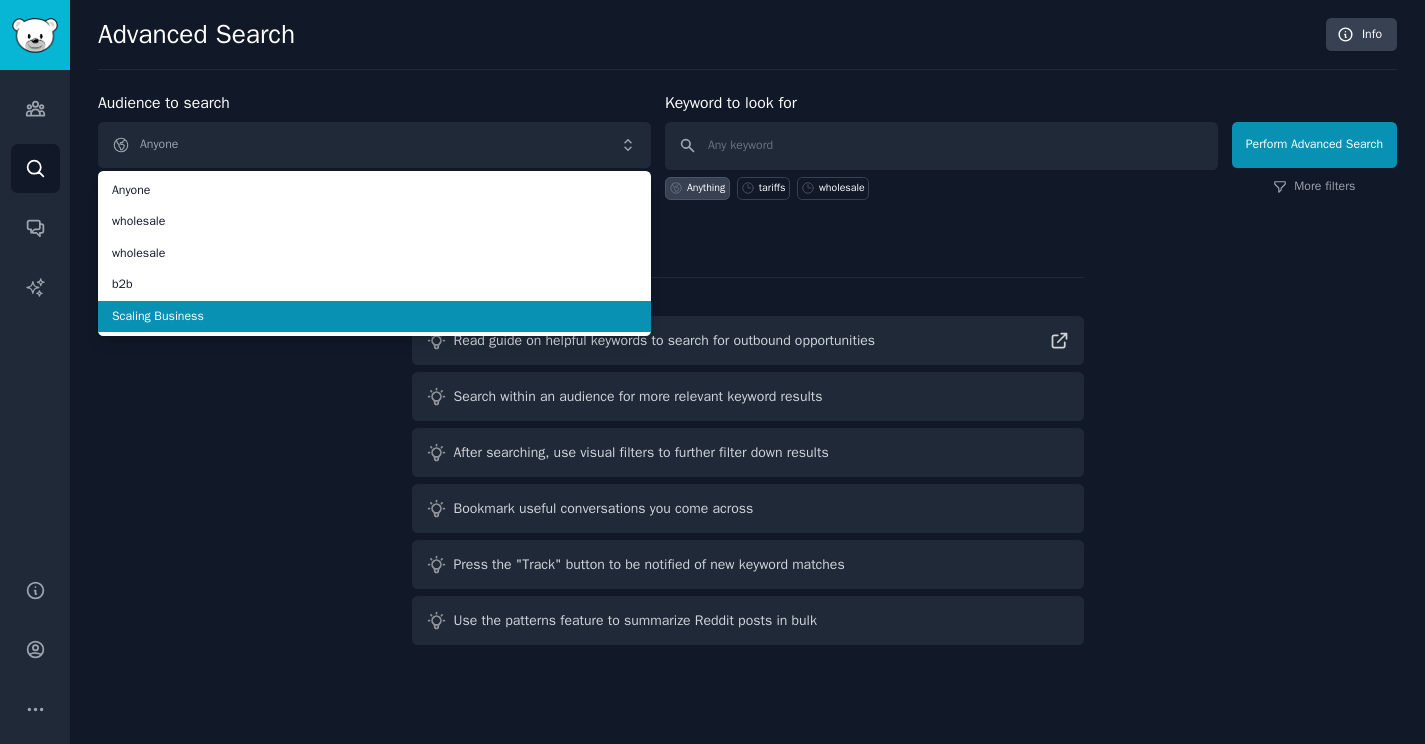 click on "Scaling Business" at bounding box center [374, 317] 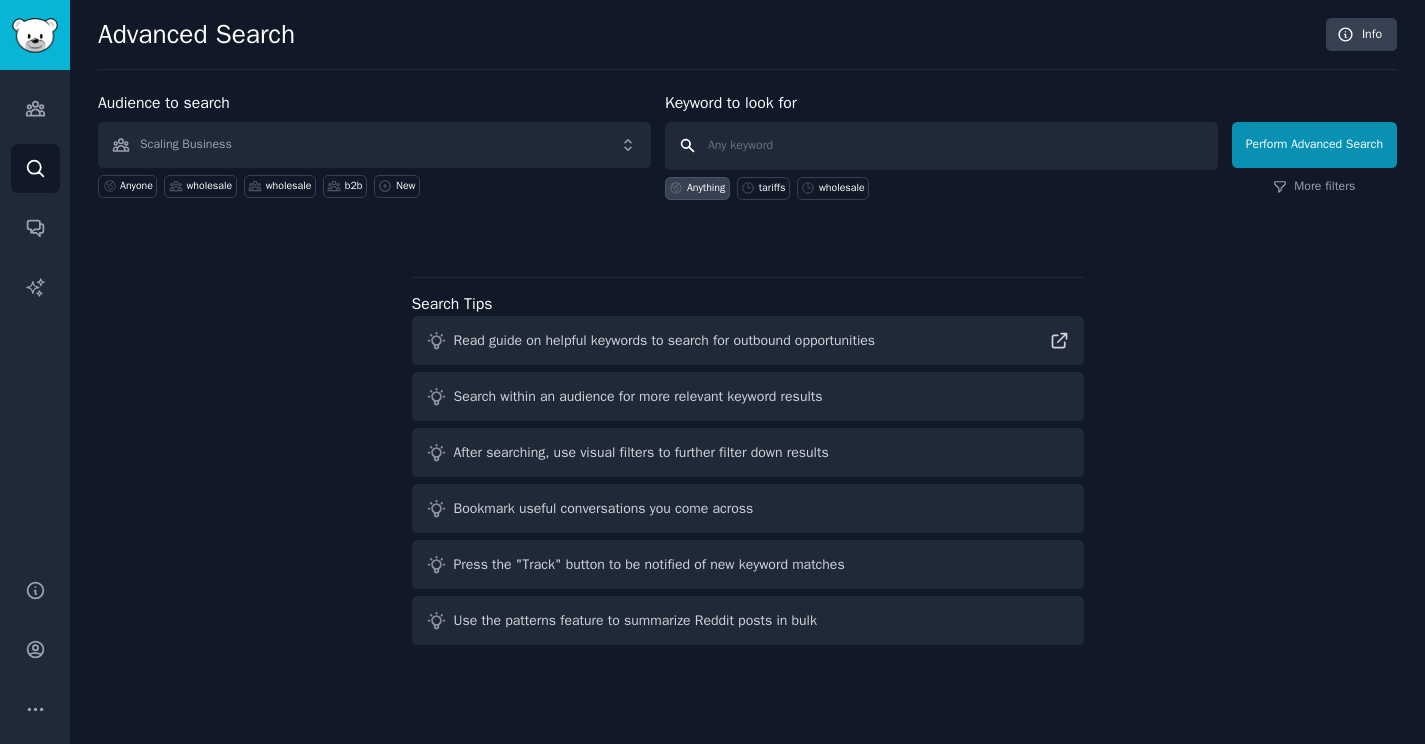 click on "Perform Advanced Search" at bounding box center [1314, 145] 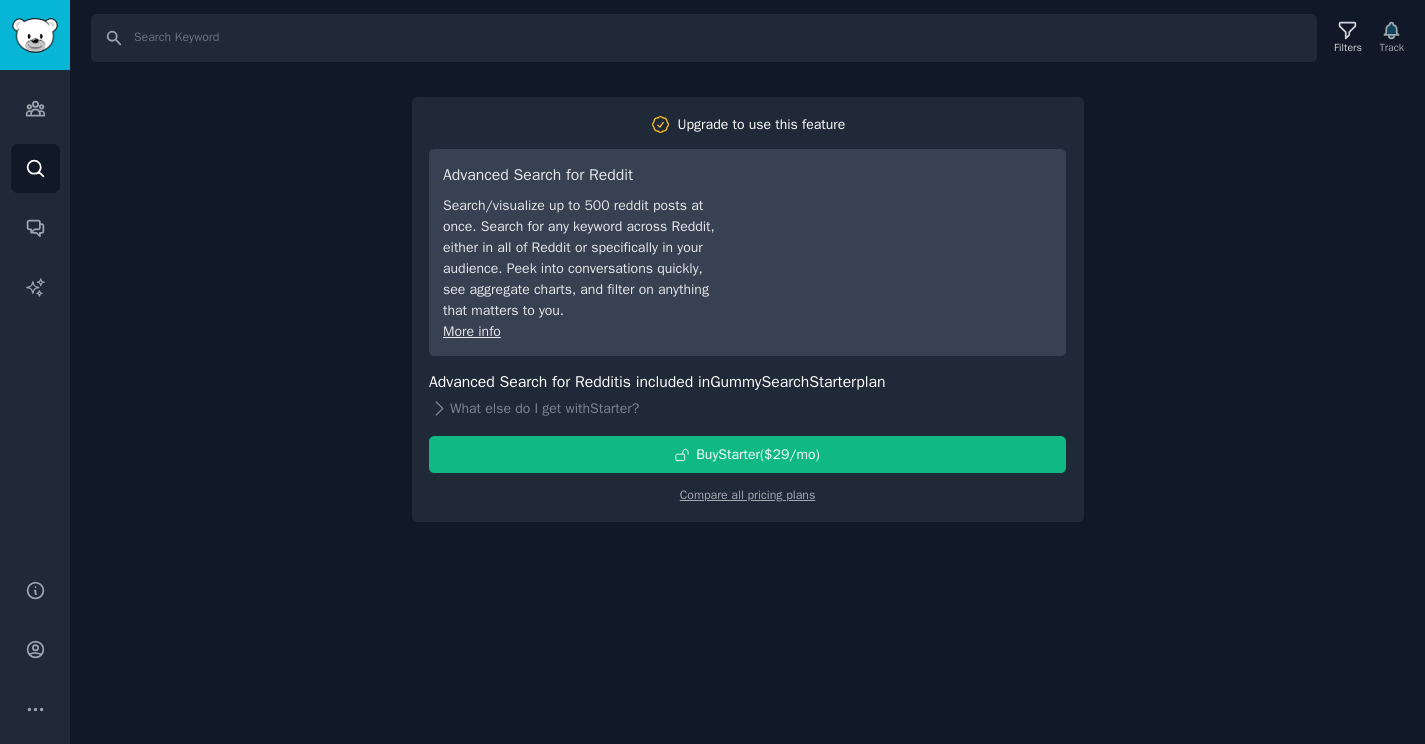click on "Search Filters Track Upgrade to use this feature Advanced Search for Reddit Search/visualize up to 500 reddit posts at once. Search for any keyword across Reddit, either in all of Reddit or specifically in your audience. Peek into conversations quickly, see aggregate charts, and filter on anything that matters to you. More info Advanced Search for Reddit  is included in  GummySearch  Starter  plan What else do I get with  Starter ? Buy  Starter  ($ 29 /mo ) Compare all pricing plans" at bounding box center (747, 372) 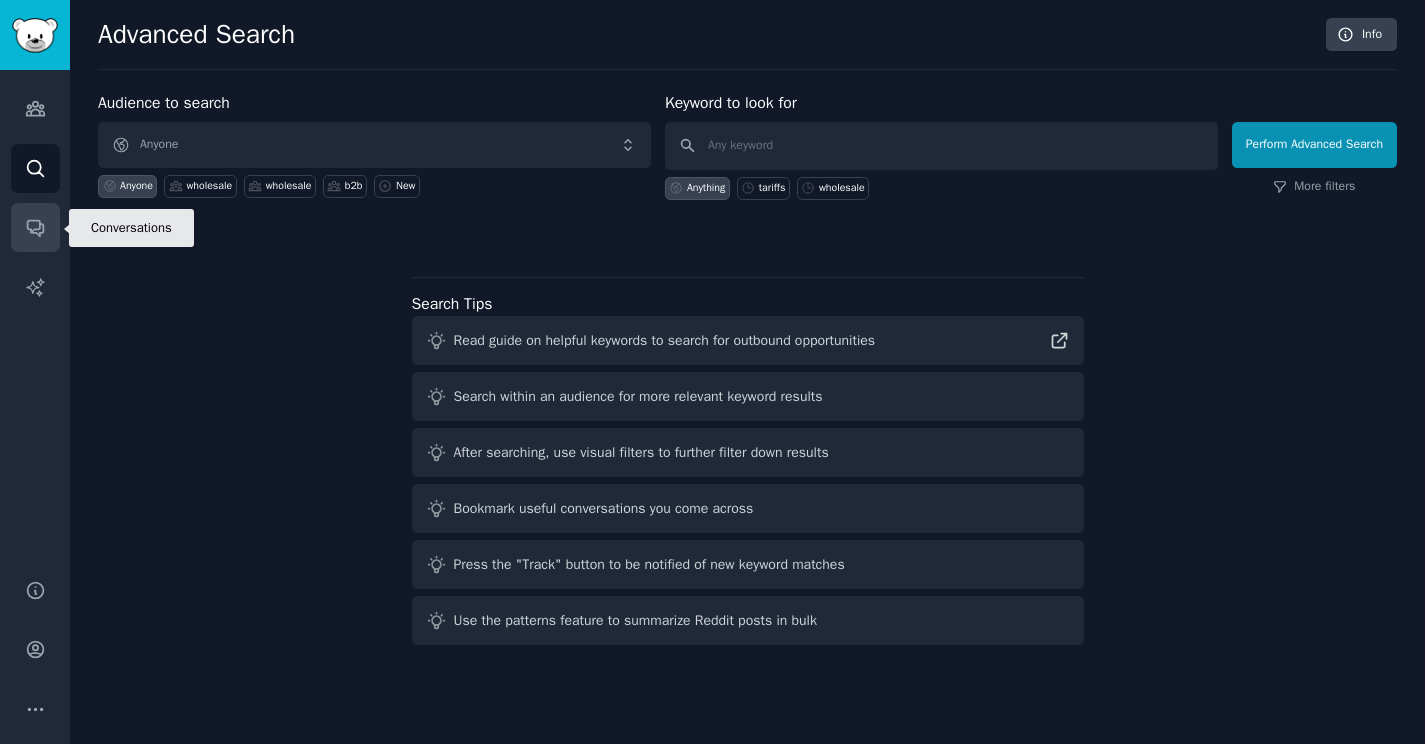 click 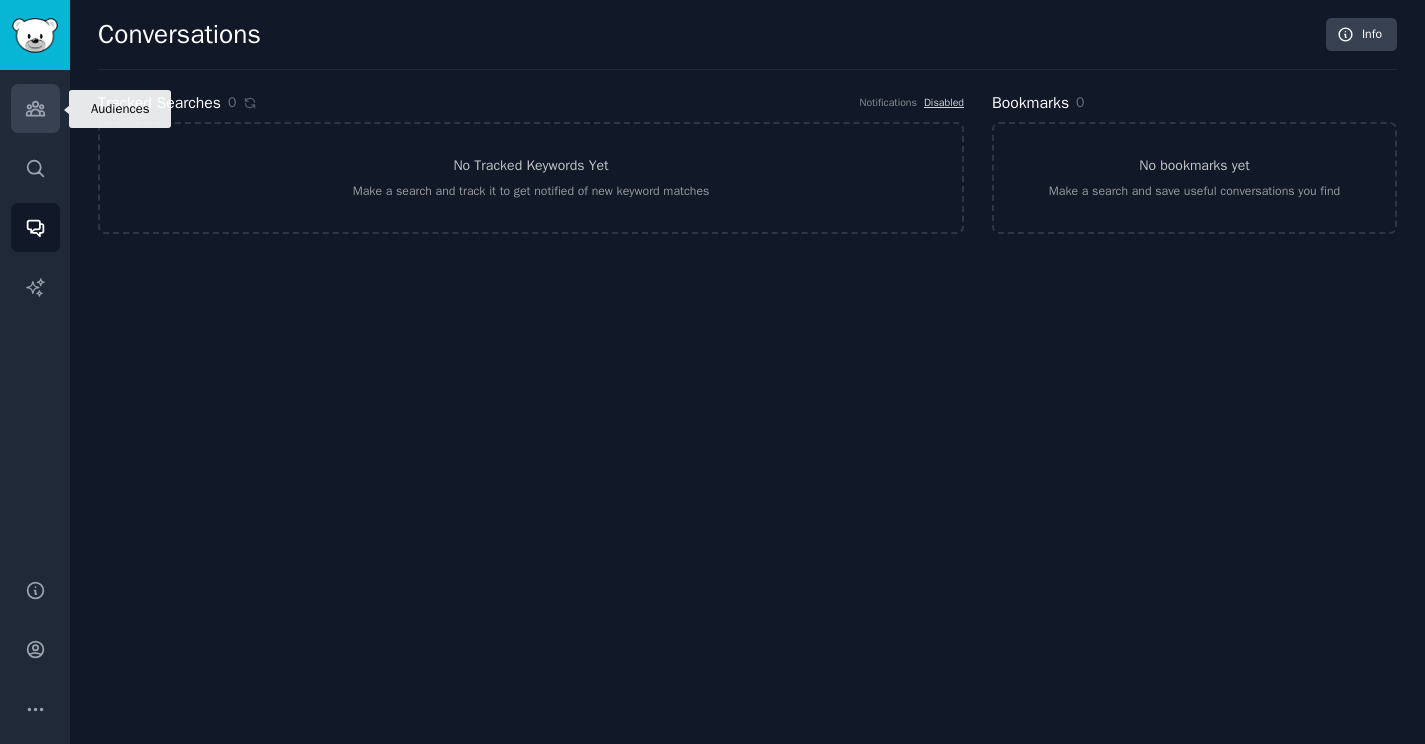 click on "Audiences" at bounding box center (35, 108) 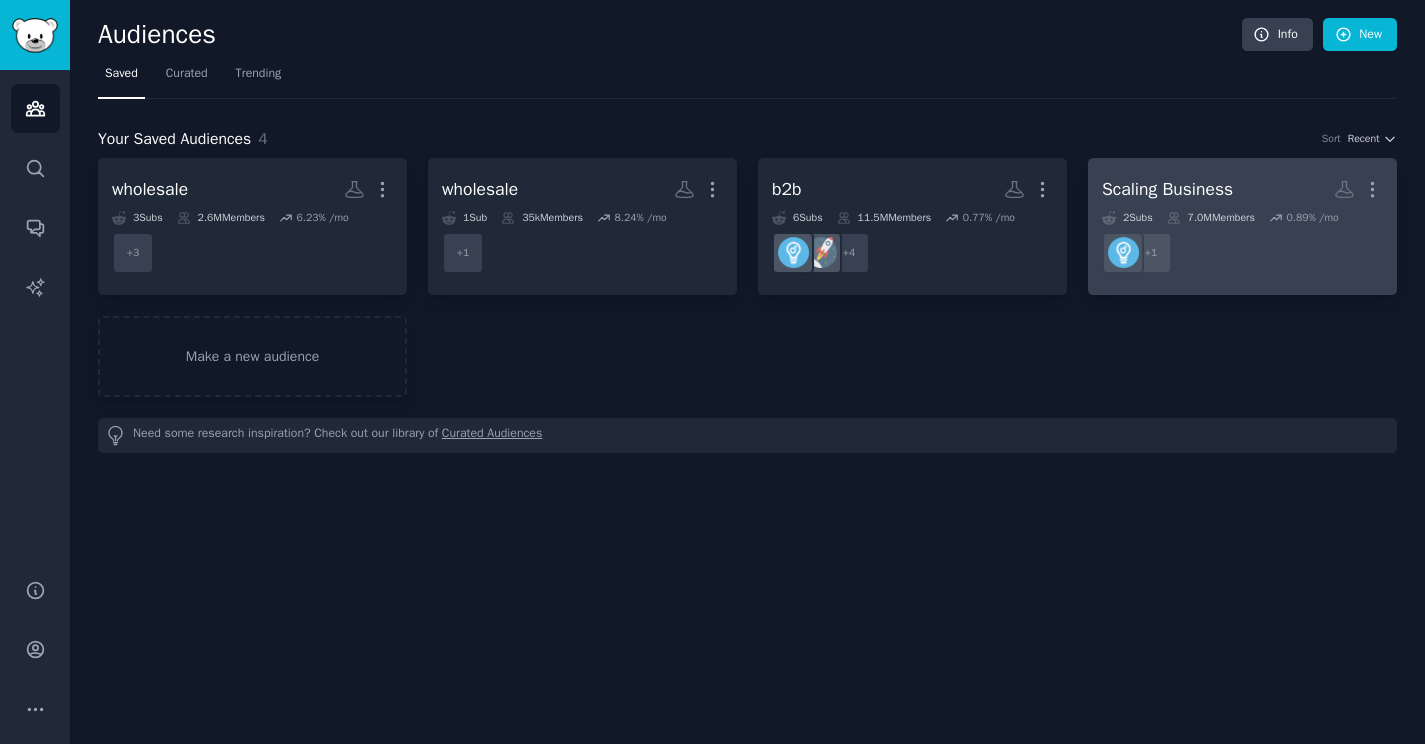 click on "7.0M  Members" at bounding box center (1211, 218) 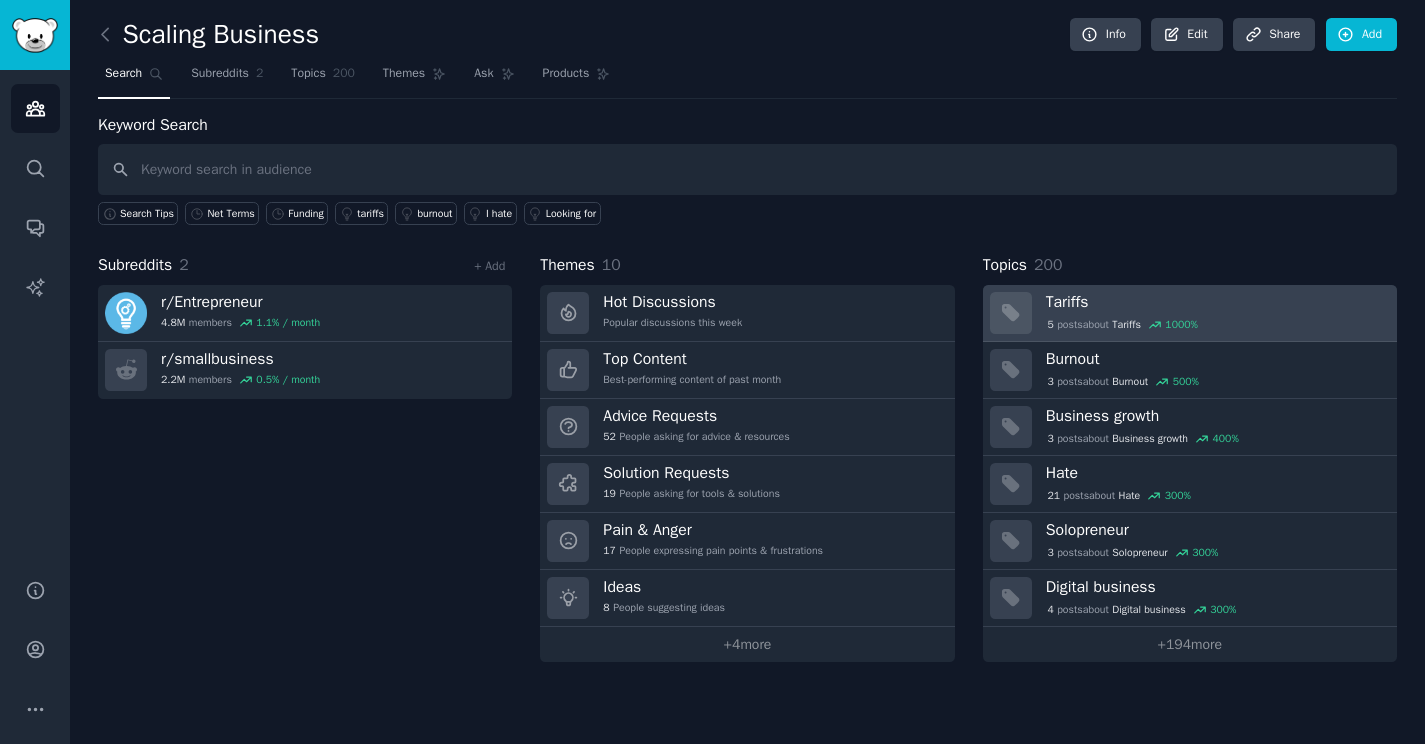 click on "Tariffs" at bounding box center [1214, 302] 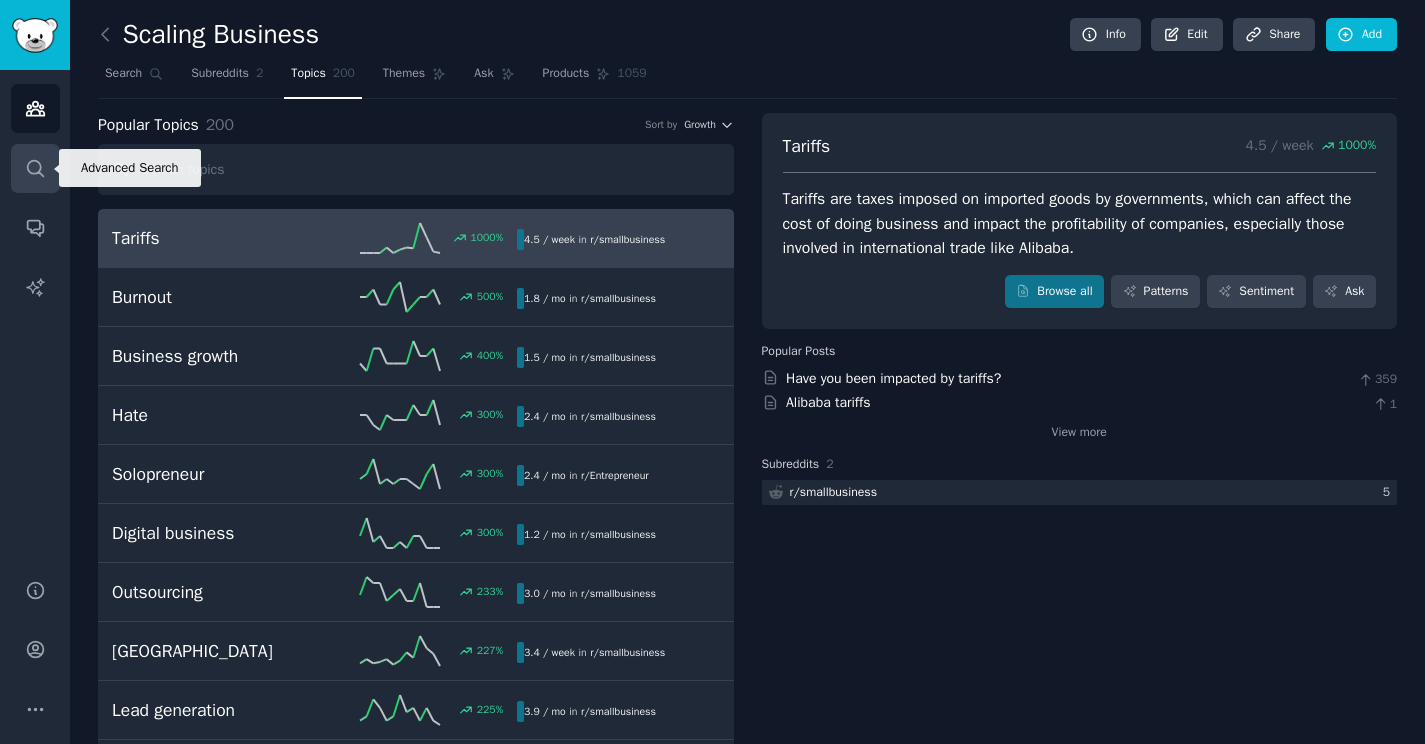 click 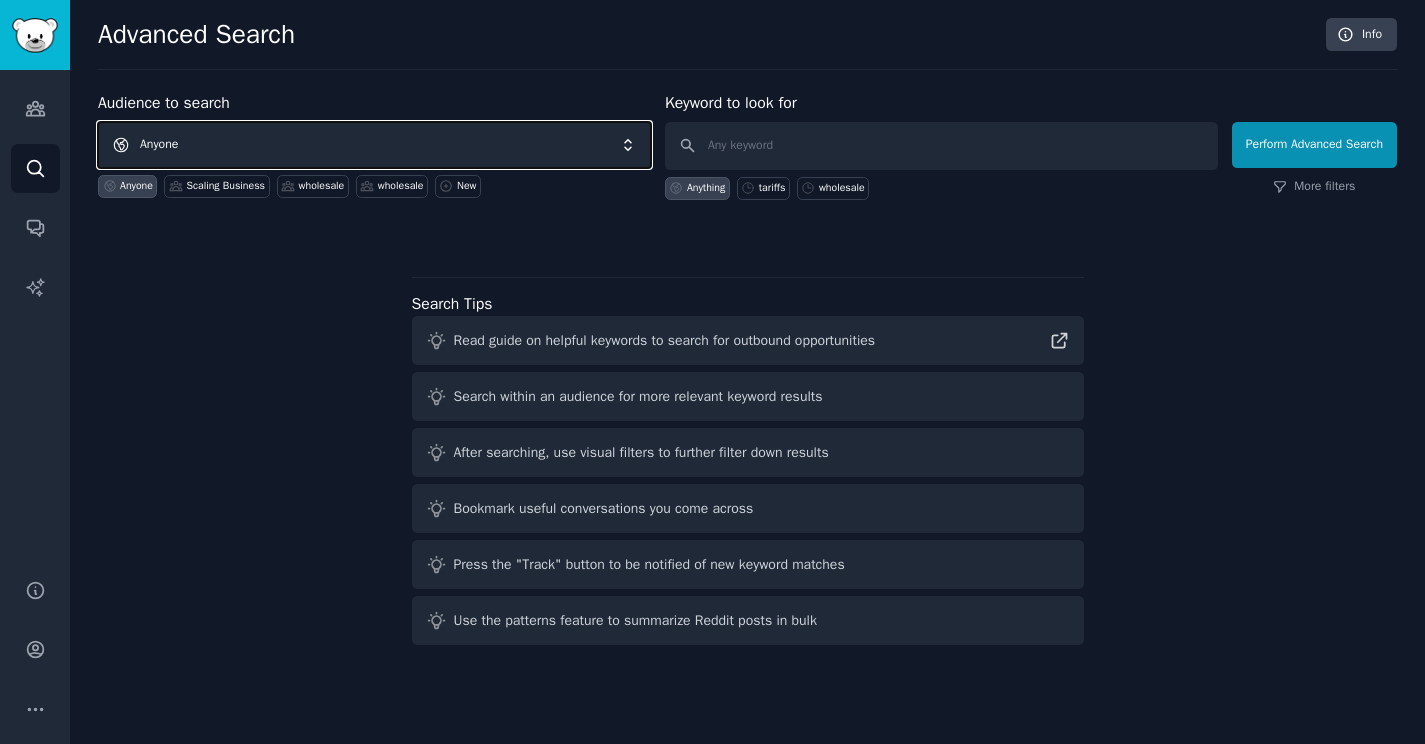 click on "Anyone" at bounding box center [374, 145] 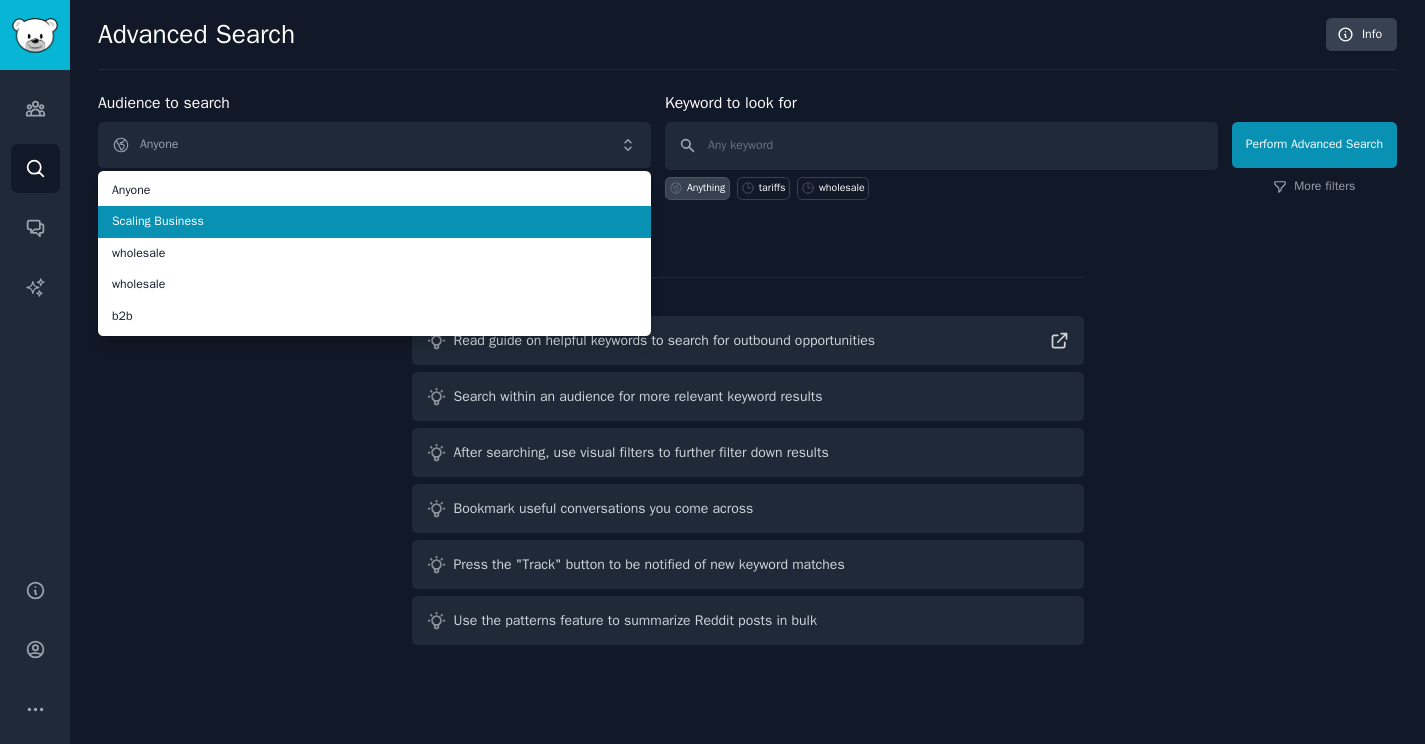 click on "Scaling Business" at bounding box center [374, 222] 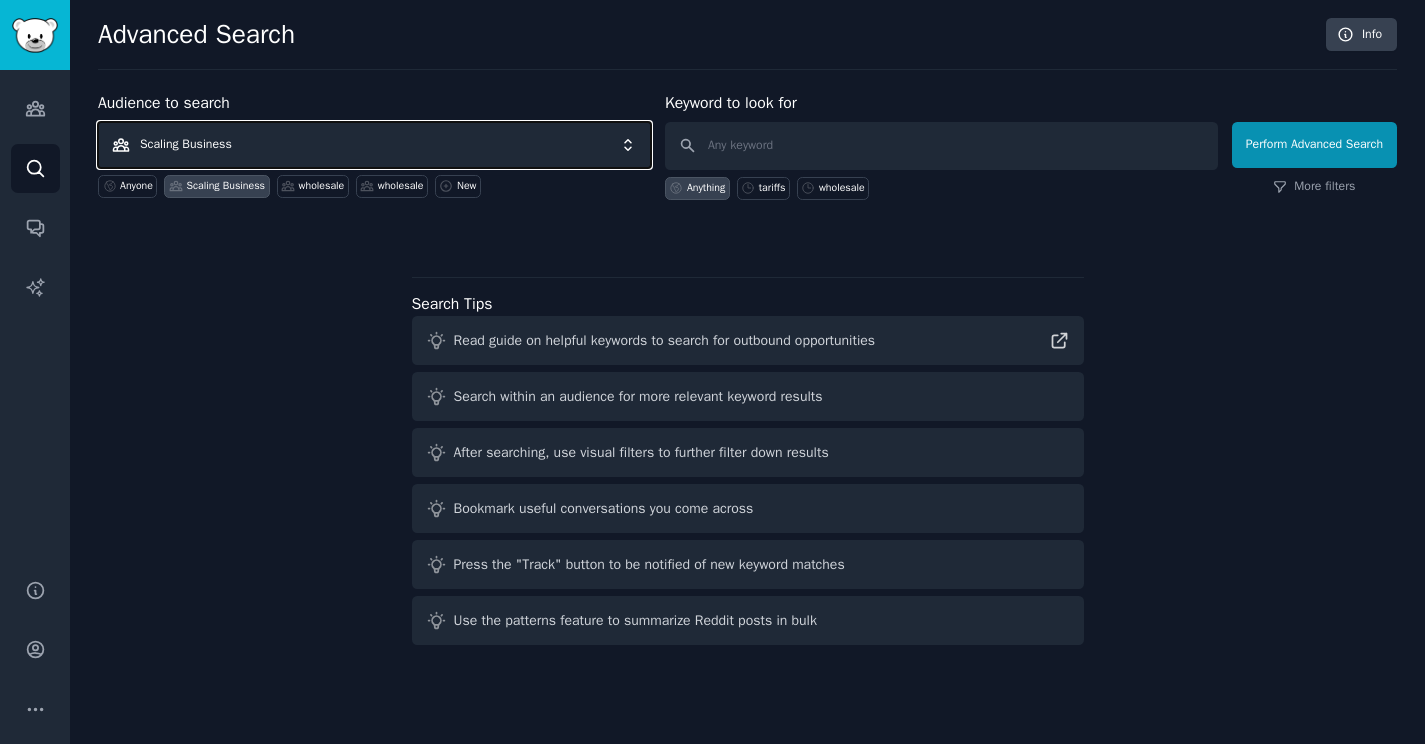 click on "Scaling Business" at bounding box center (374, 145) 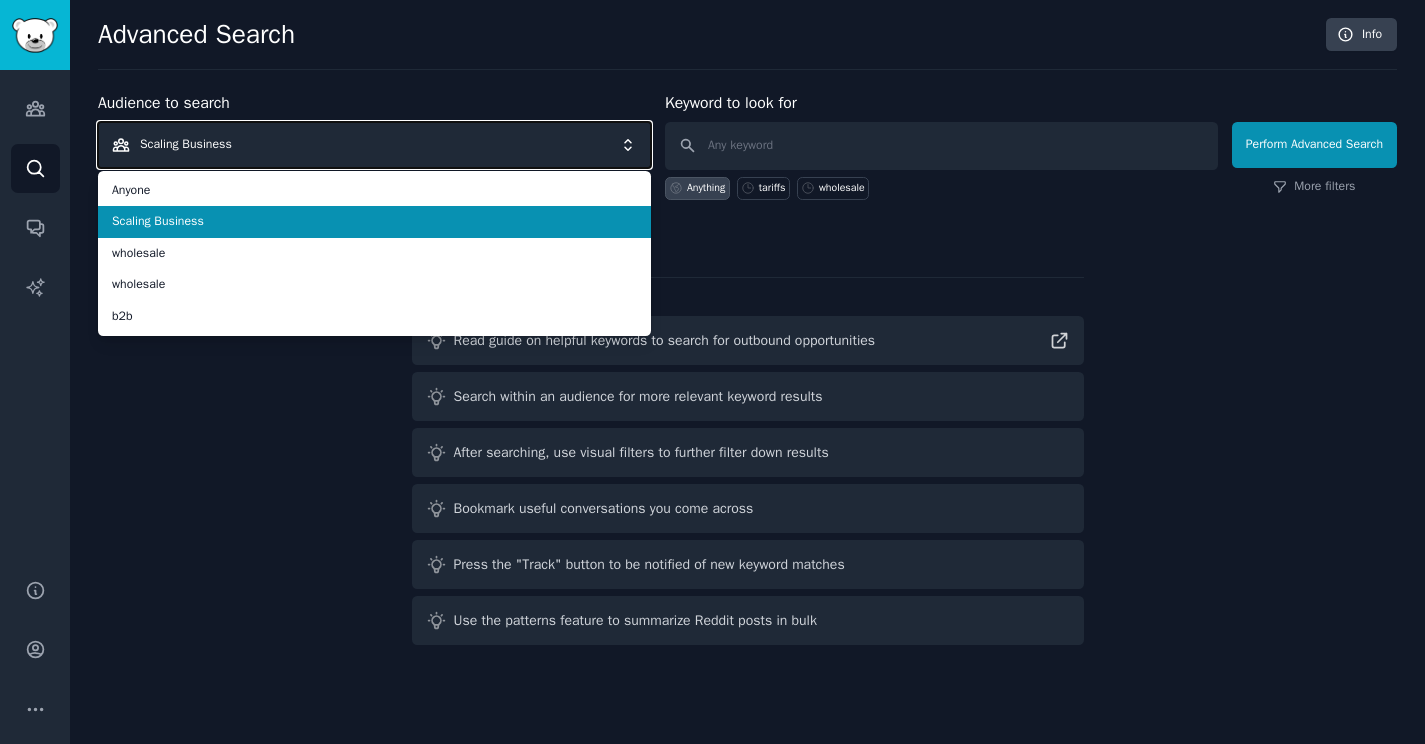 click on "Scaling Business" at bounding box center [374, 145] 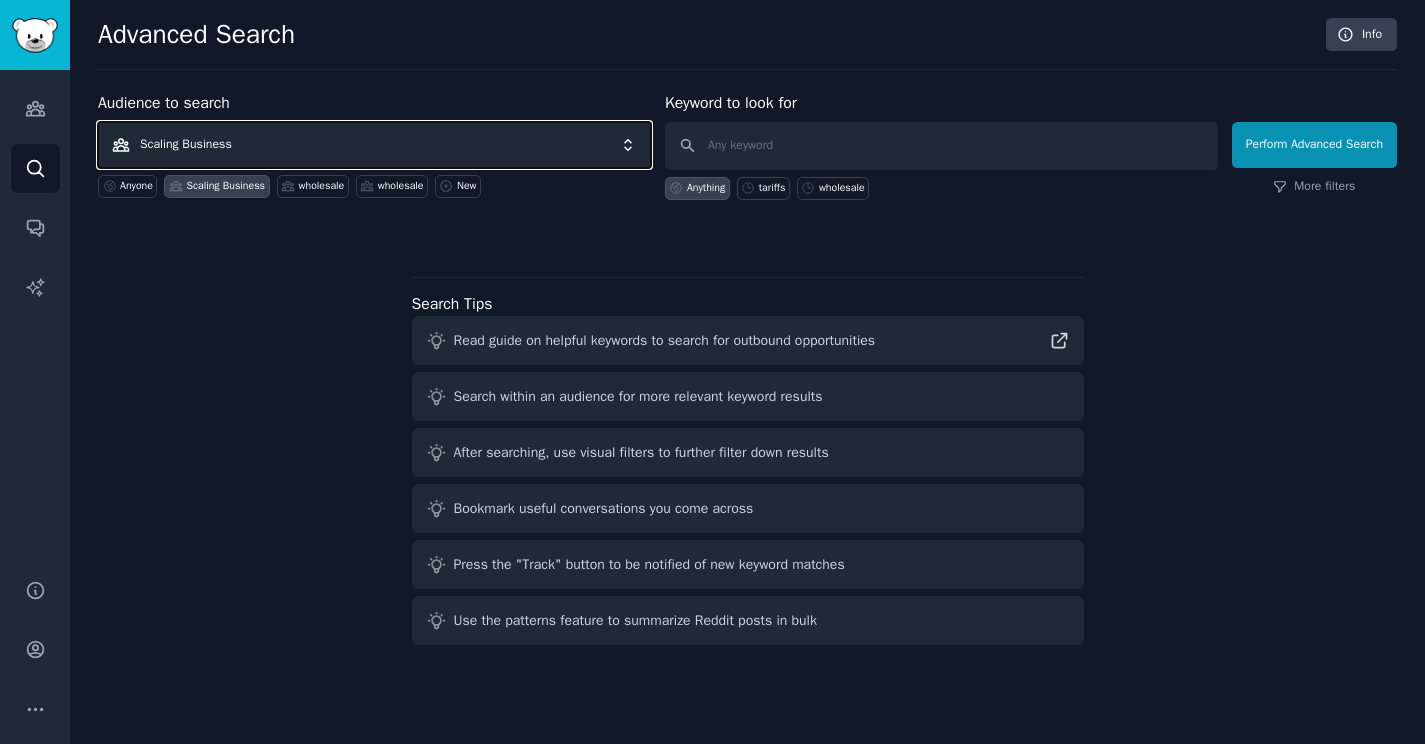 type 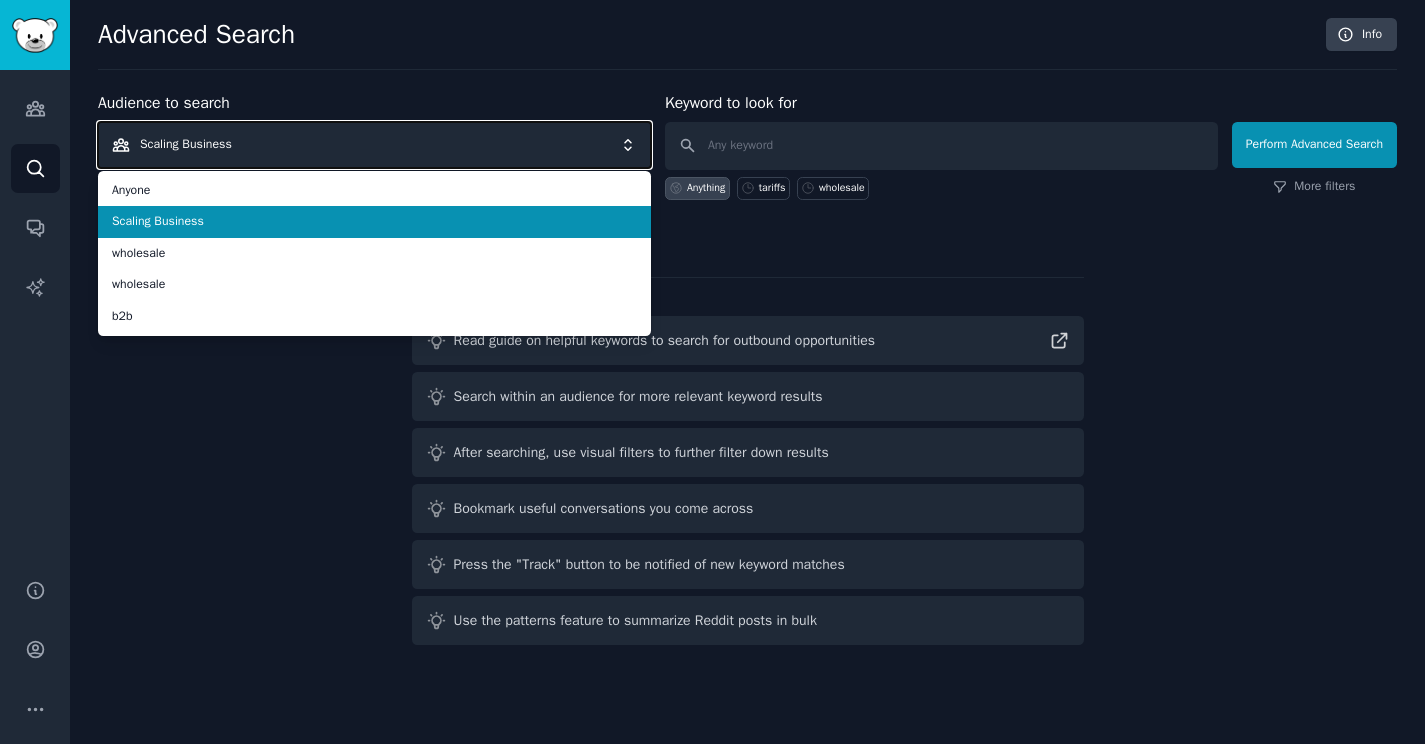 click on "Scaling Business" at bounding box center [374, 145] 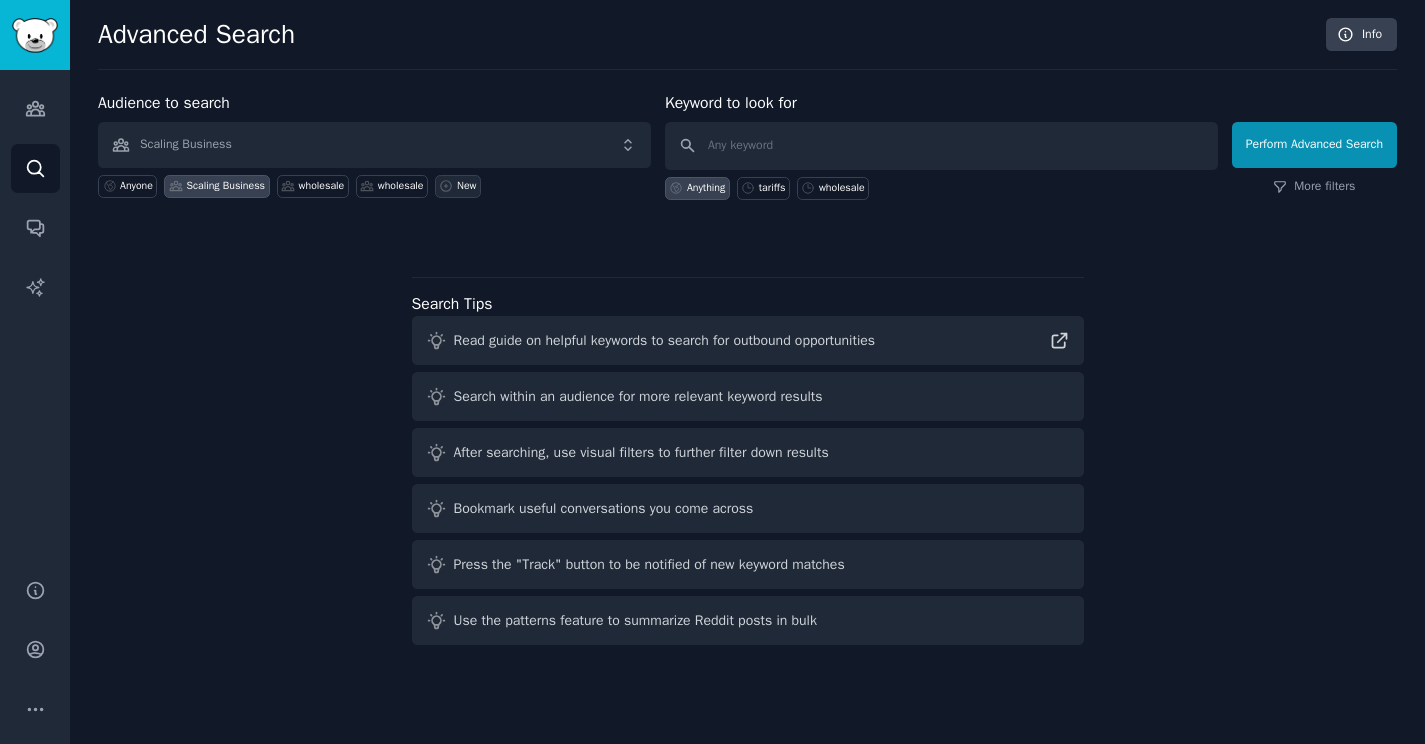 click 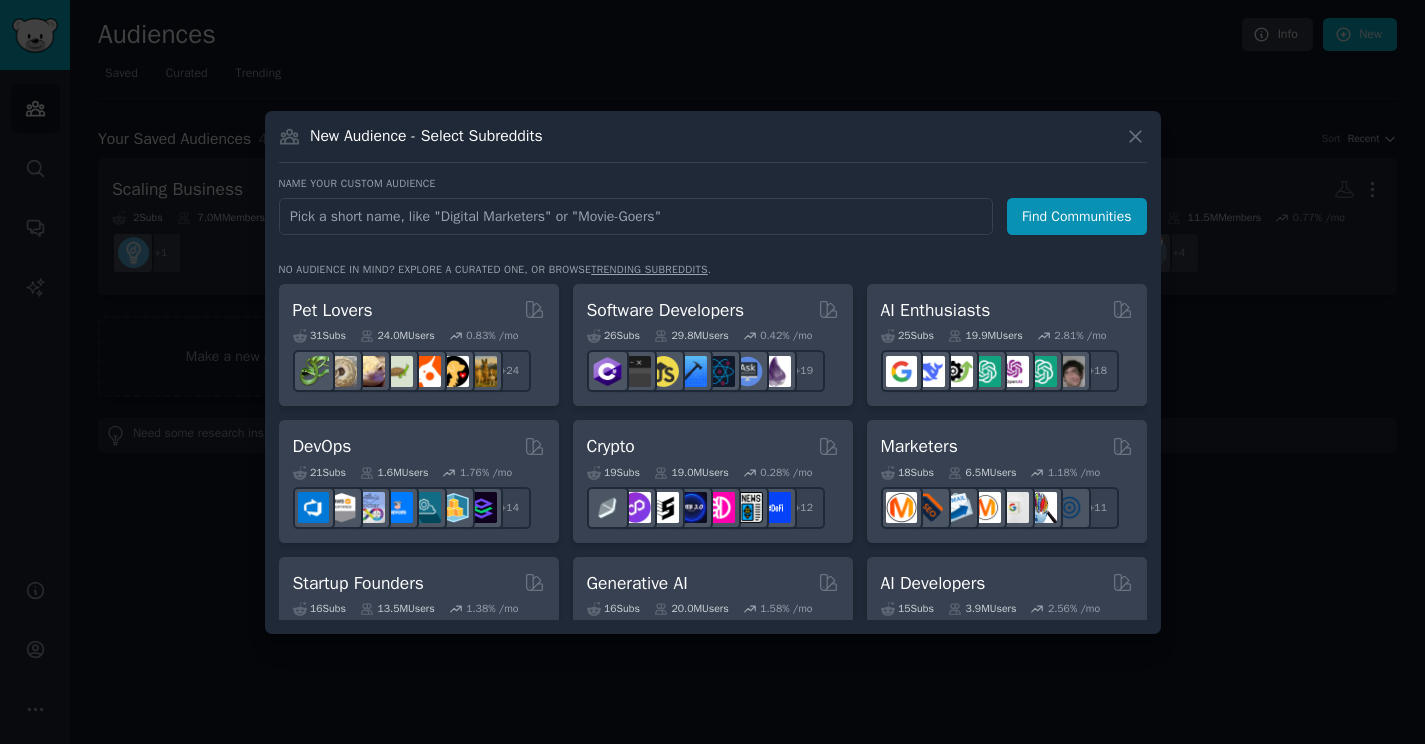 click at bounding box center [636, 216] 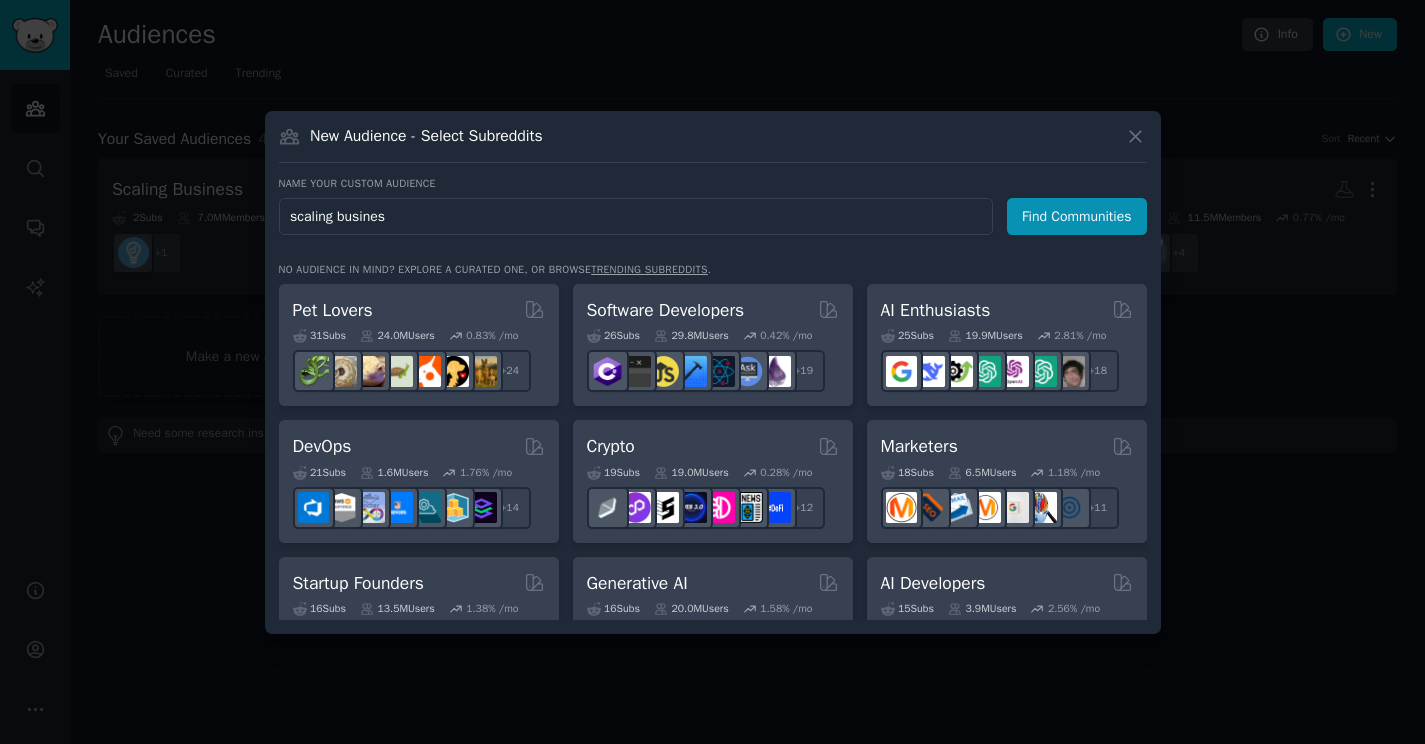type on "scaling business" 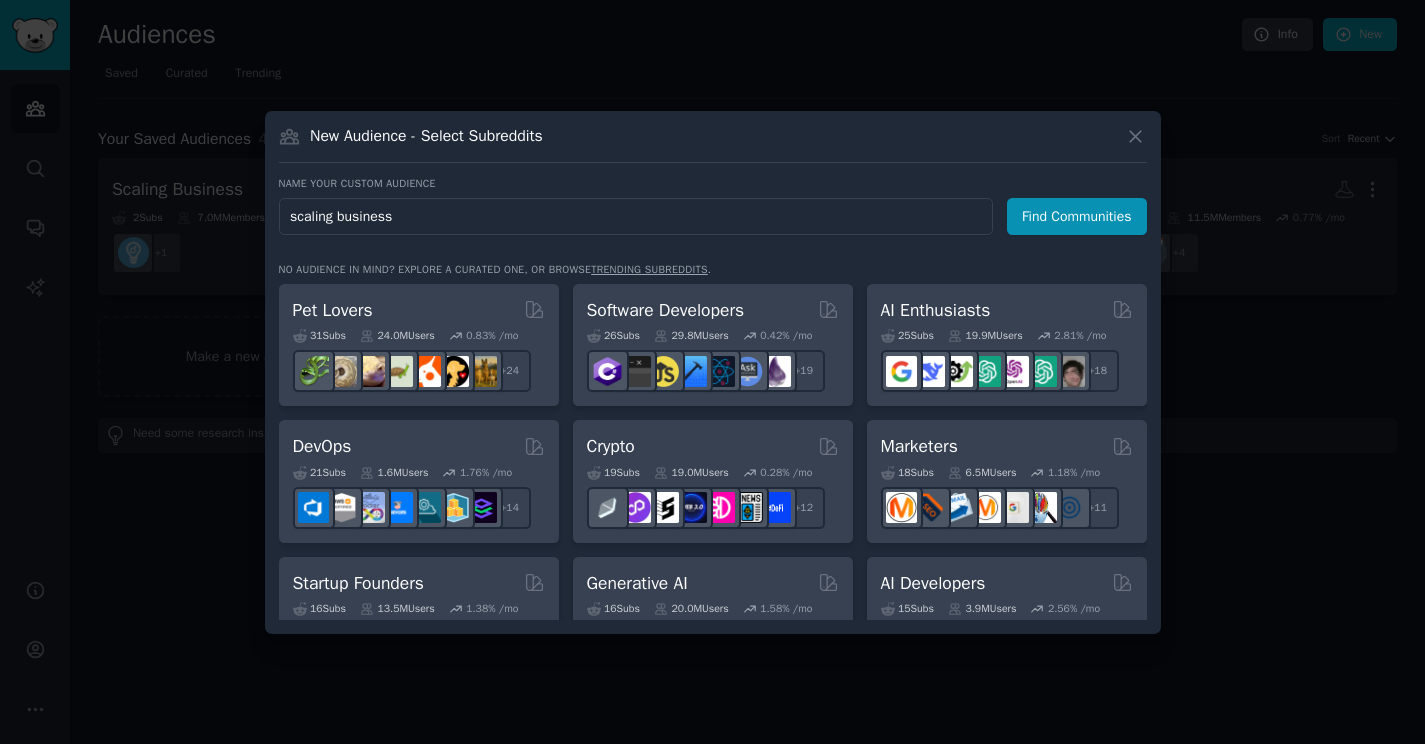 click on "Find Communities" at bounding box center (1077, 216) 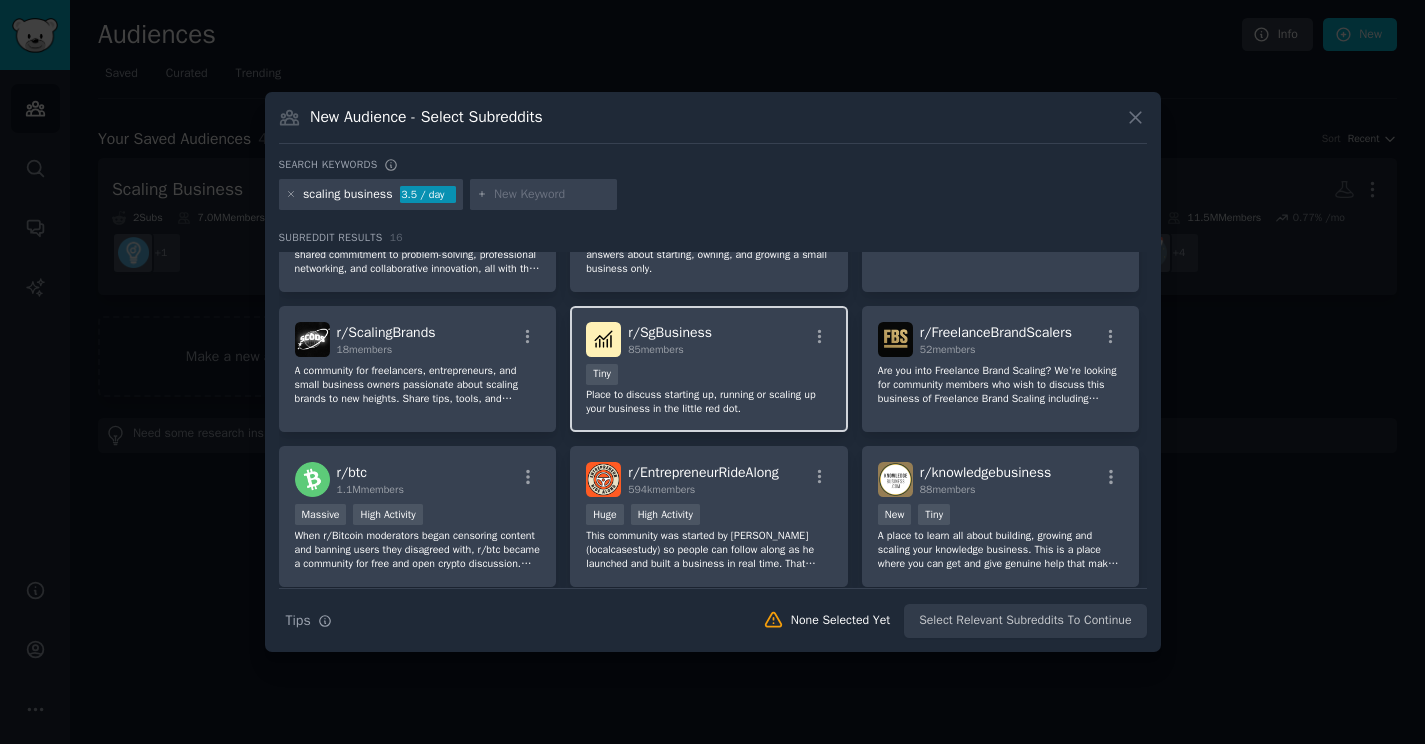 scroll, scrollTop: 104, scrollLeft: 0, axis: vertical 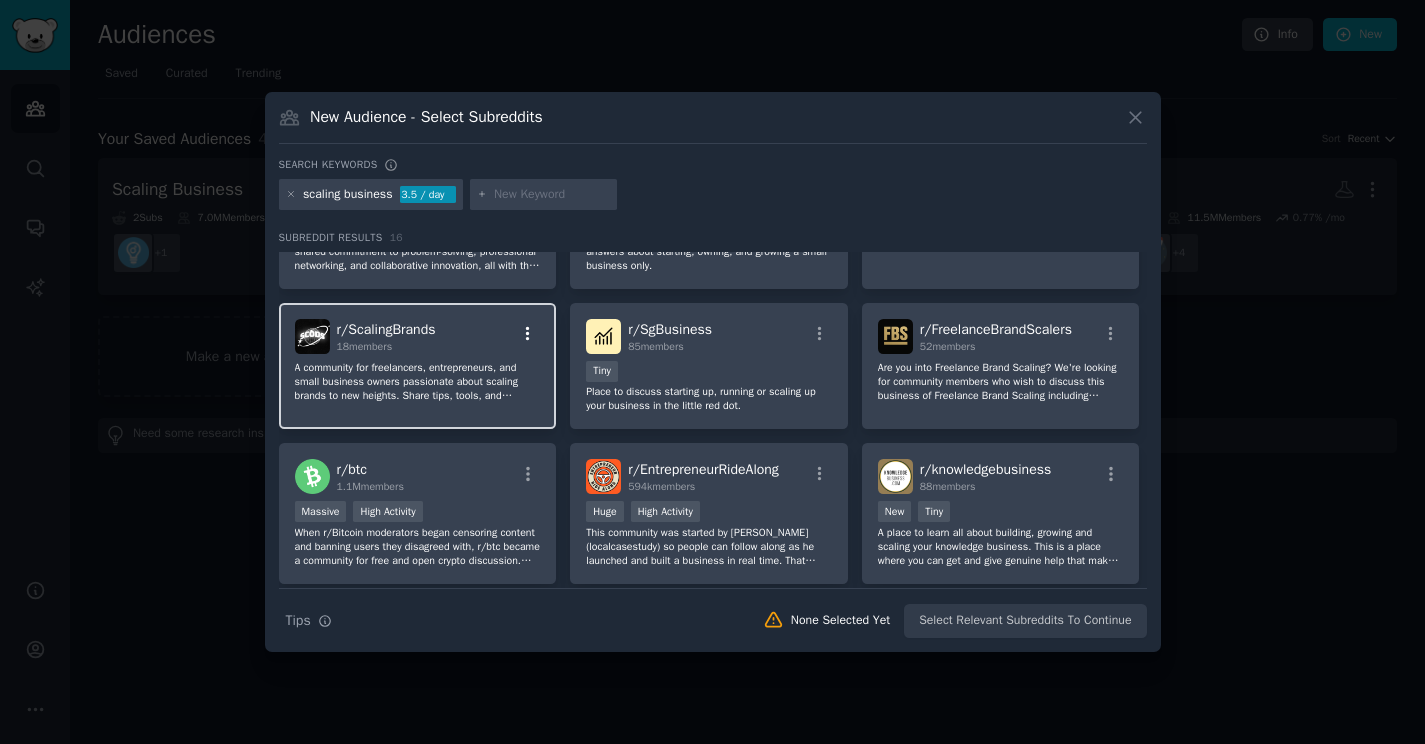 click 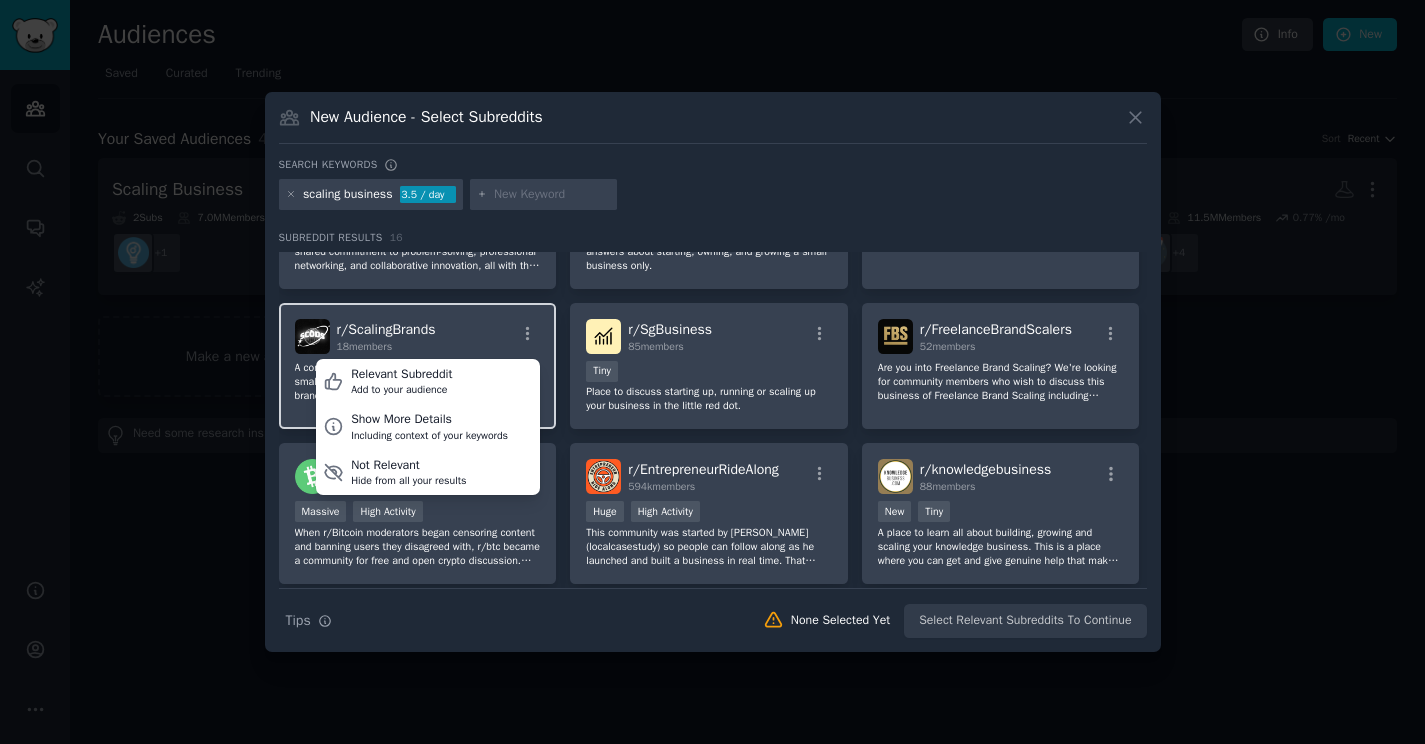 click on "r/ ScalingBrands 18  members Relevant Subreddit Add to your audience Show More Details Including context of your keywords Not Relevant Hide from all your results" at bounding box center (418, 336) 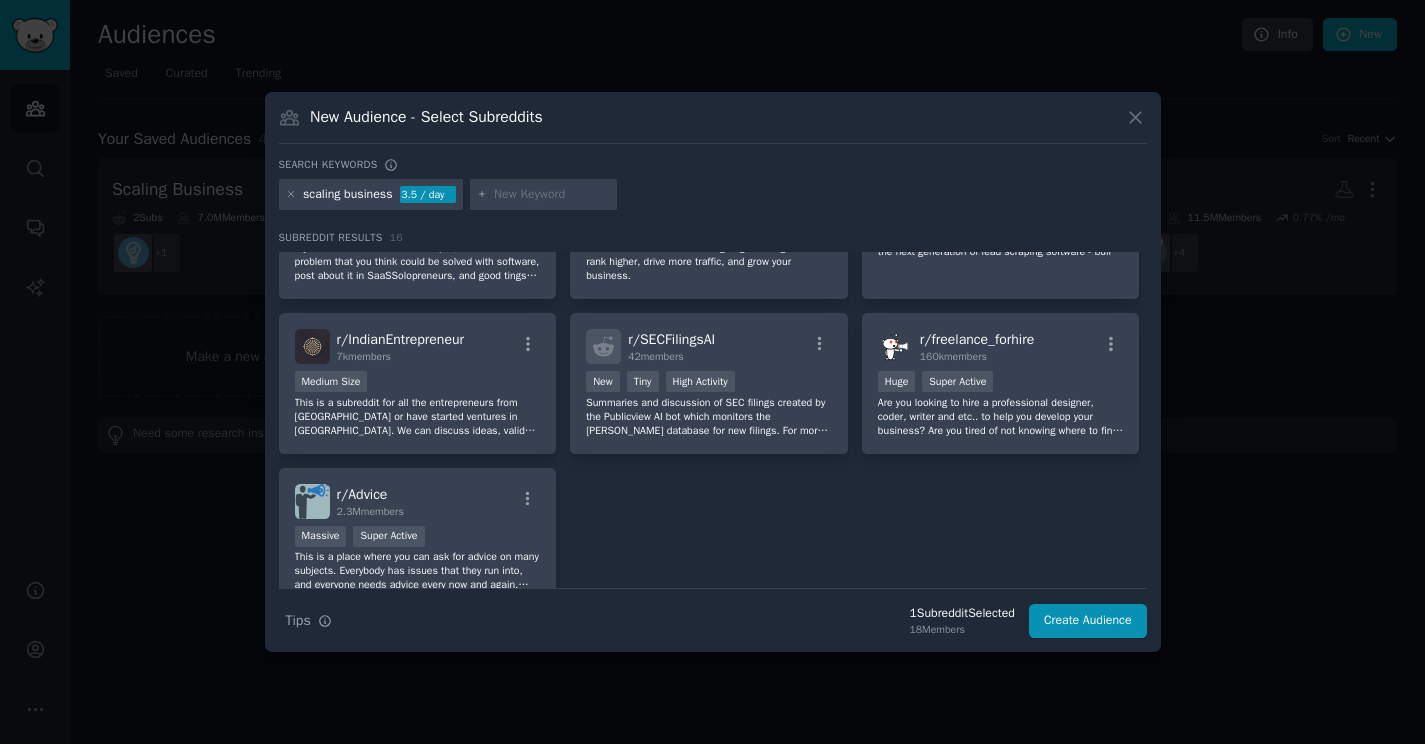 scroll, scrollTop: 633, scrollLeft: 0, axis: vertical 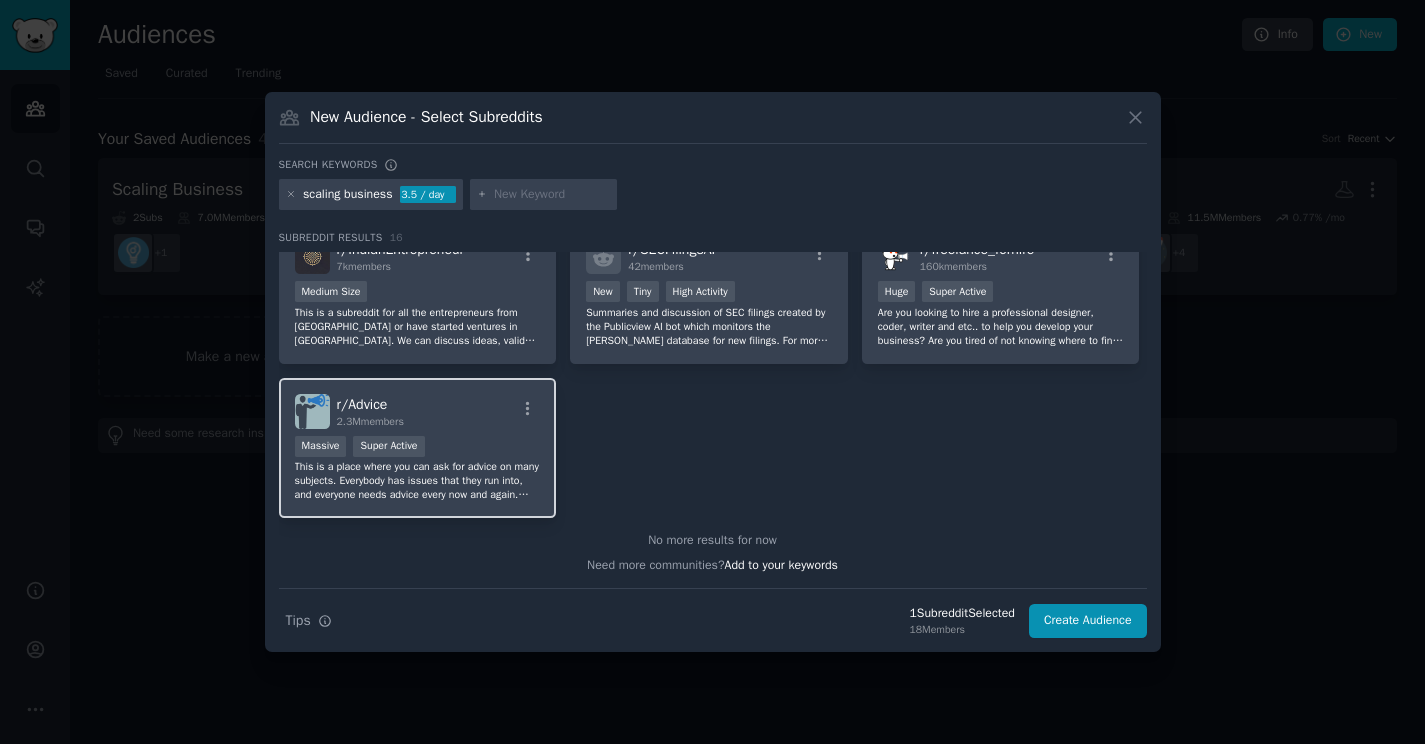 click on "Massive Super Active" at bounding box center (418, 448) 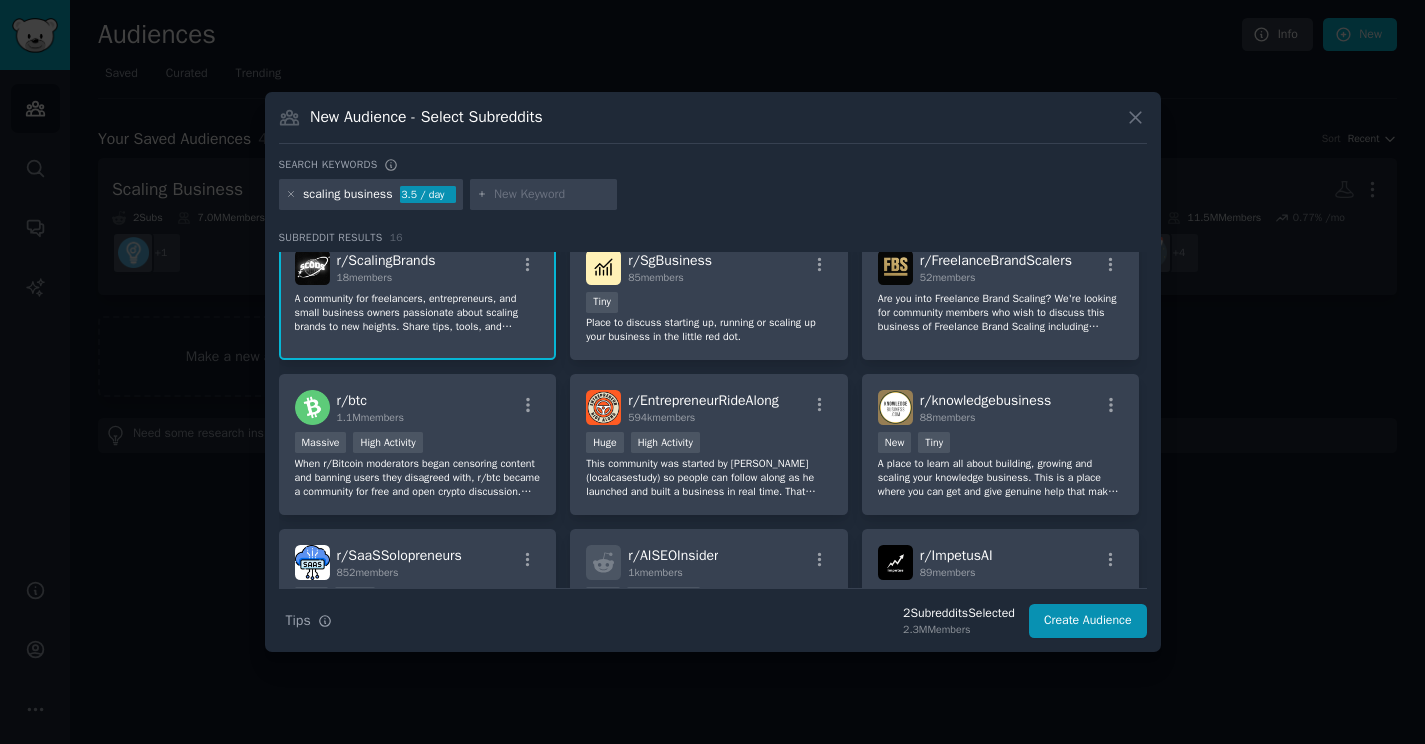 scroll, scrollTop: 0, scrollLeft: 0, axis: both 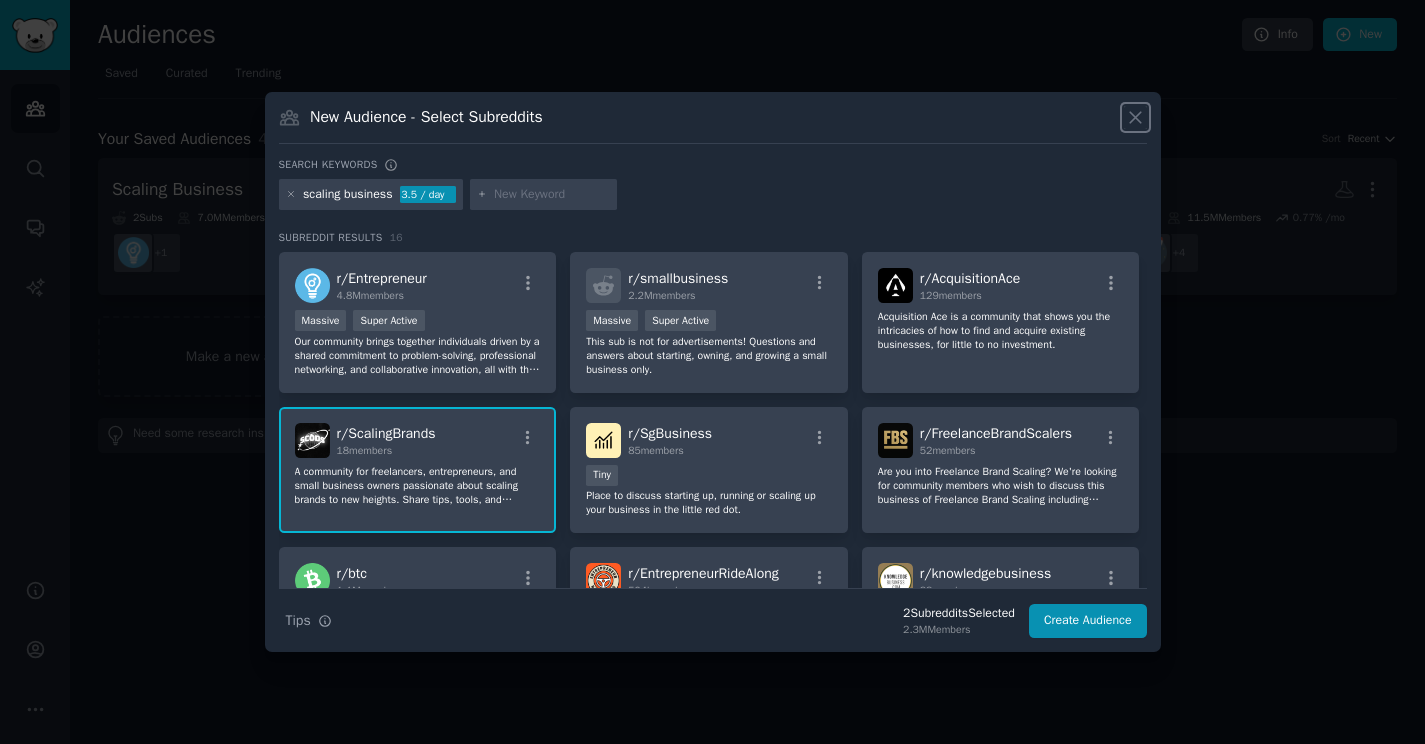 click 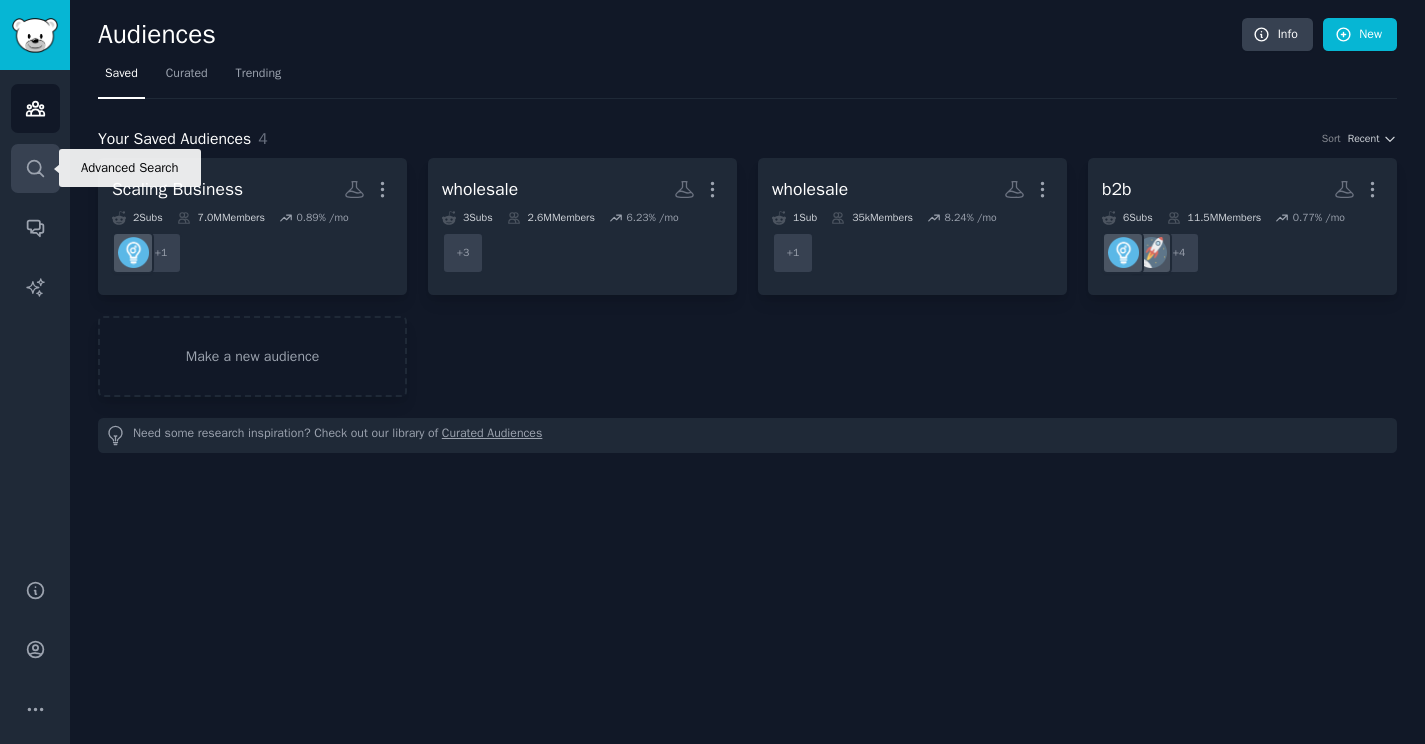 click on "Search" at bounding box center (35, 168) 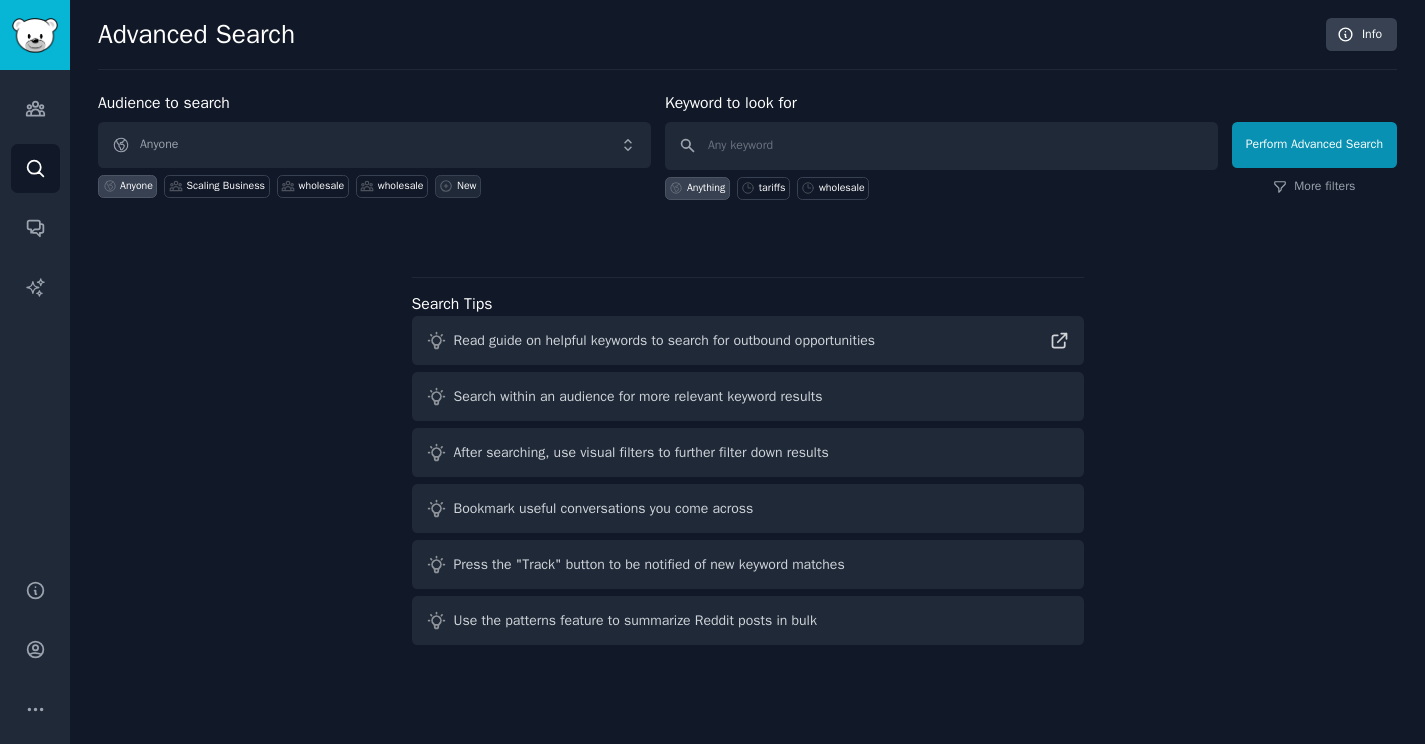 click on "New" at bounding box center (458, 186) 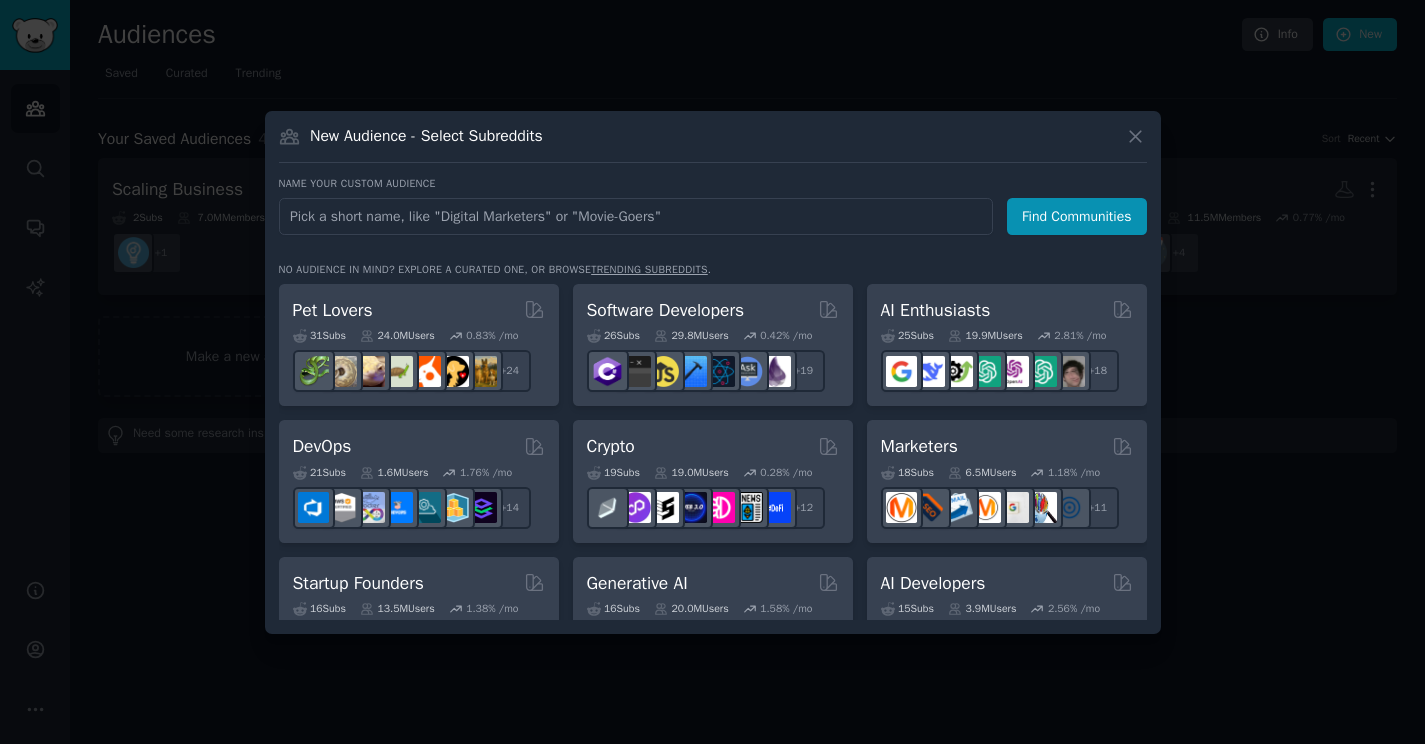 click at bounding box center [636, 216] 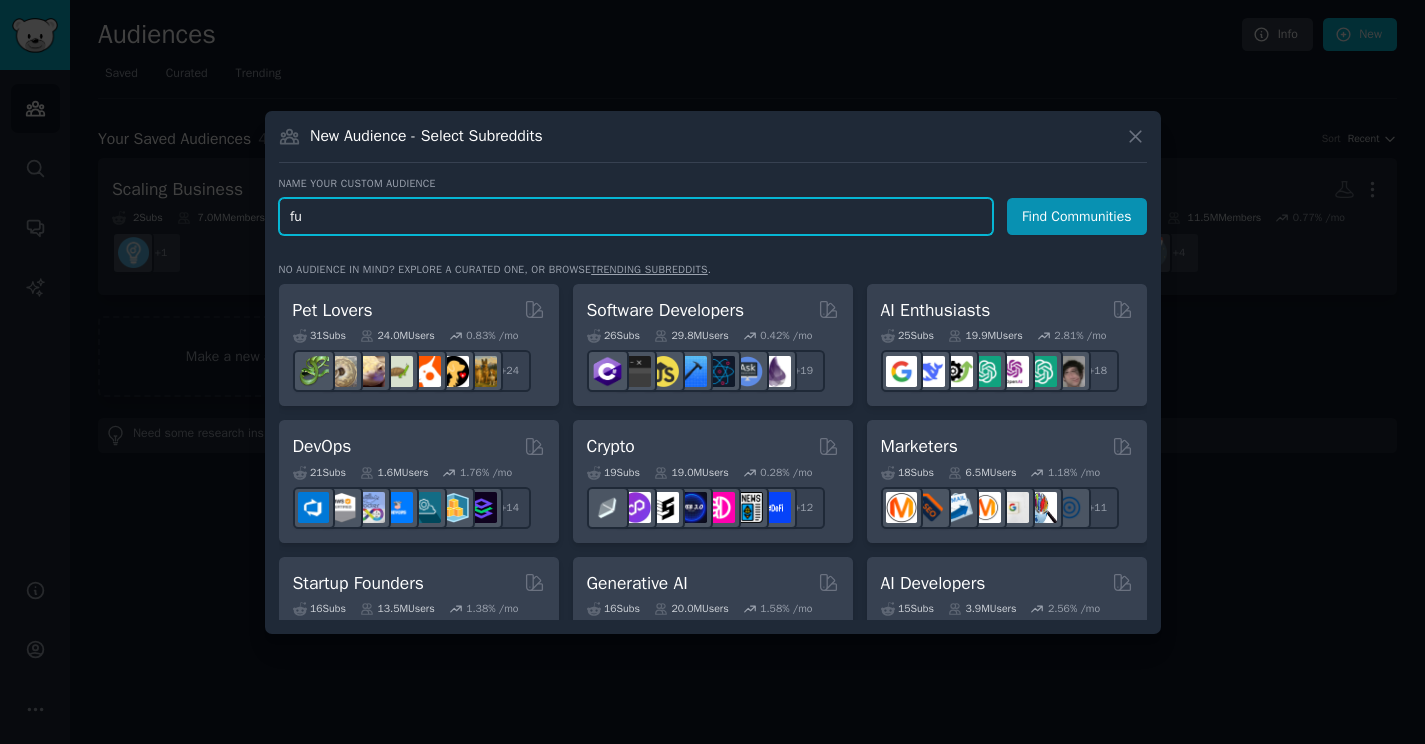 type on "f" 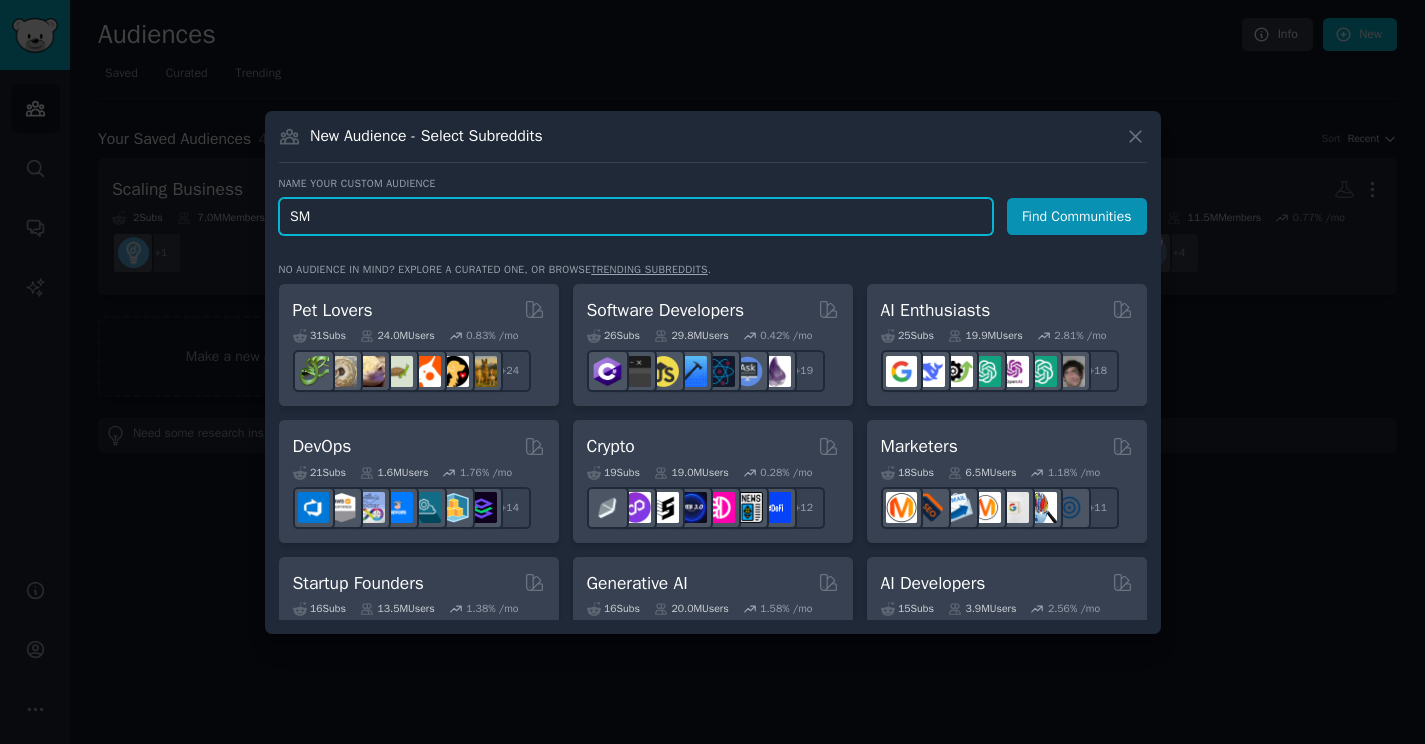 type on "SMB" 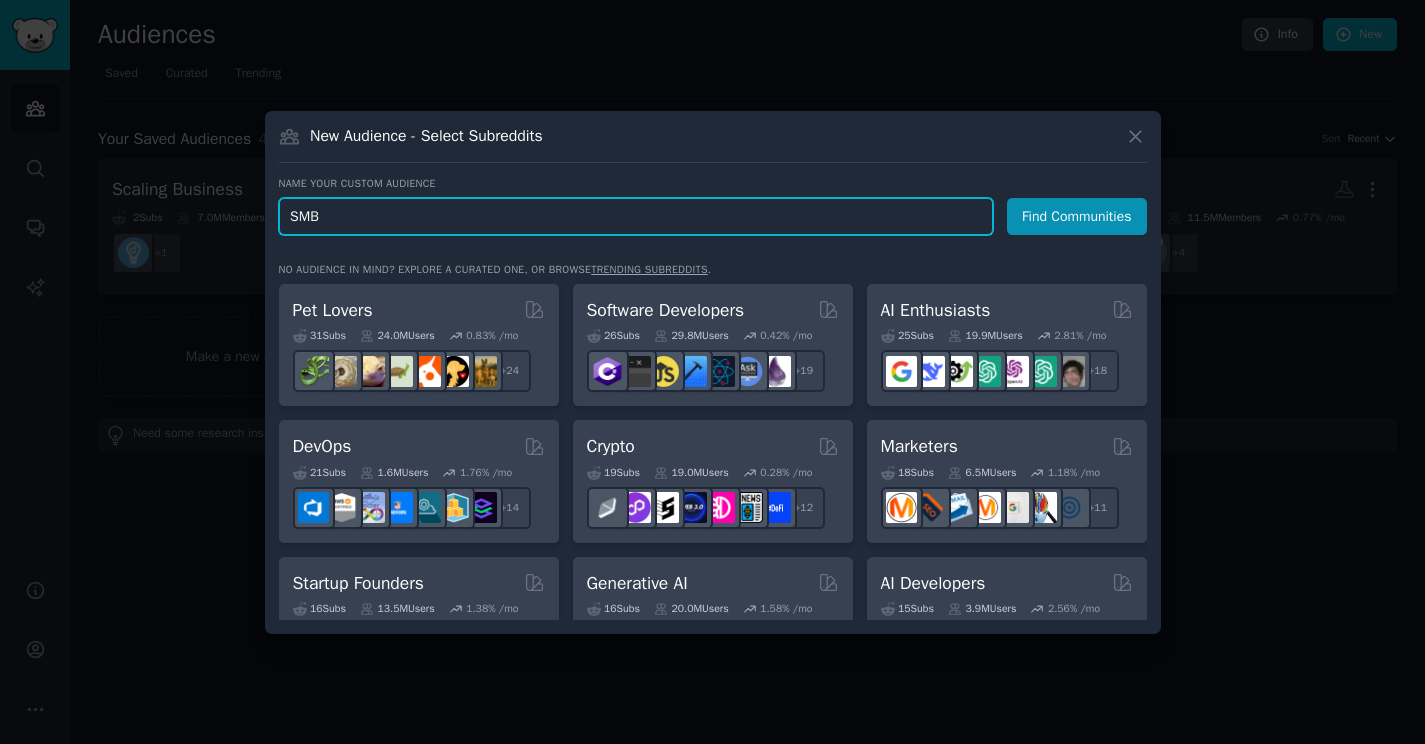 click on "Find Communities" at bounding box center [1077, 216] 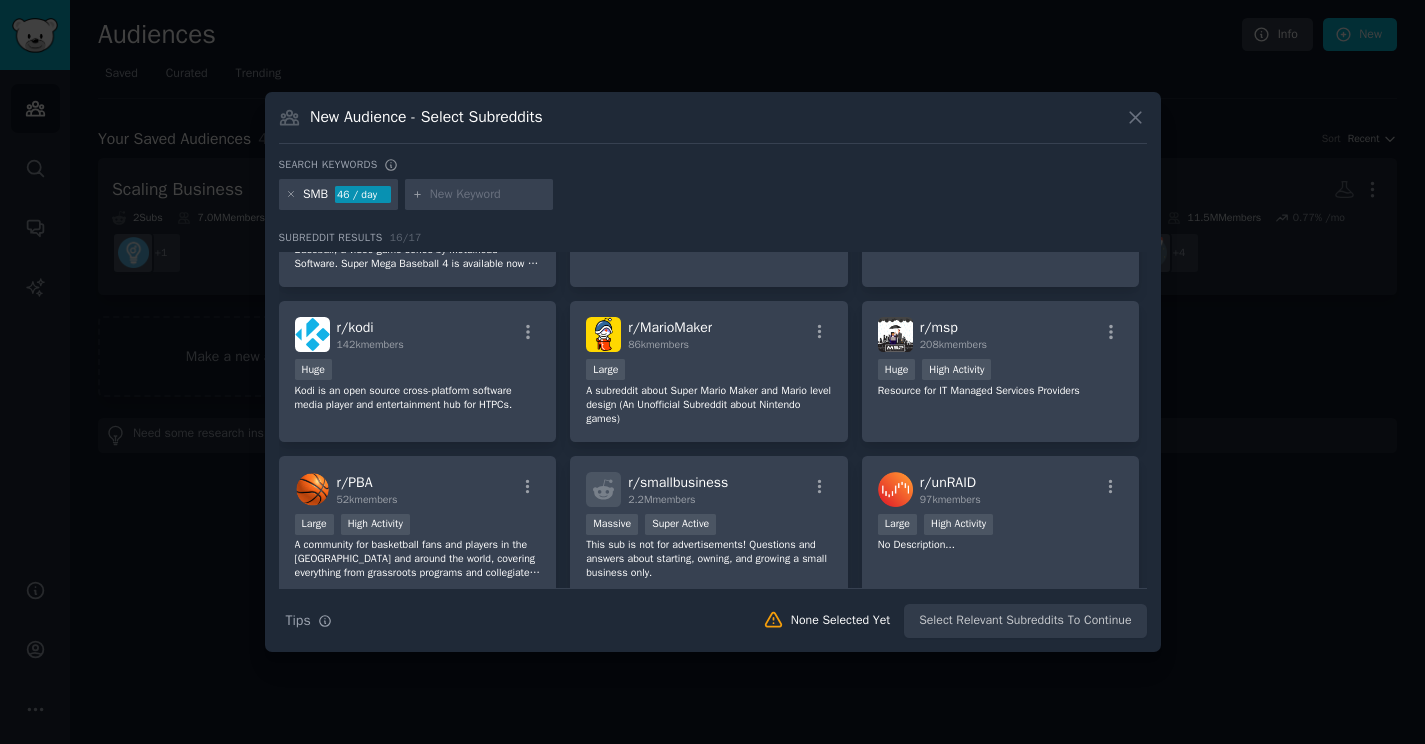 scroll, scrollTop: 0, scrollLeft: 0, axis: both 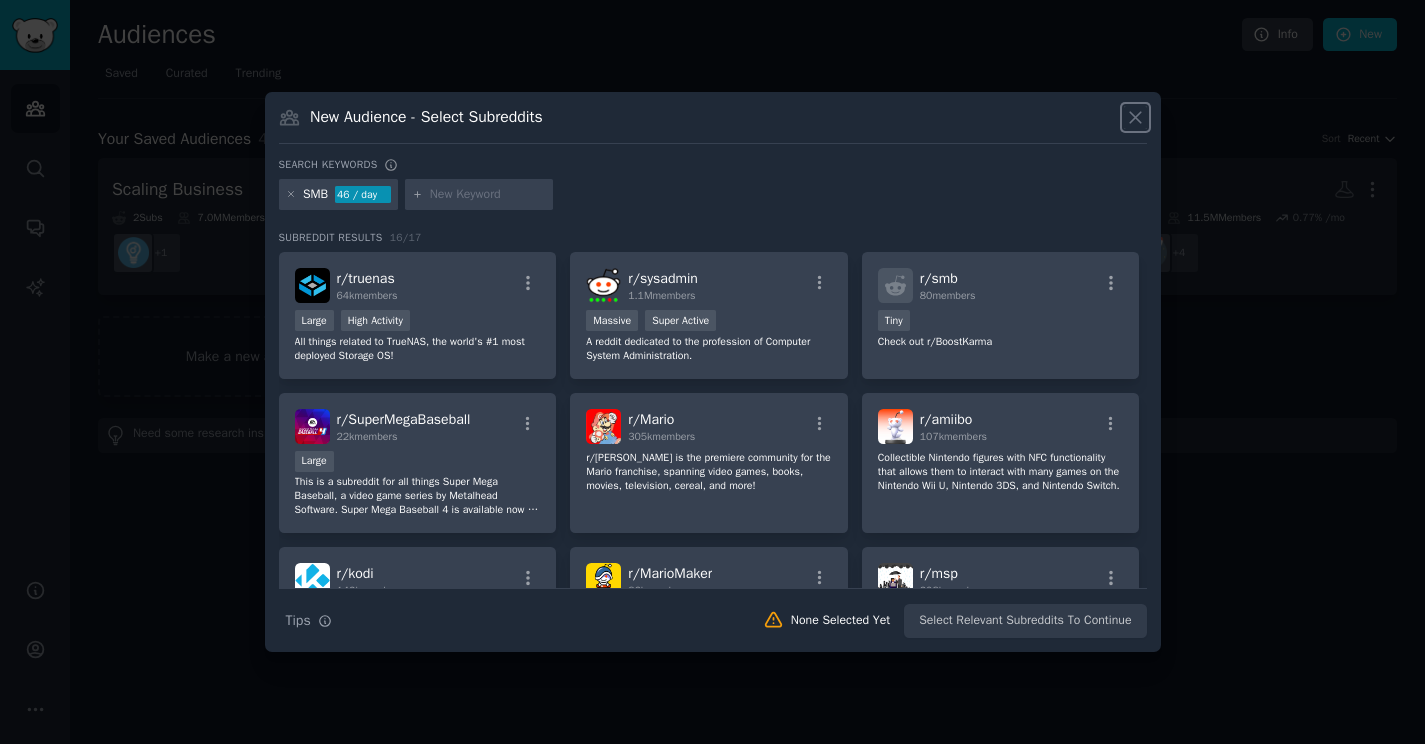 click 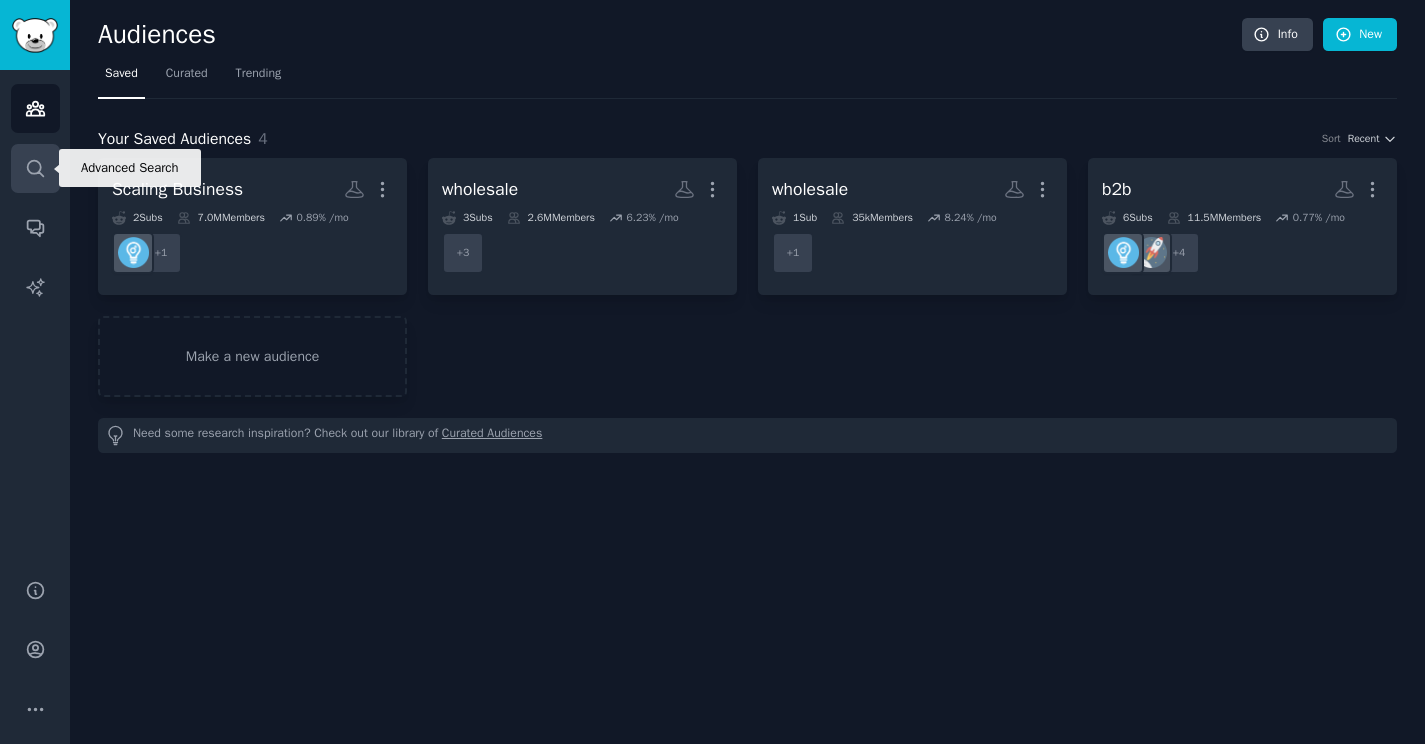 click on "Search" at bounding box center (35, 168) 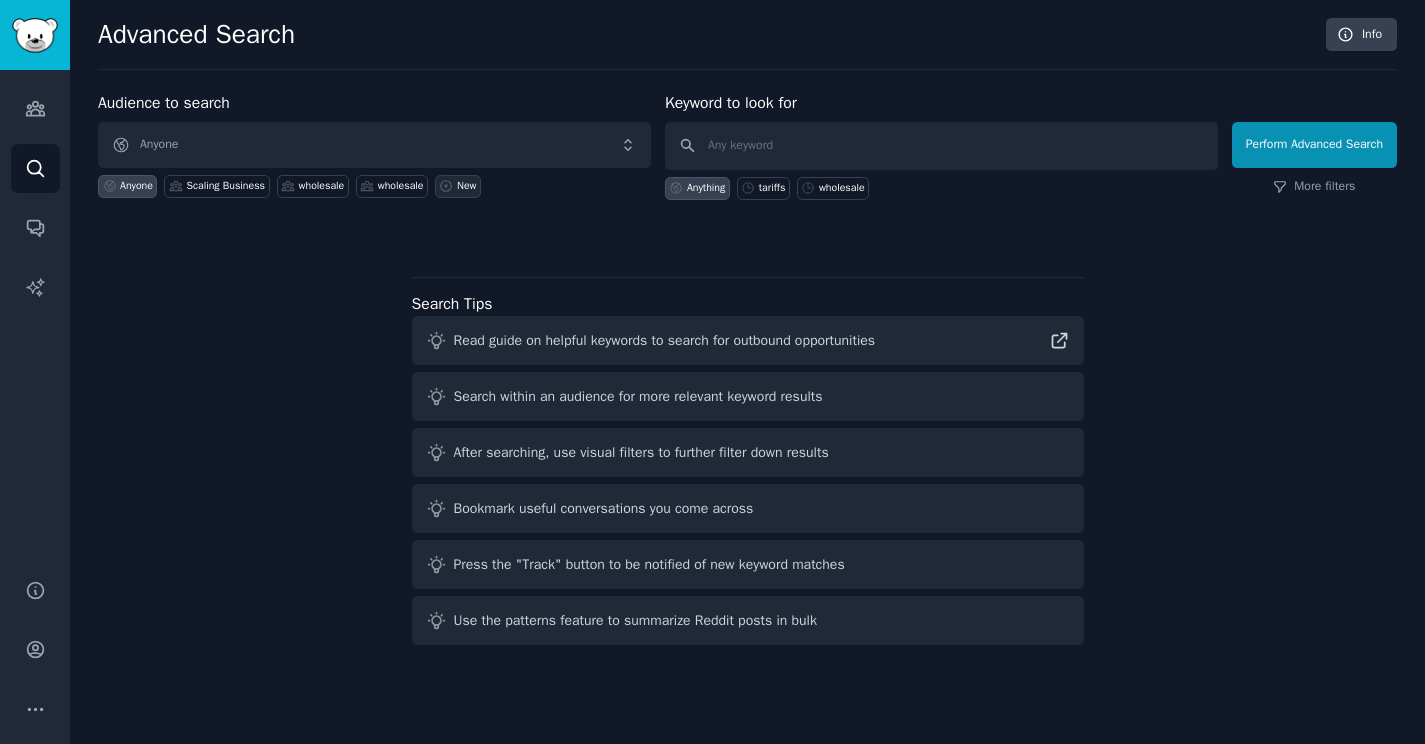 click on "New" at bounding box center (467, 186) 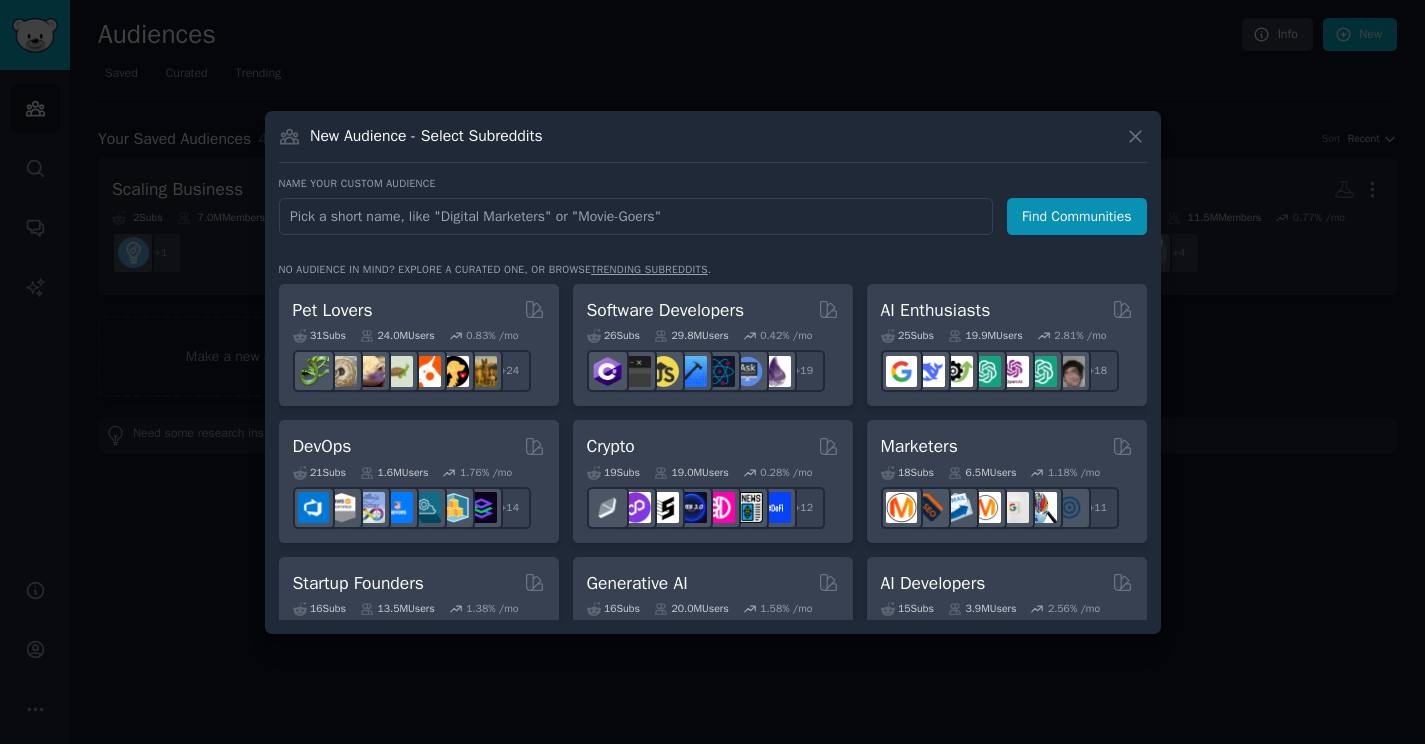 click at bounding box center [636, 216] 